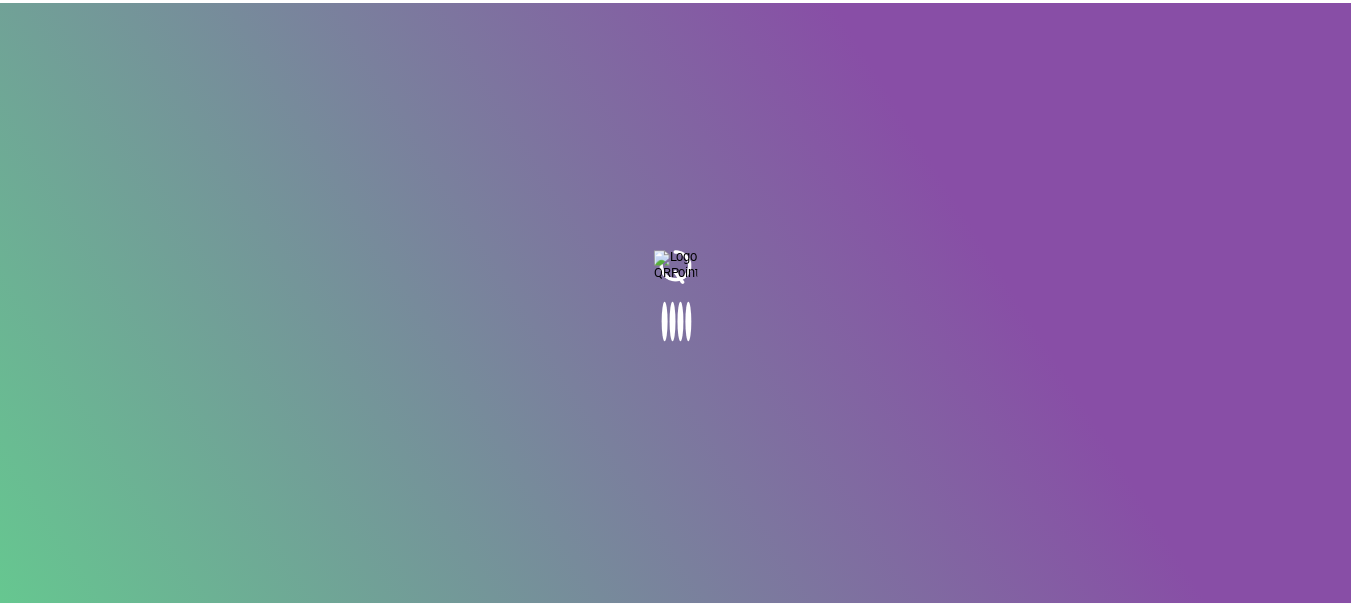 scroll, scrollTop: 0, scrollLeft: 0, axis: both 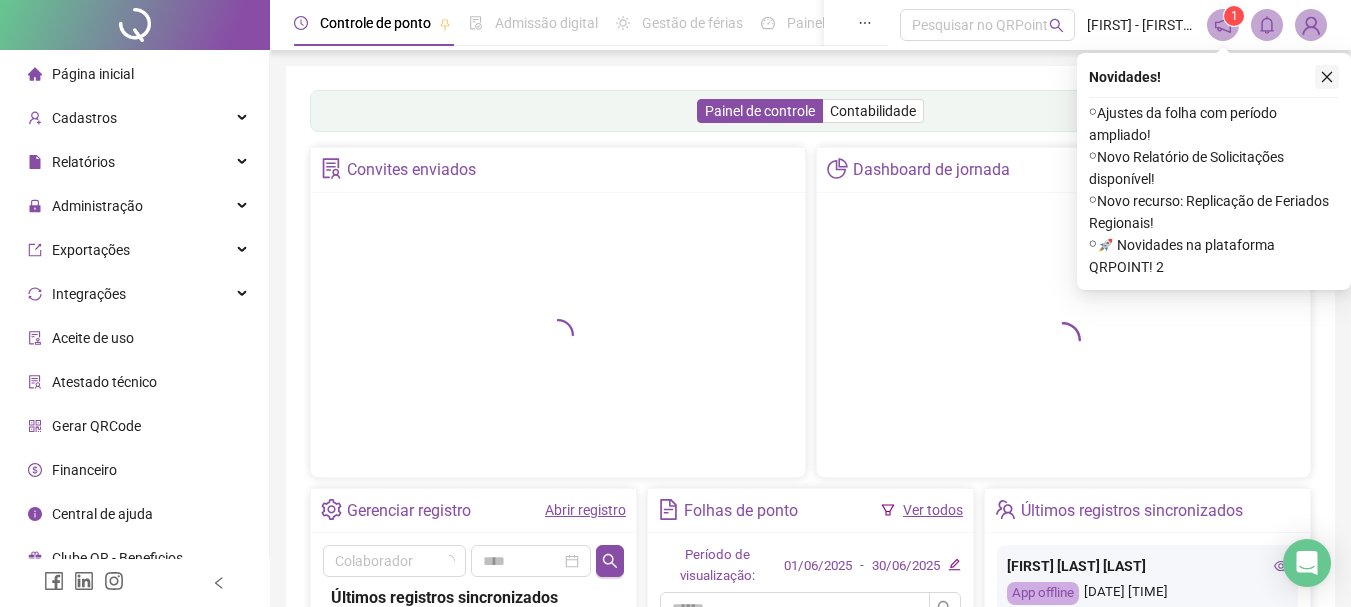 click 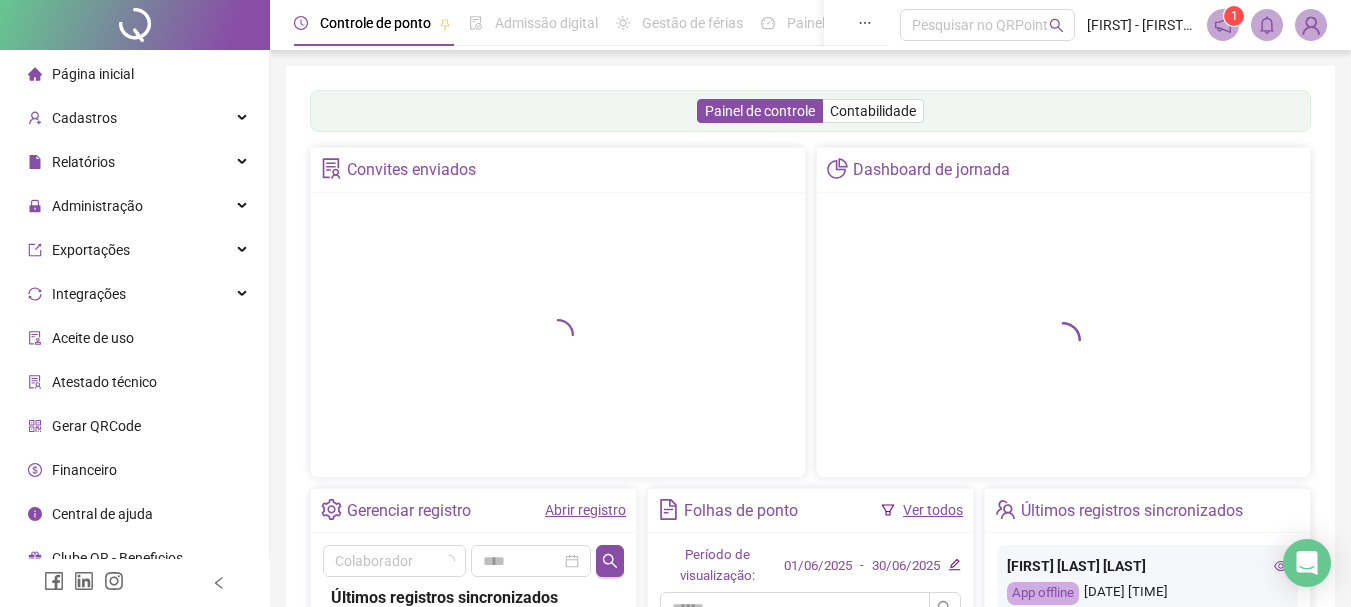 click on "Página inicial Cadastros Relatórios Administração Exportações Integrações Aceite de uso Atestado técnico Gerar QRCode Financeiro Central de ajuda Clube QR - Beneficios" at bounding box center [135, 316] 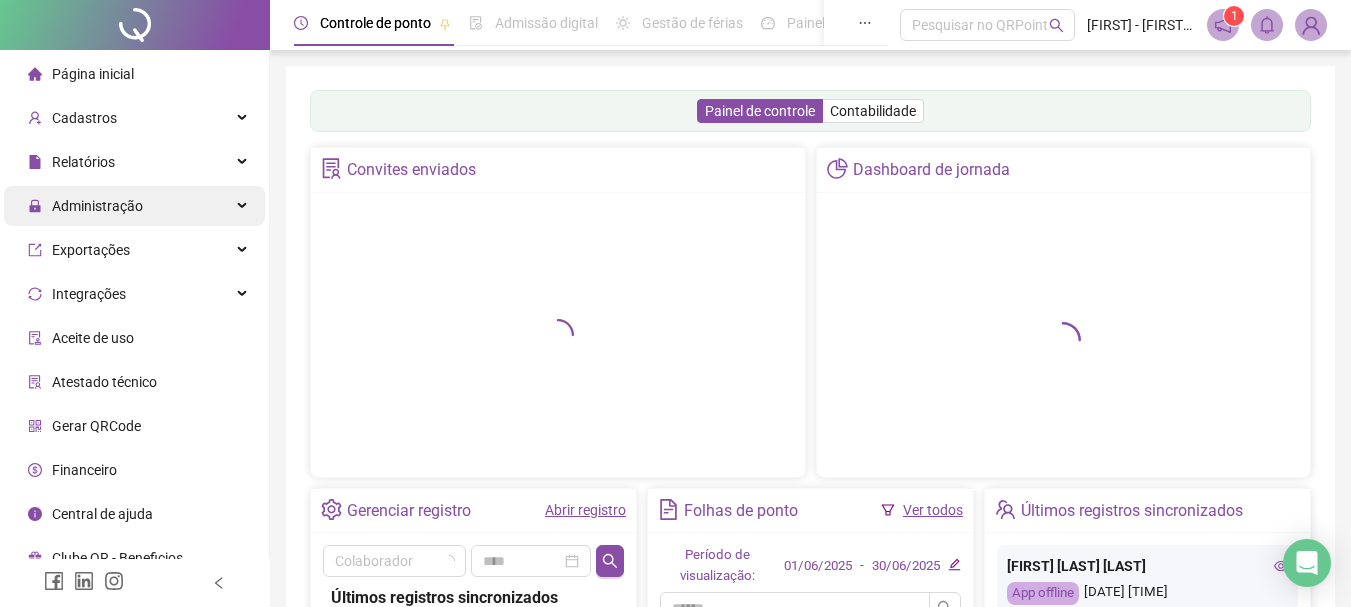 click on "Administração" at bounding box center [134, 206] 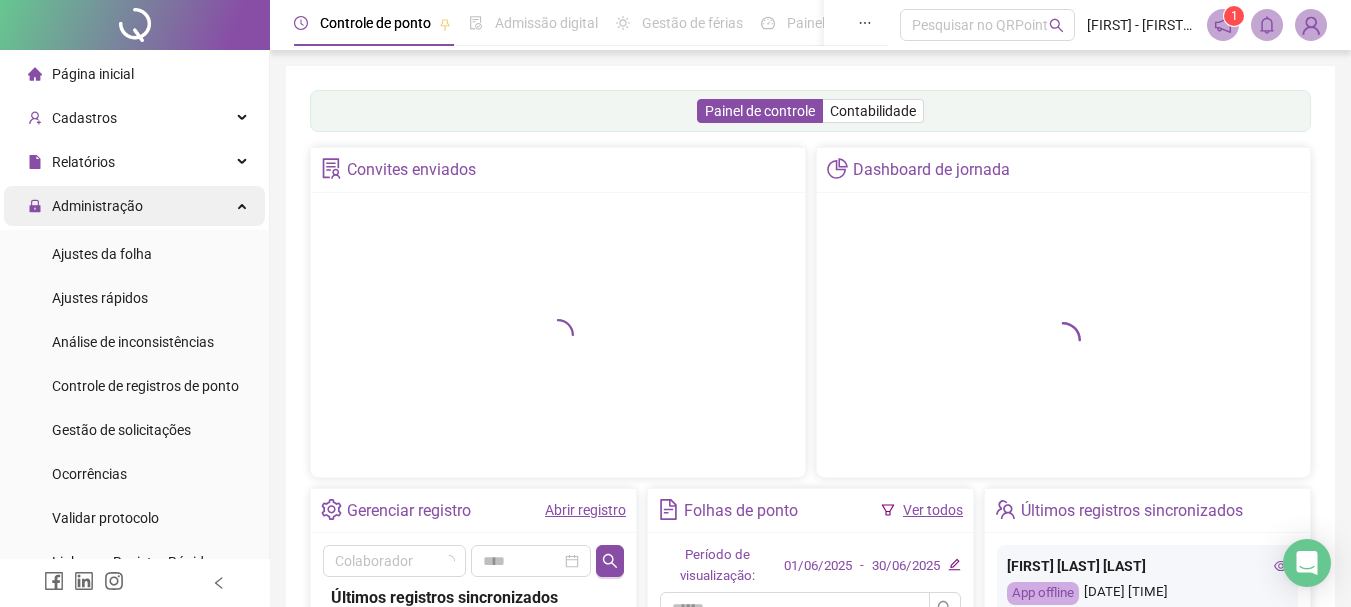 click on "Administração" at bounding box center [134, 206] 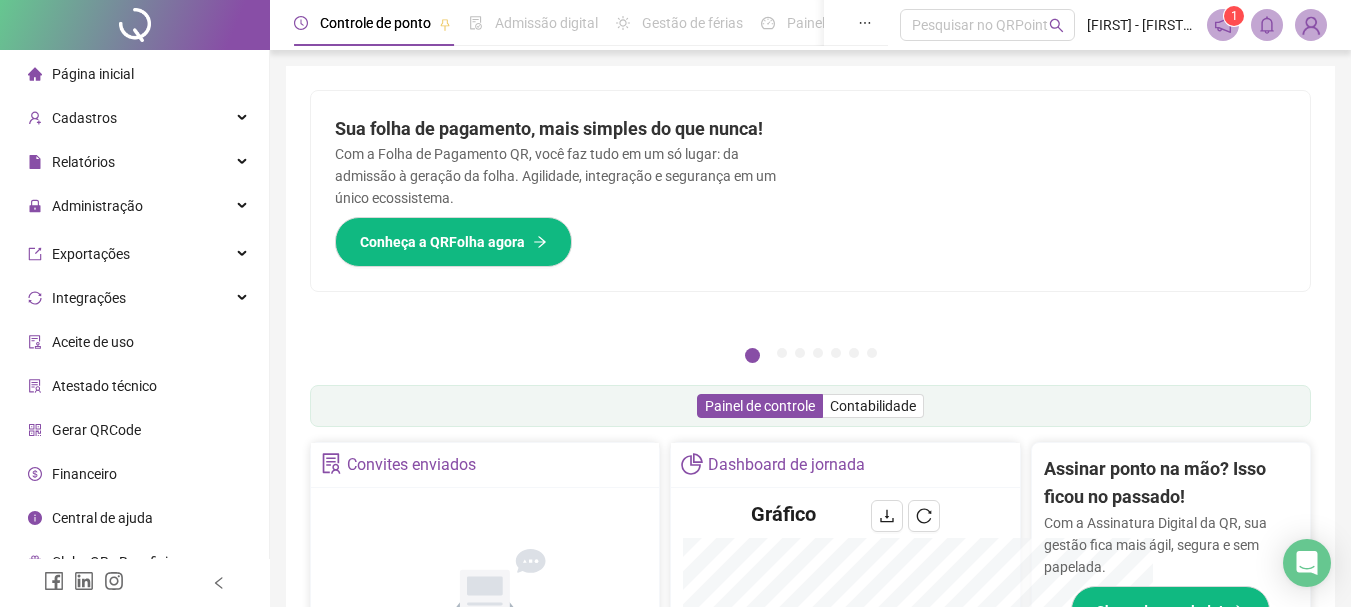 click on "Gestão de solicitações" at bounding box center (121, 430) 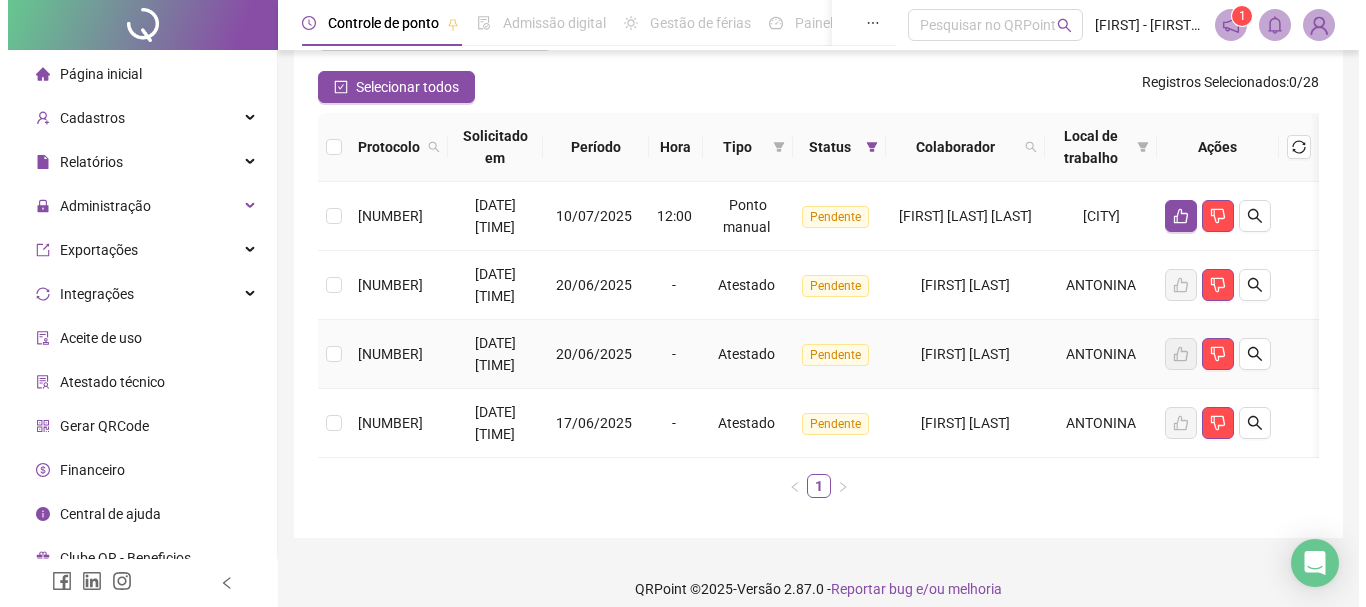 scroll, scrollTop: 193, scrollLeft: 0, axis: vertical 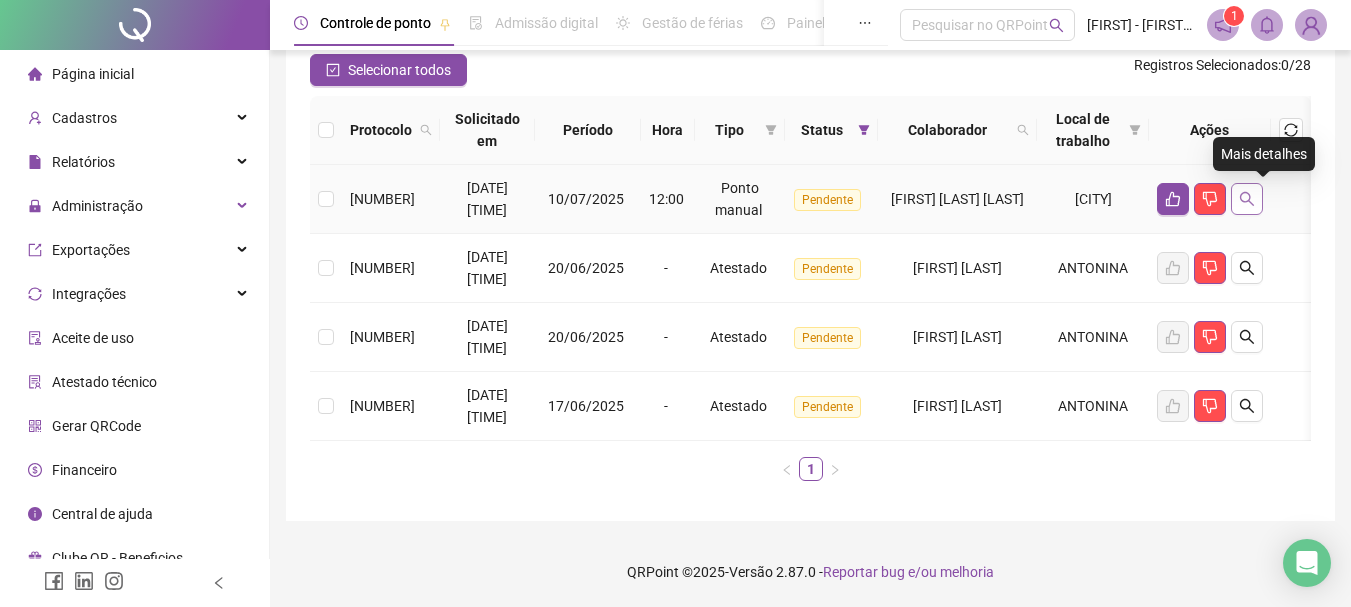 click 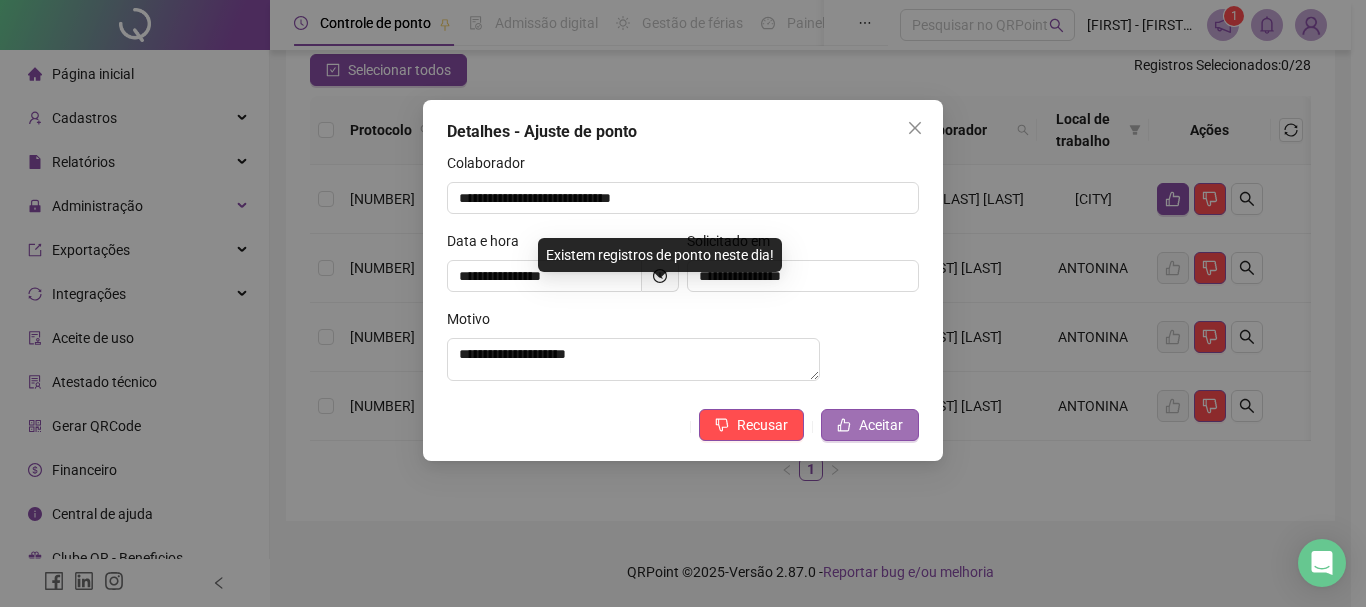 click on "Aceitar" at bounding box center [881, 425] 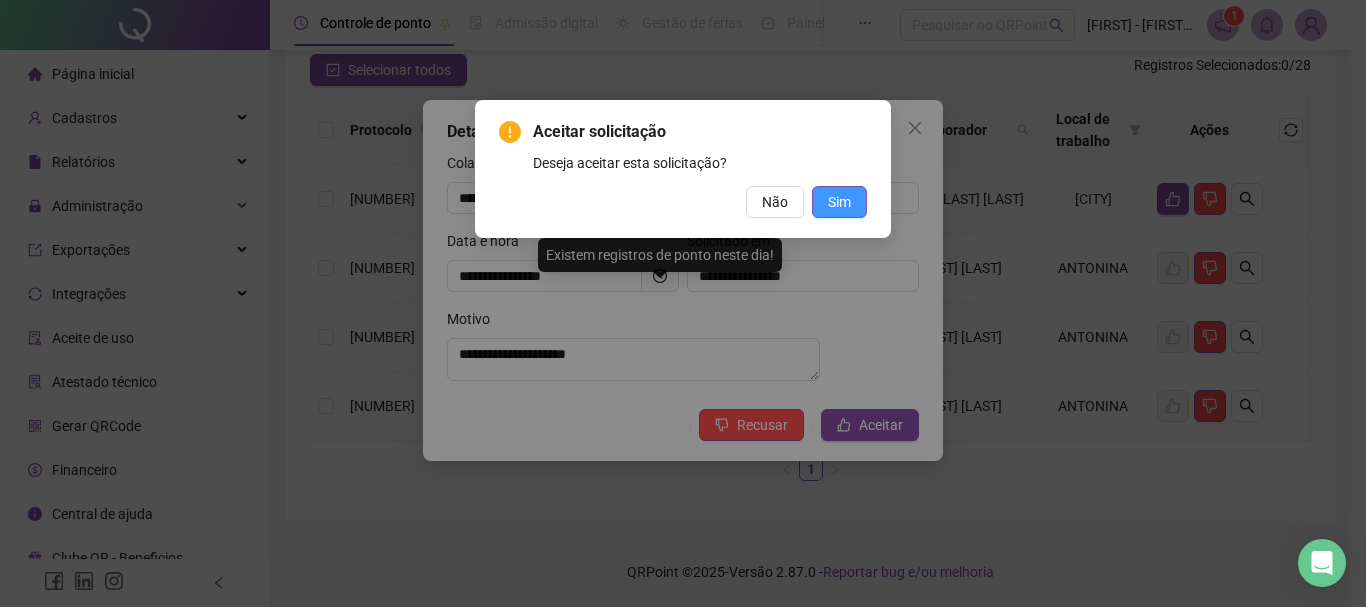 click on "Sim" at bounding box center [839, 202] 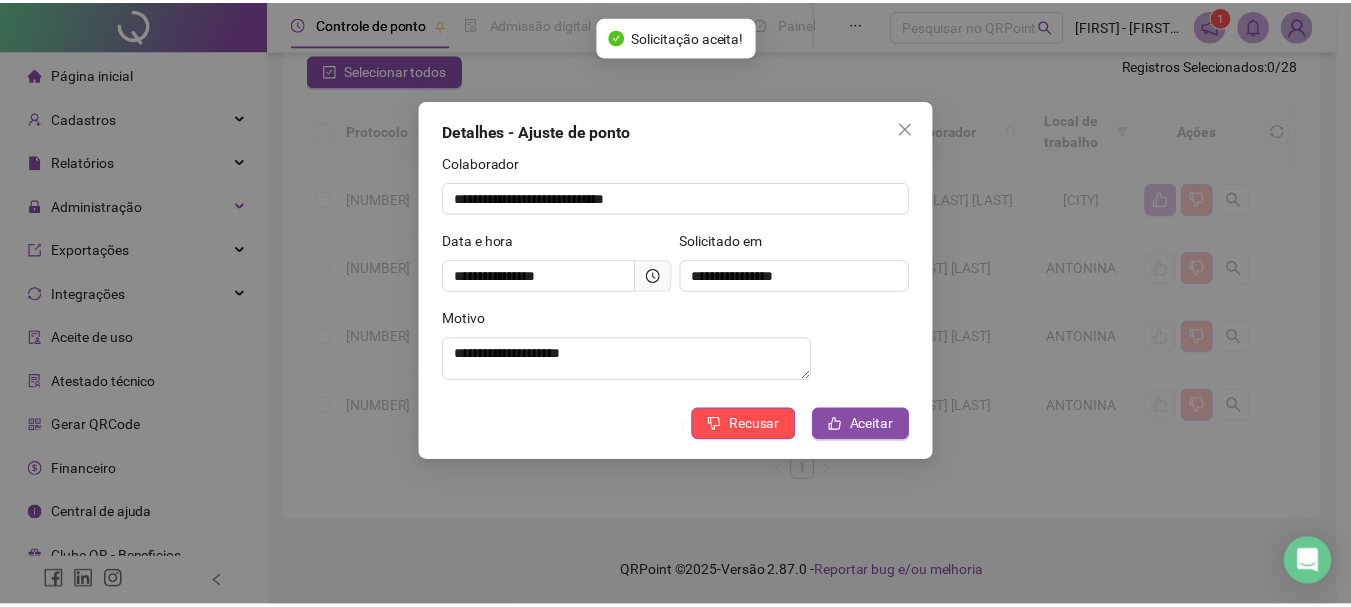 scroll, scrollTop: 109, scrollLeft: 0, axis: vertical 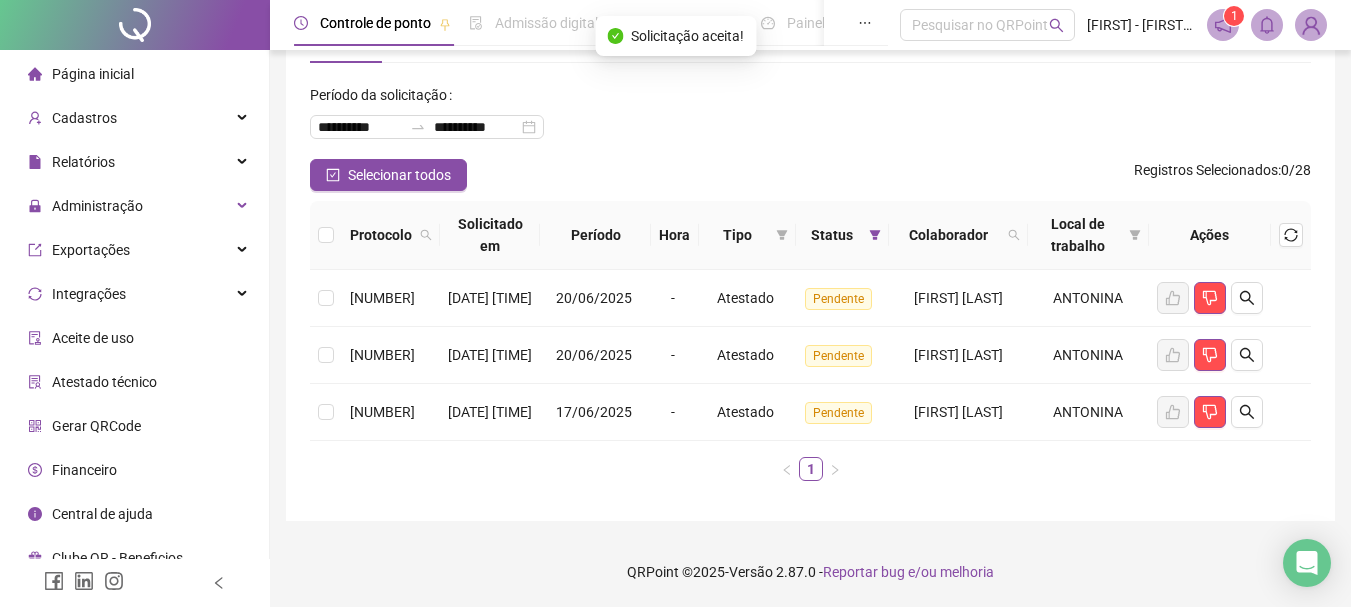 click on "Página inicial" at bounding box center (93, 74) 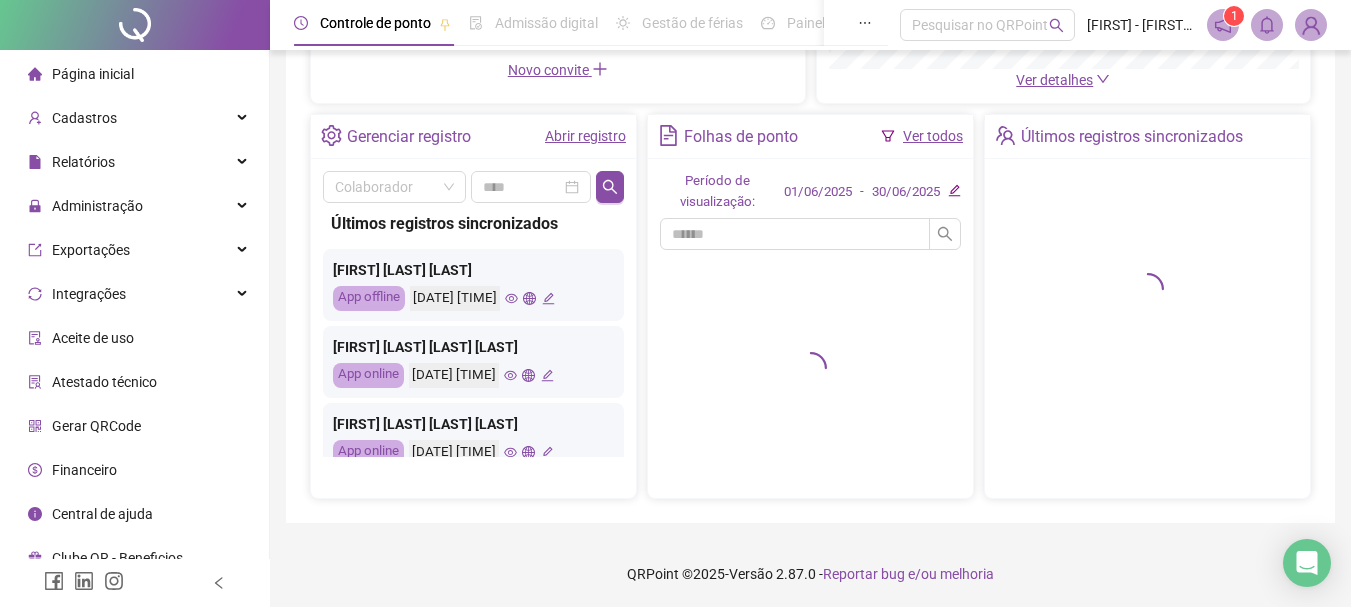 scroll, scrollTop: 376, scrollLeft: 0, axis: vertical 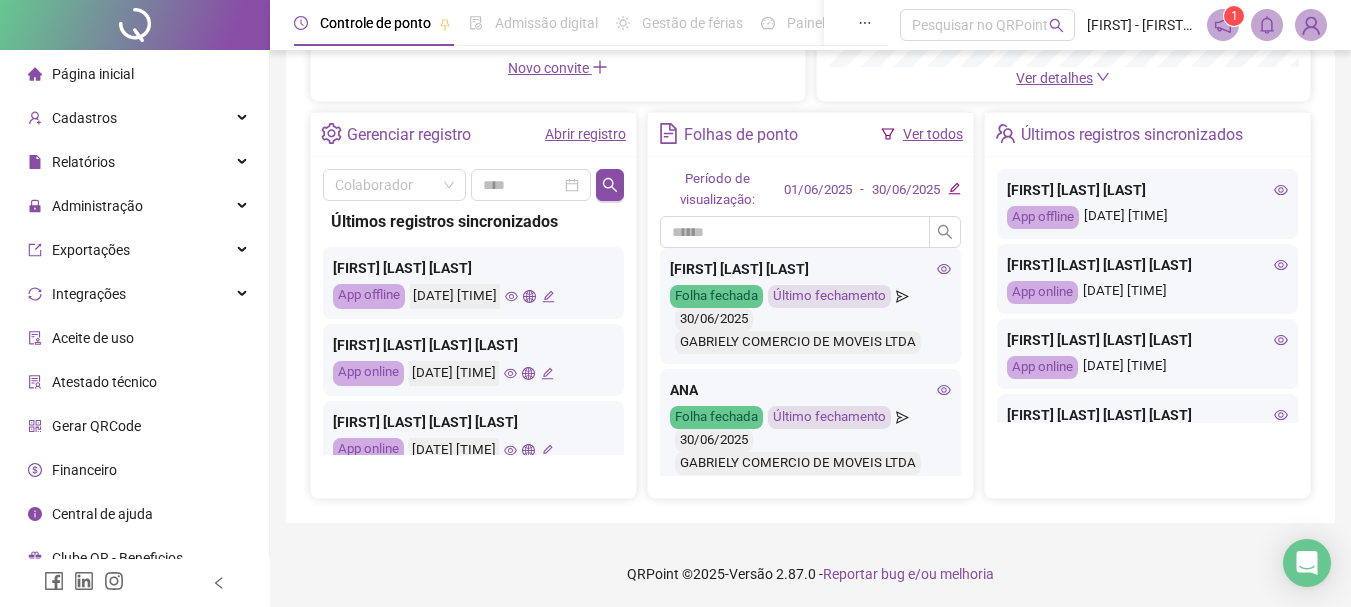 click 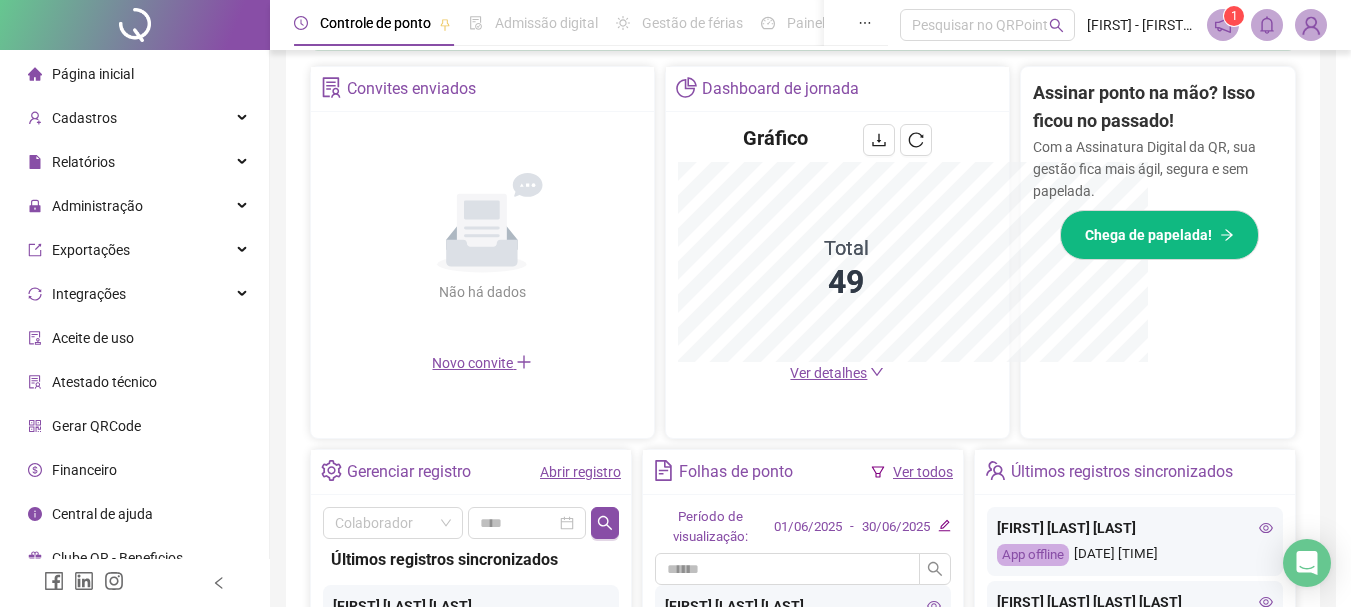 scroll, scrollTop: 671, scrollLeft: 0, axis: vertical 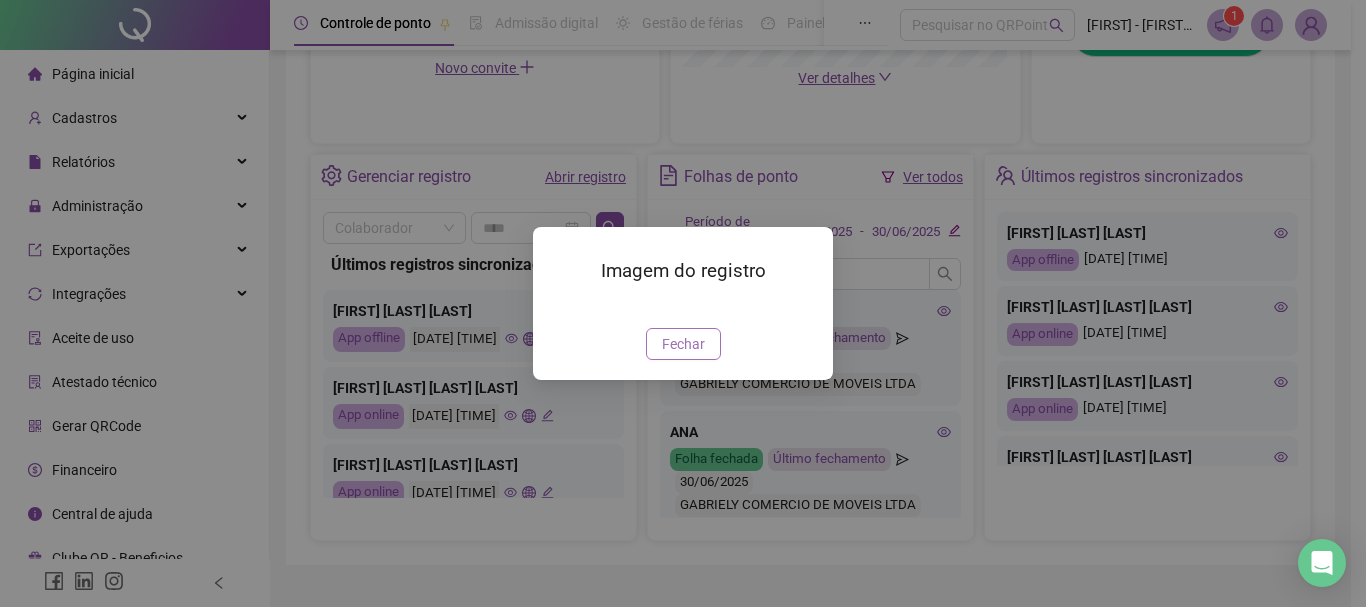 click on "Fechar" at bounding box center [683, 344] 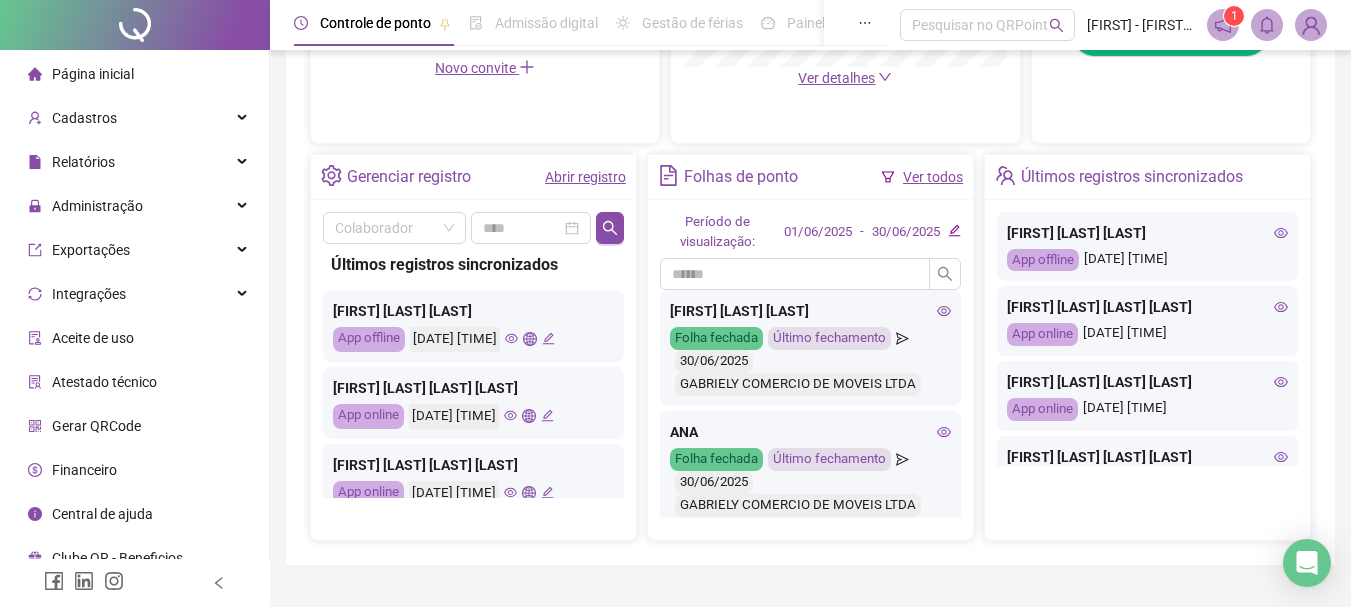 click 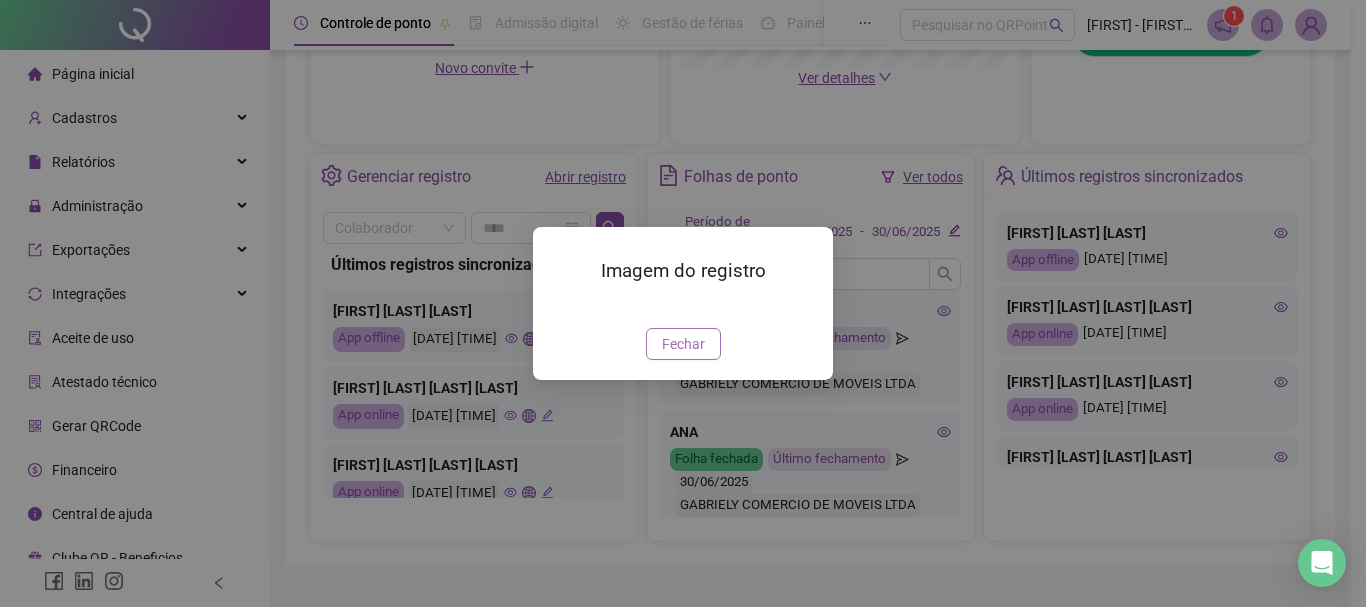 click on "Fechar" at bounding box center [683, 344] 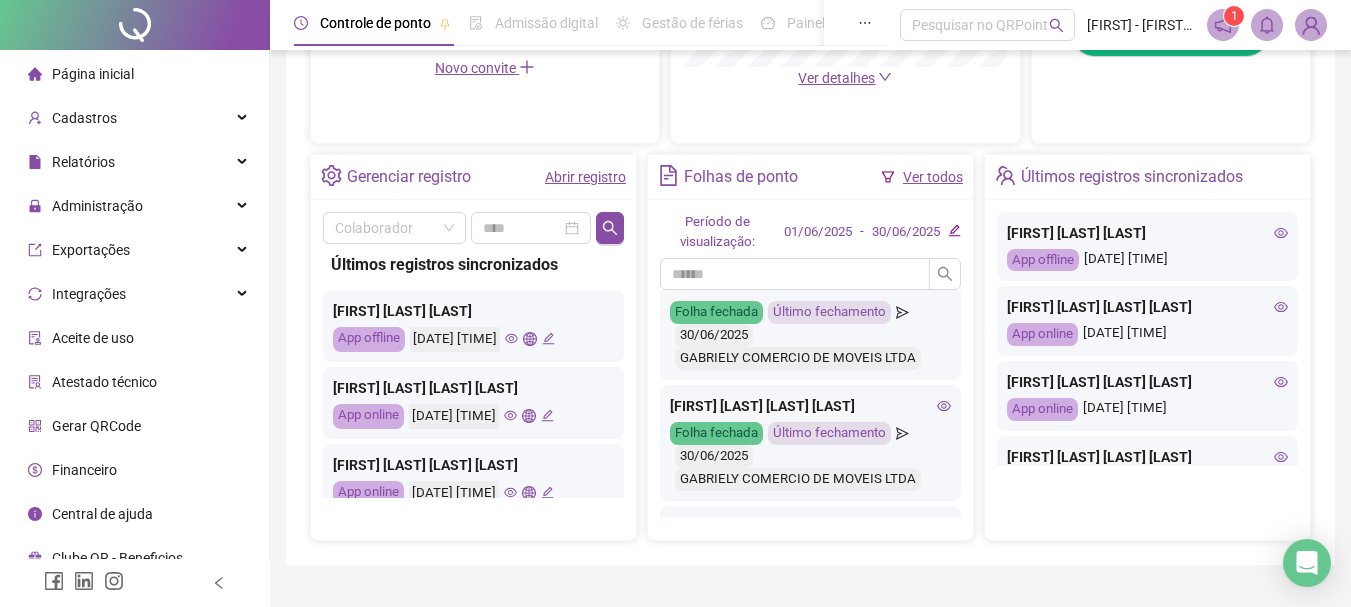 scroll, scrollTop: 200, scrollLeft: 0, axis: vertical 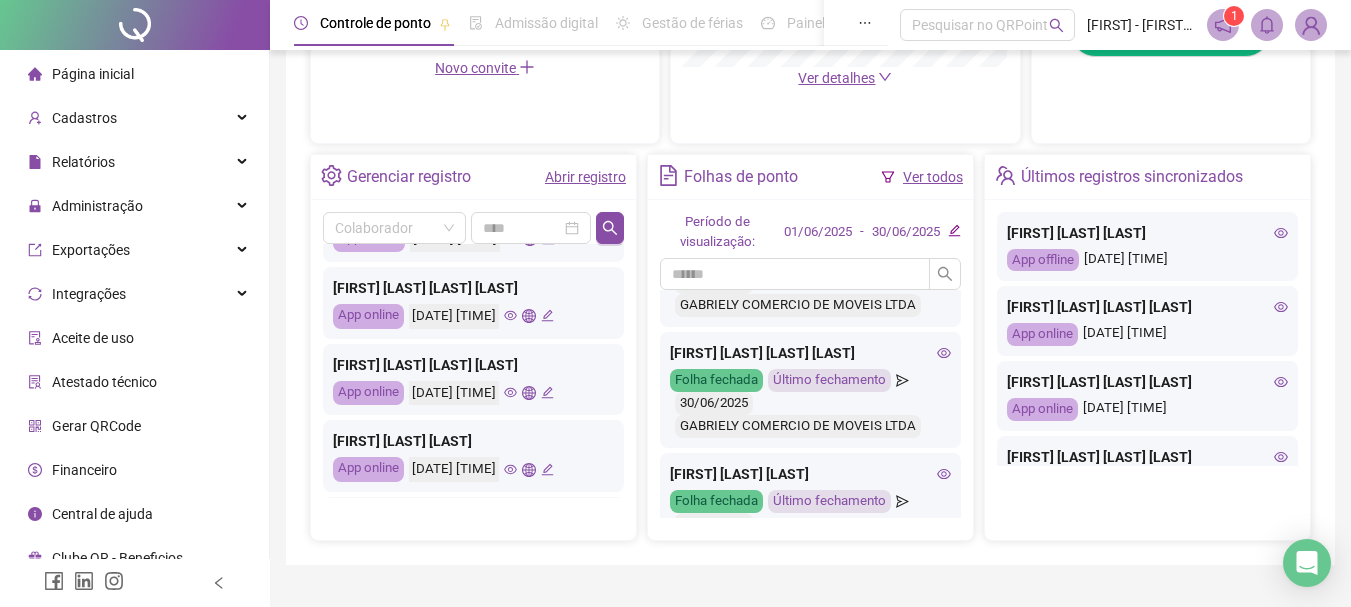click 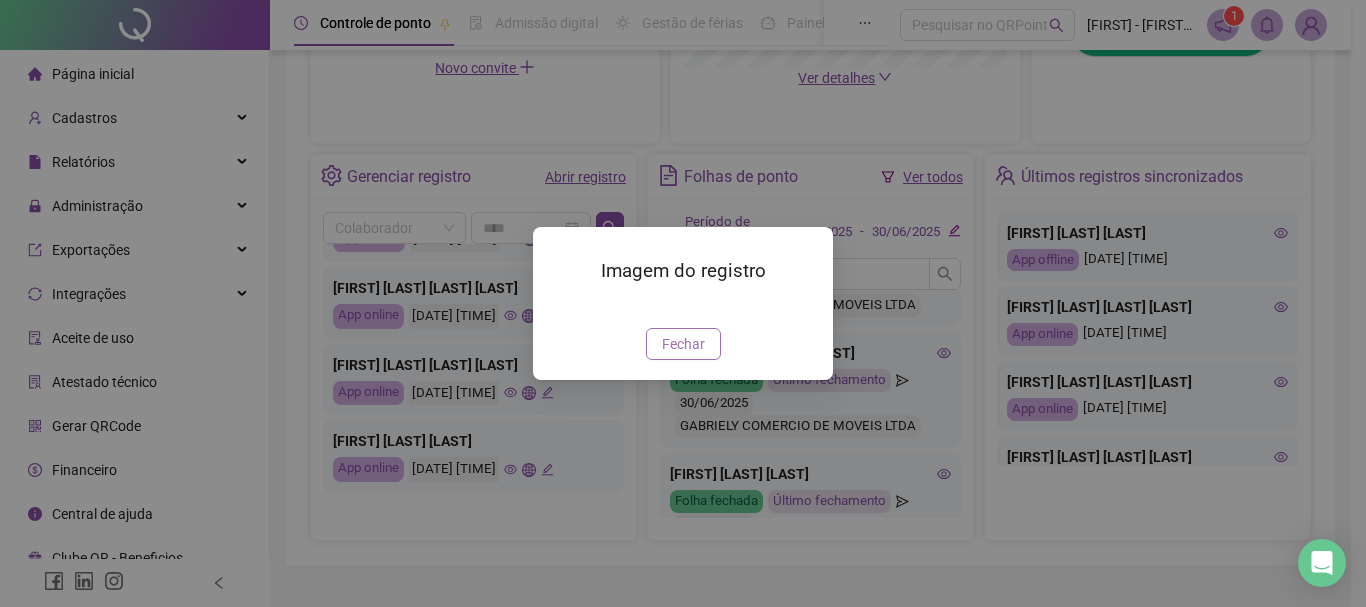 click on "Fechar" at bounding box center [683, 344] 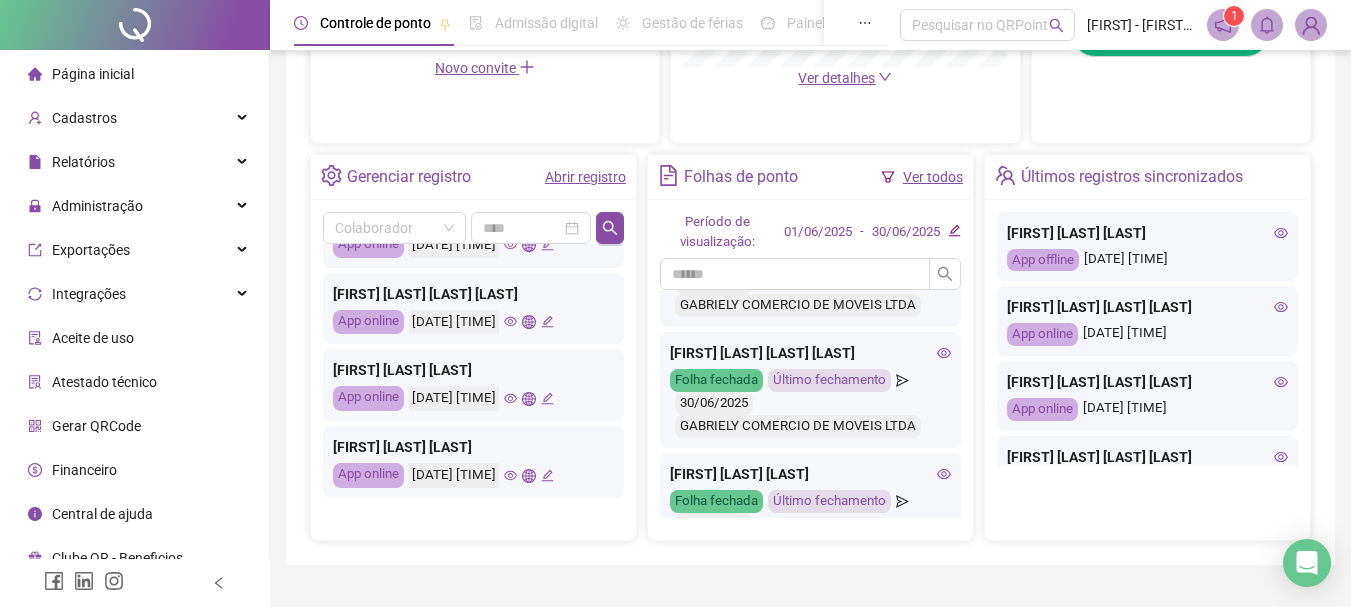 scroll, scrollTop: 200, scrollLeft: 0, axis: vertical 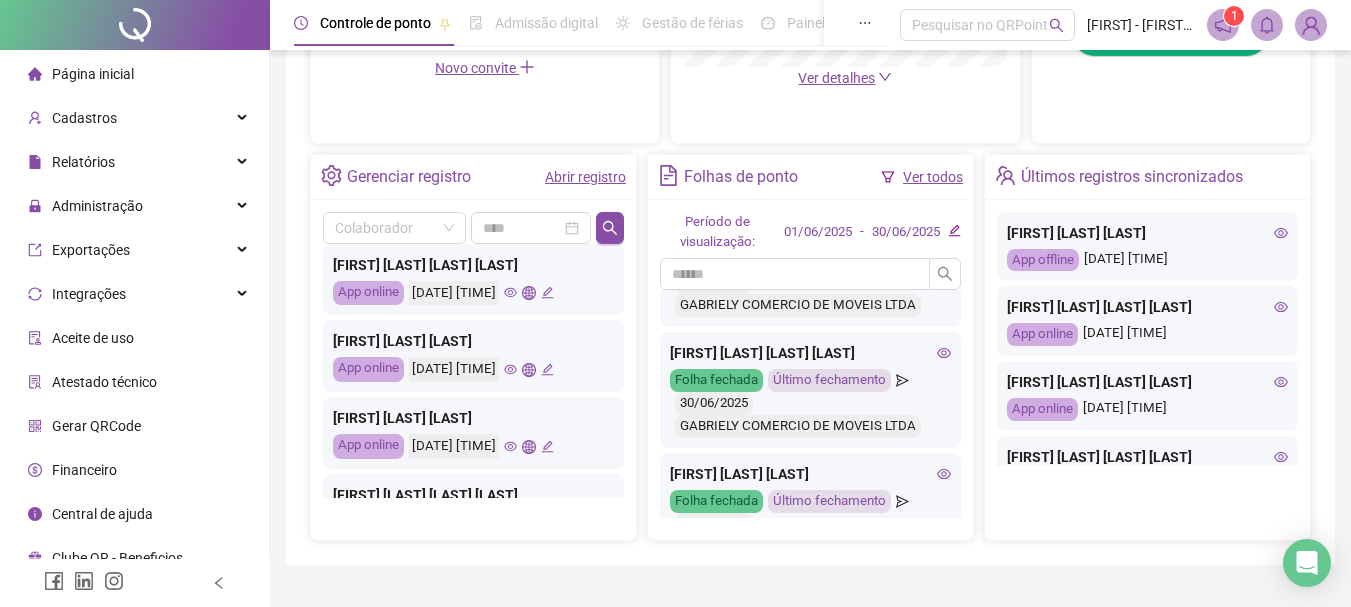 click 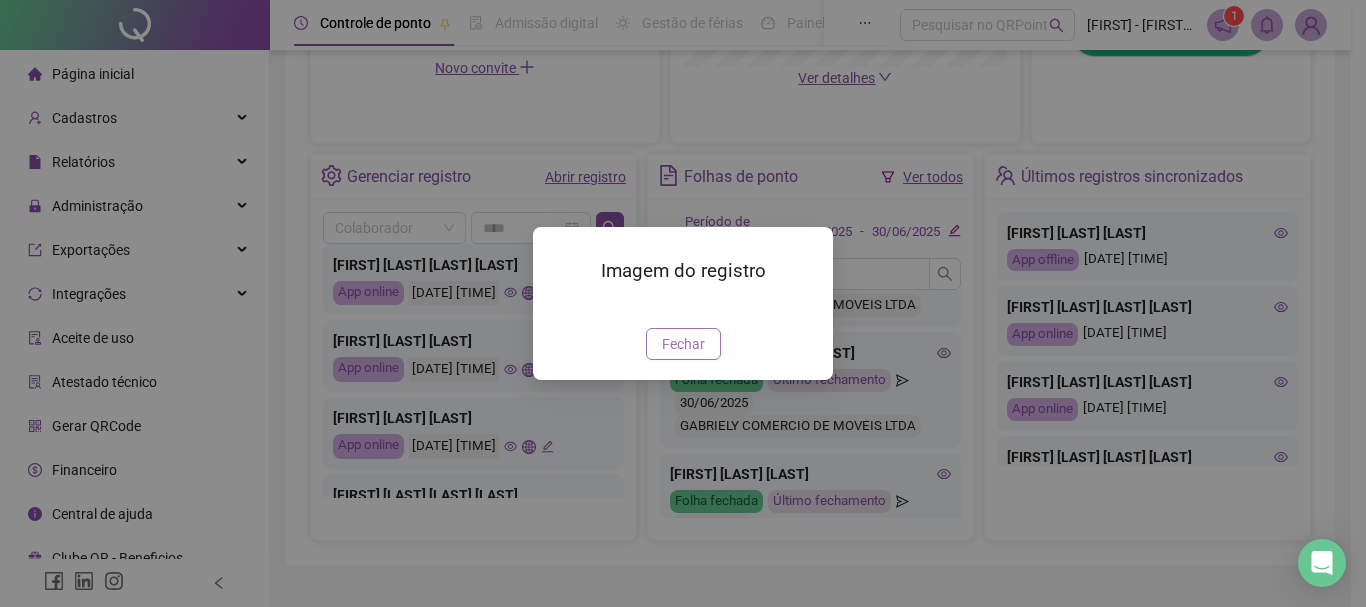 click on "Fechar" at bounding box center (683, 344) 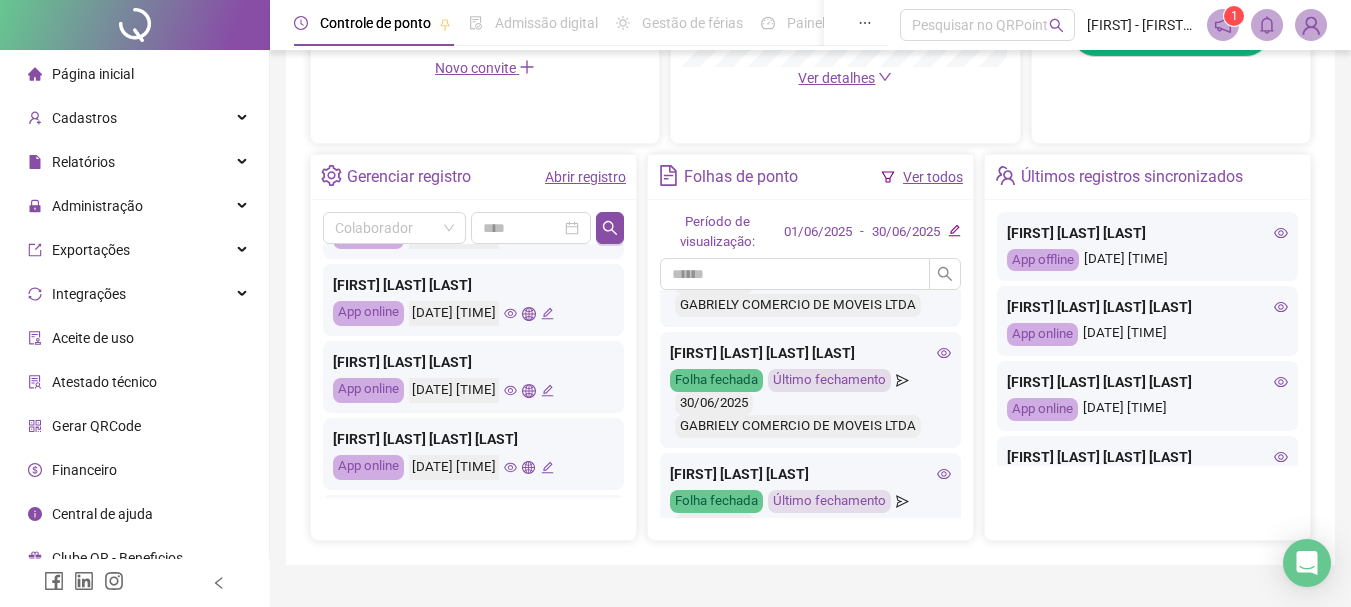 scroll, scrollTop: 300, scrollLeft: 0, axis: vertical 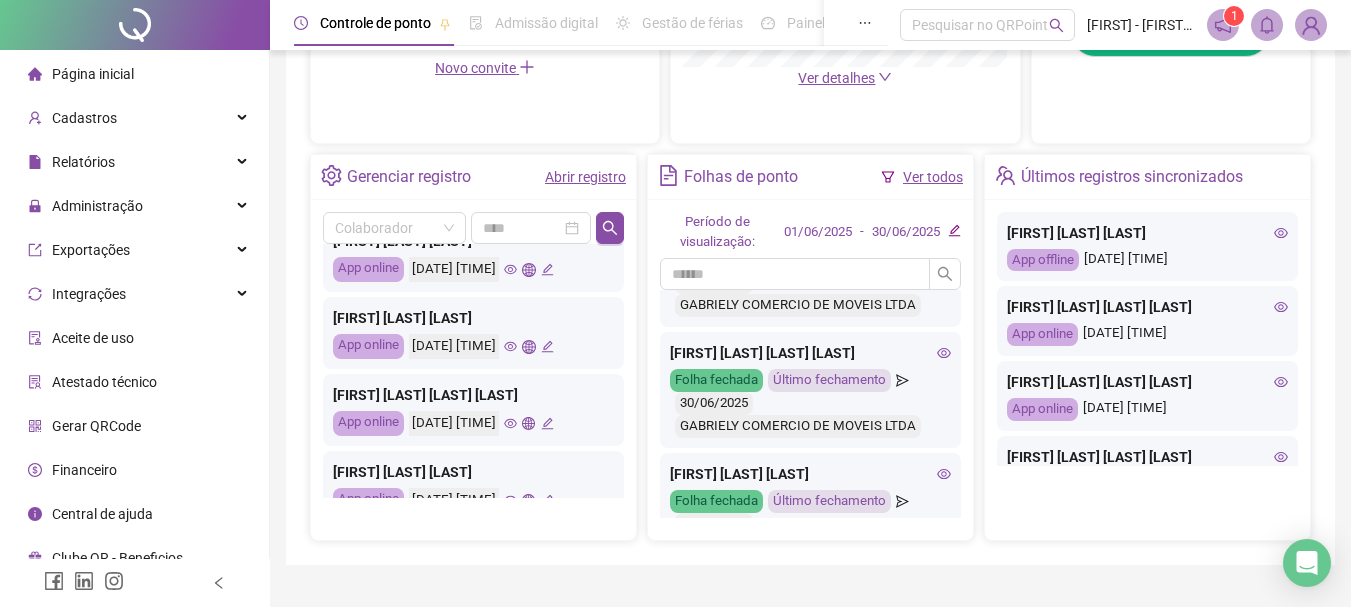 click 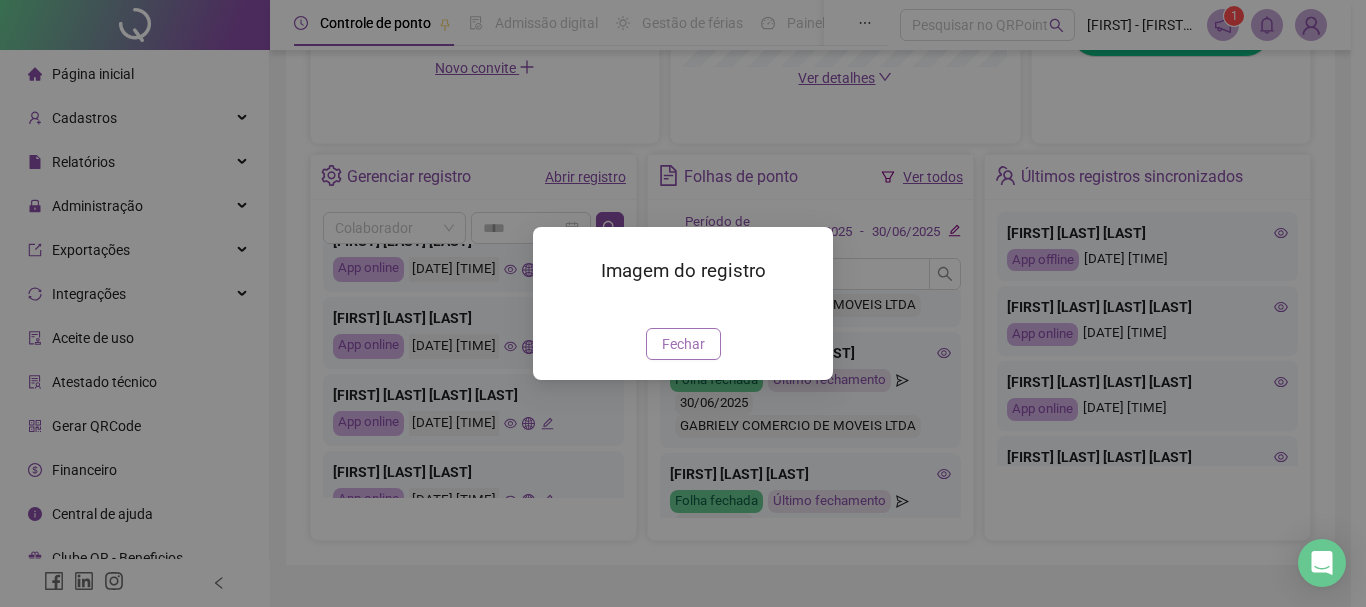 click on "Fechar" at bounding box center [683, 344] 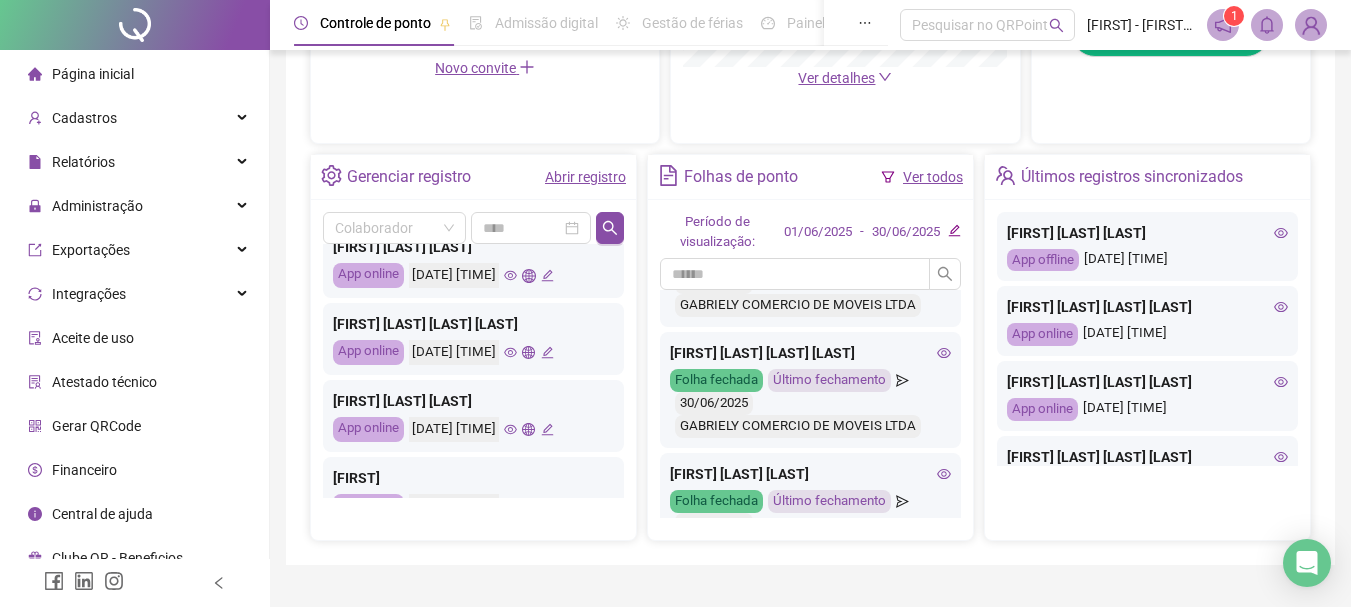 scroll, scrollTop: 400, scrollLeft: 0, axis: vertical 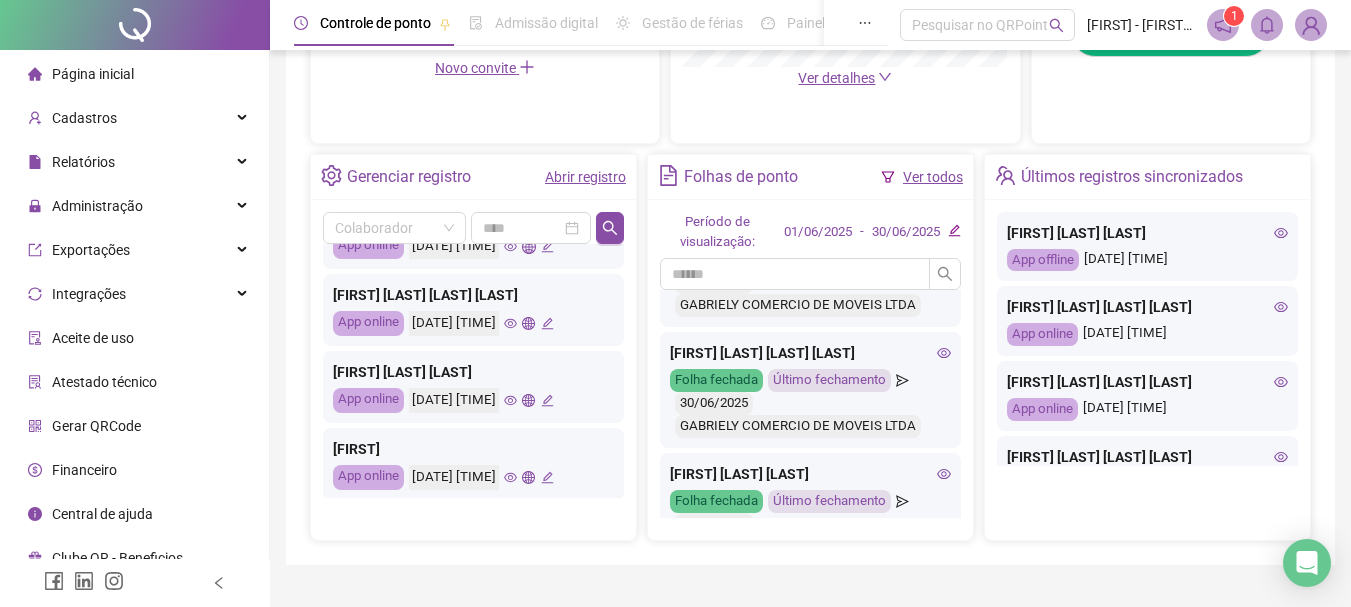 click on "[DATE] [TIME]" at bounding box center [481, 323] 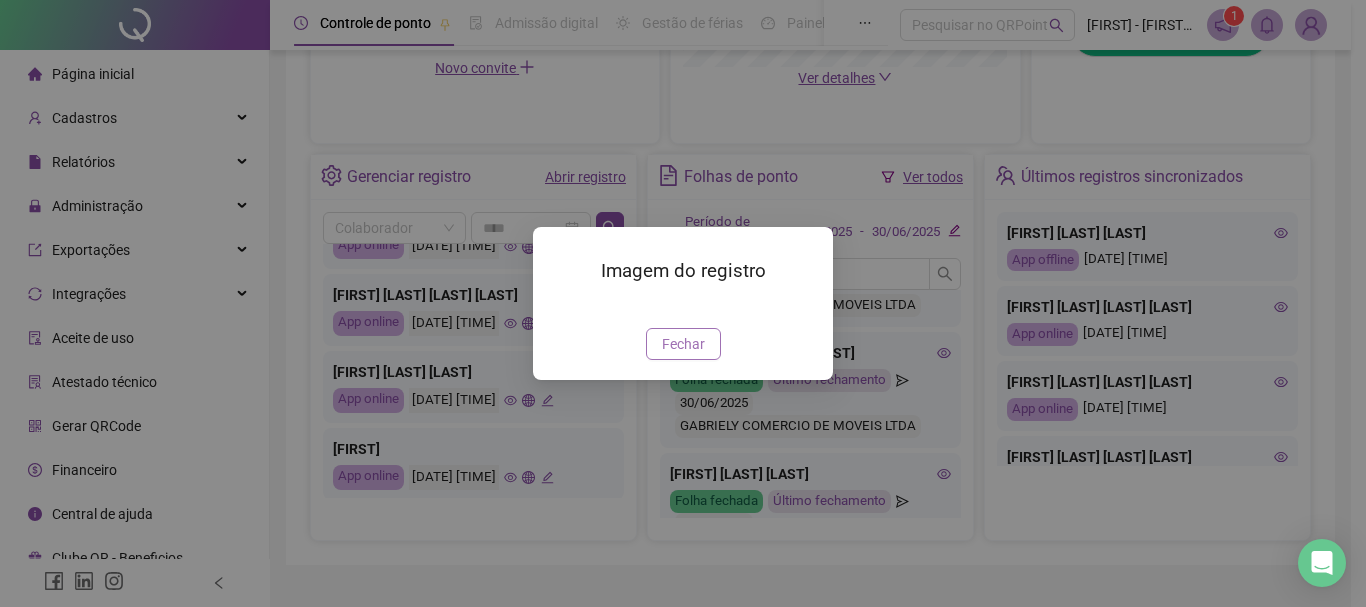 click on "Fechar" at bounding box center (683, 344) 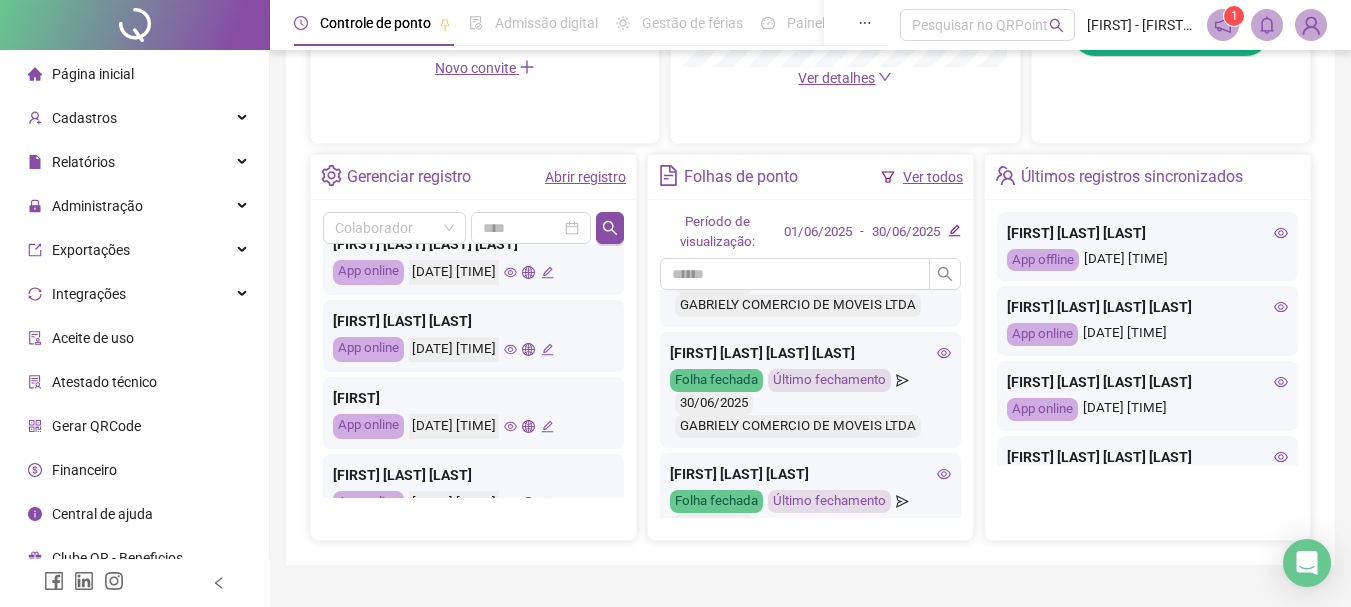 scroll, scrollTop: 500, scrollLeft: 0, axis: vertical 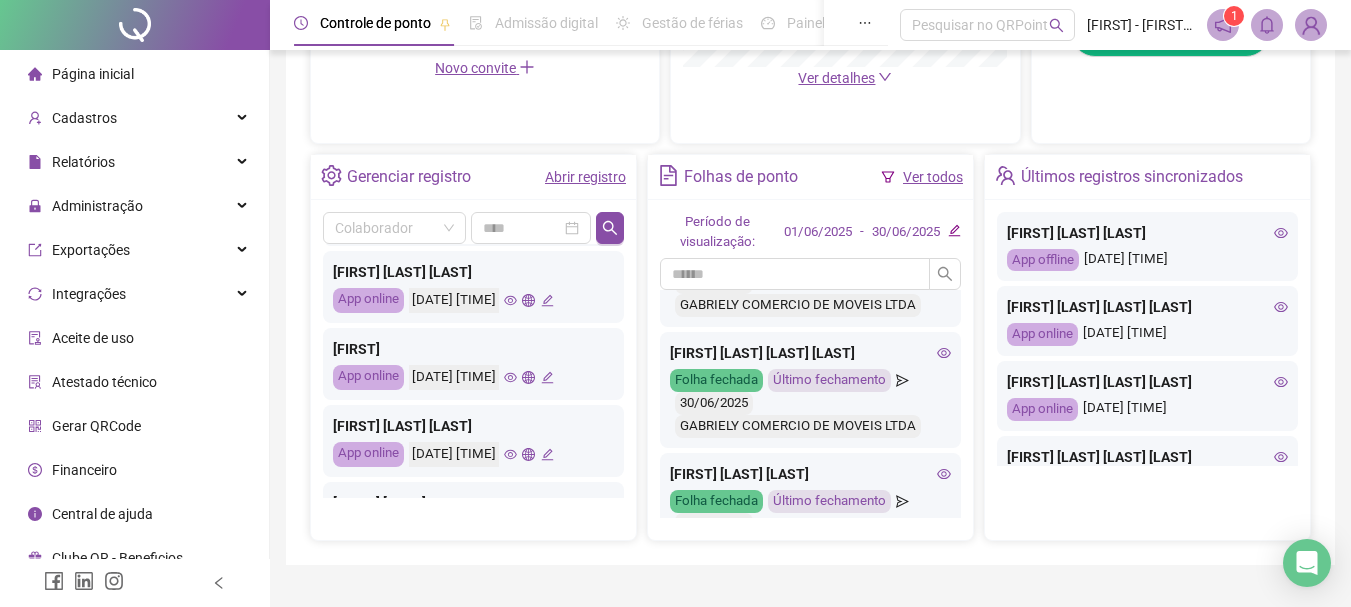 click 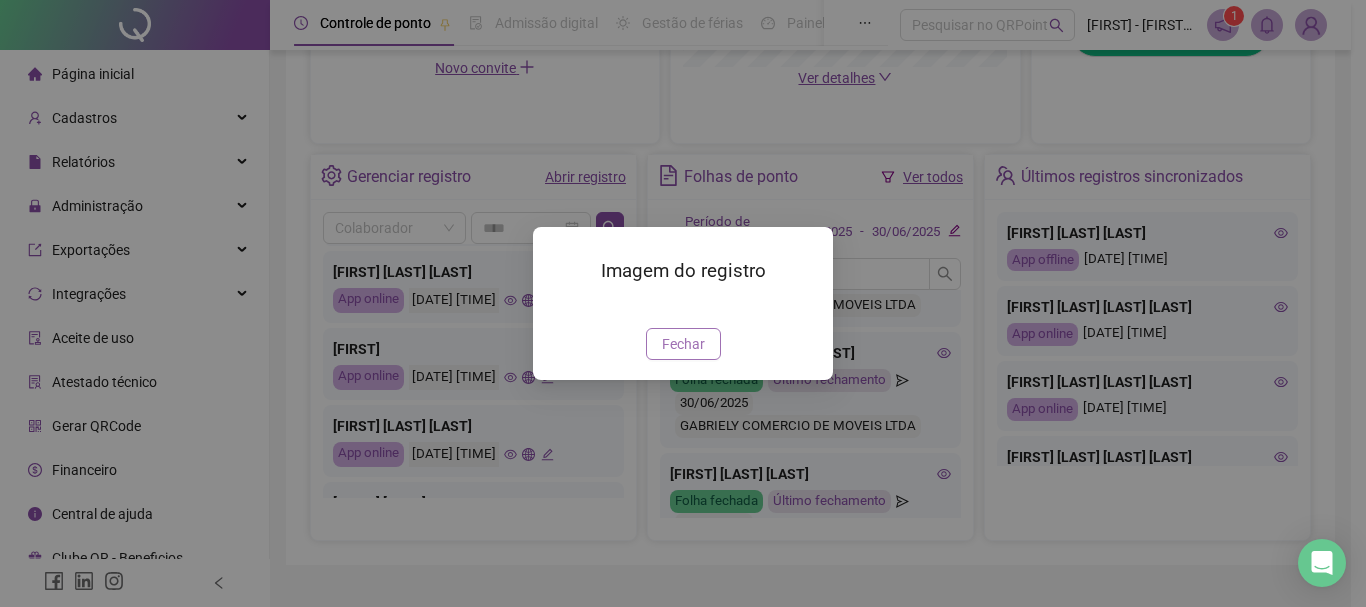 drag, startPoint x: 657, startPoint y: 433, endPoint x: 663, endPoint y: 446, distance: 14.3178215 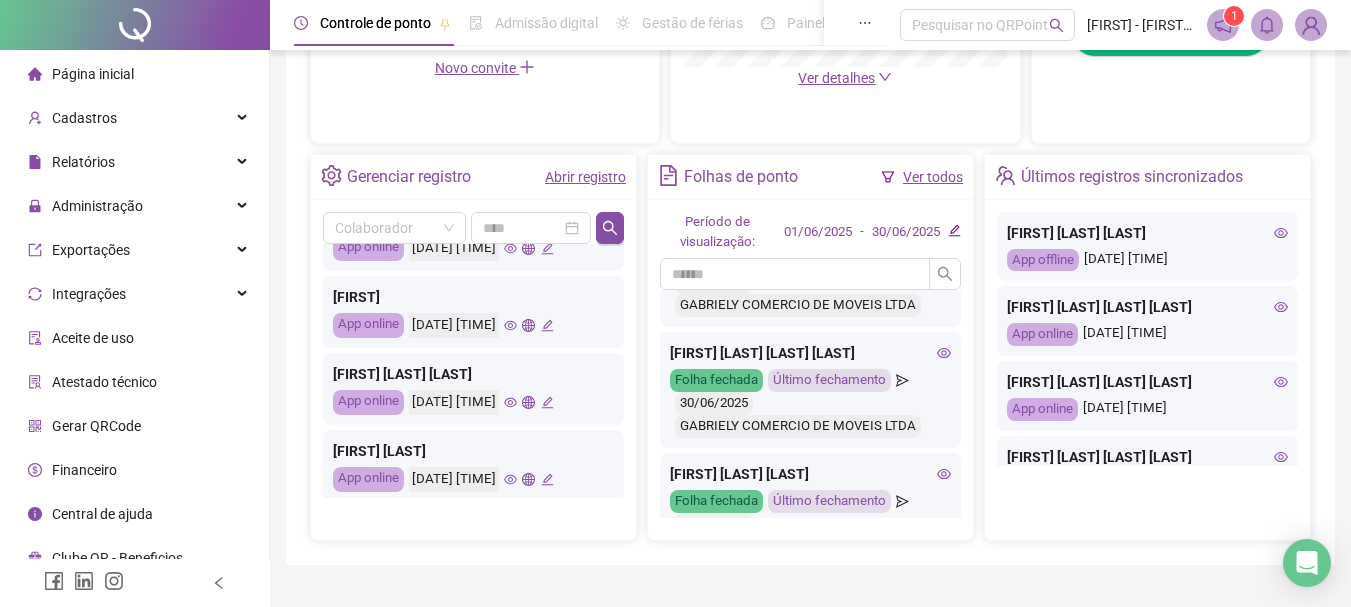 scroll, scrollTop: 600, scrollLeft: 0, axis: vertical 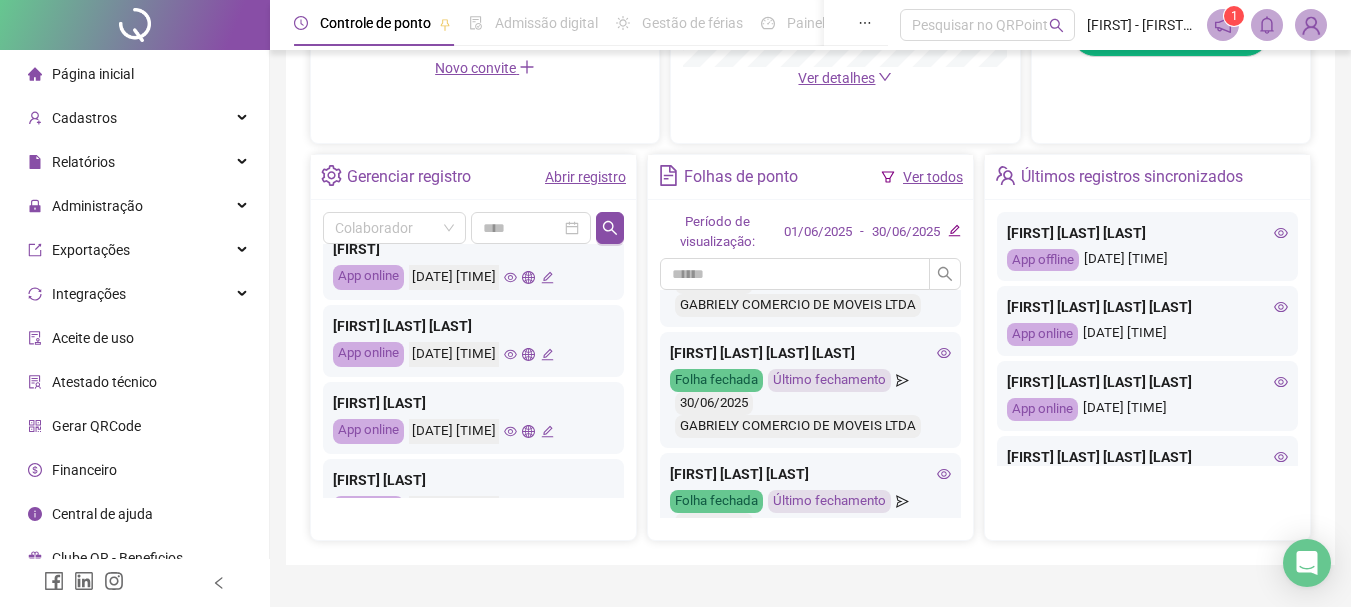 click 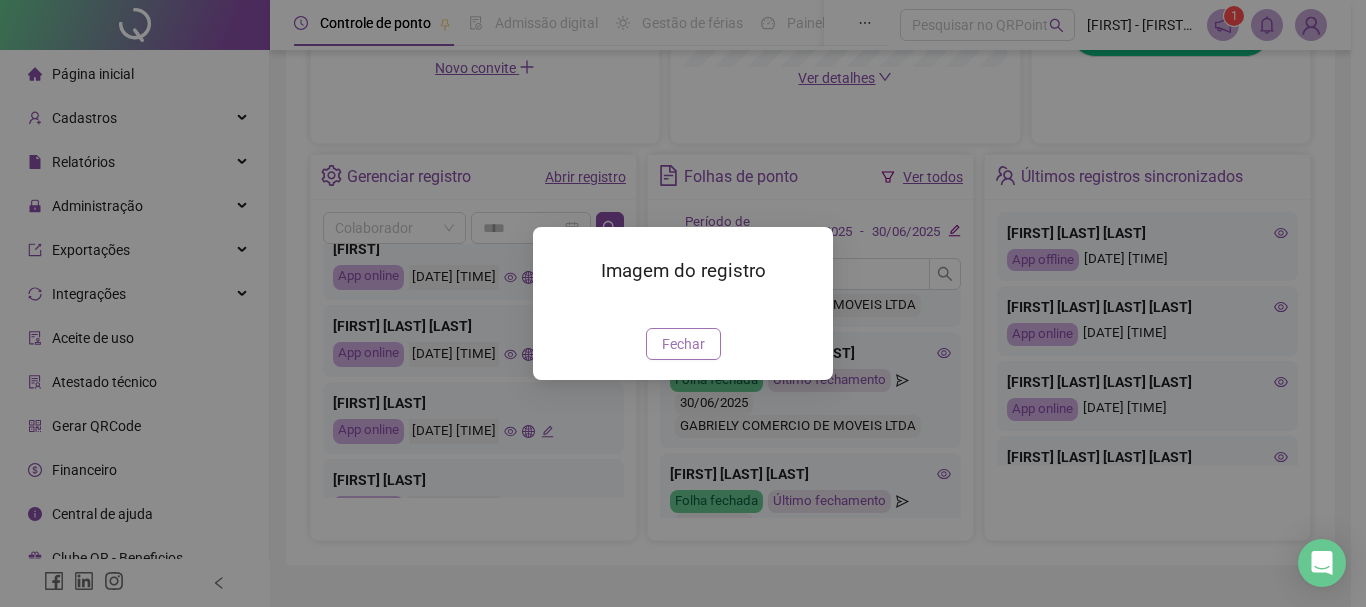 click on "Fechar" at bounding box center (683, 344) 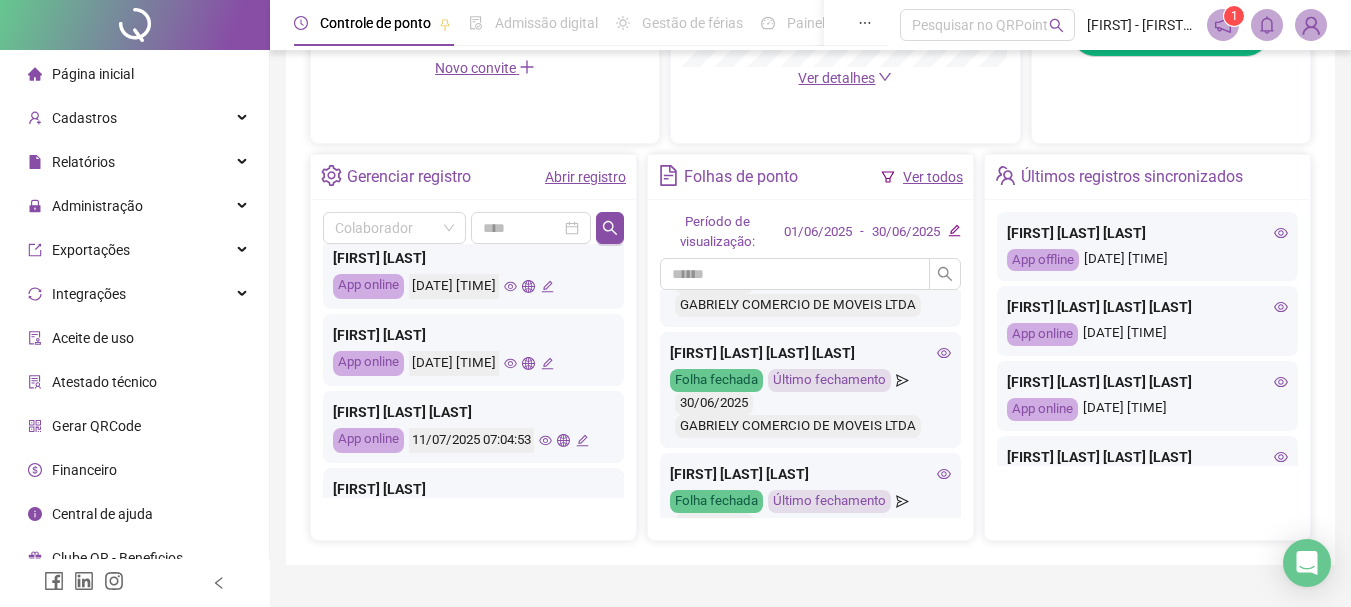 scroll, scrollTop: 800, scrollLeft: 0, axis: vertical 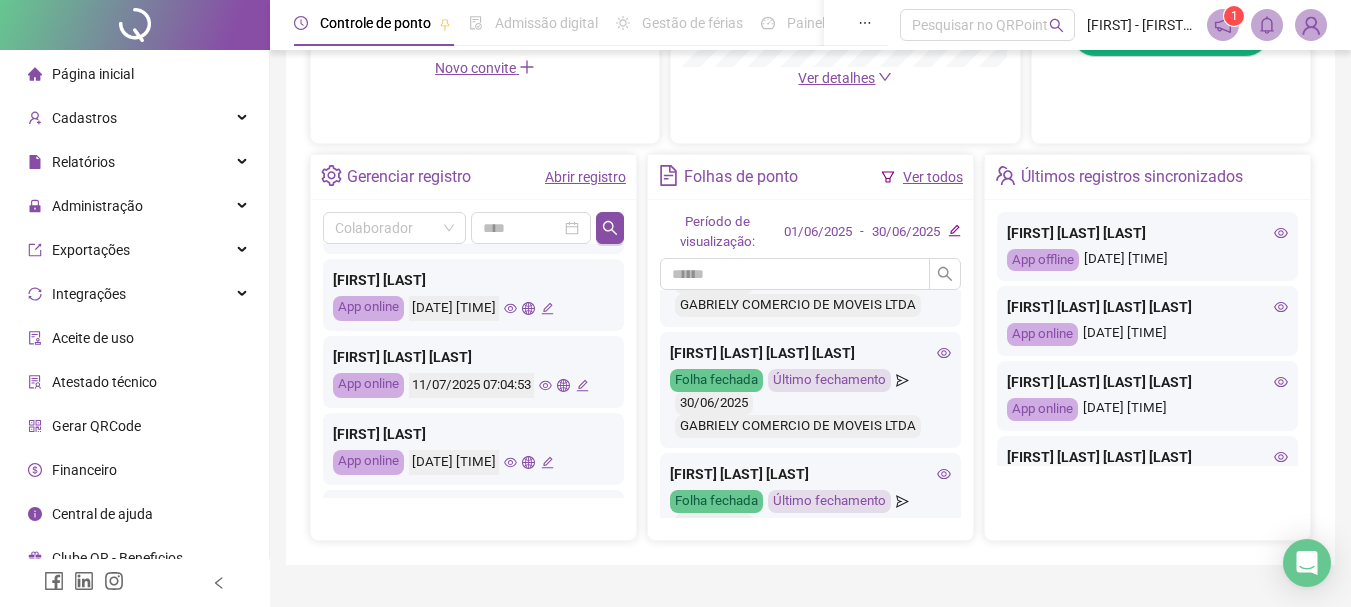 click 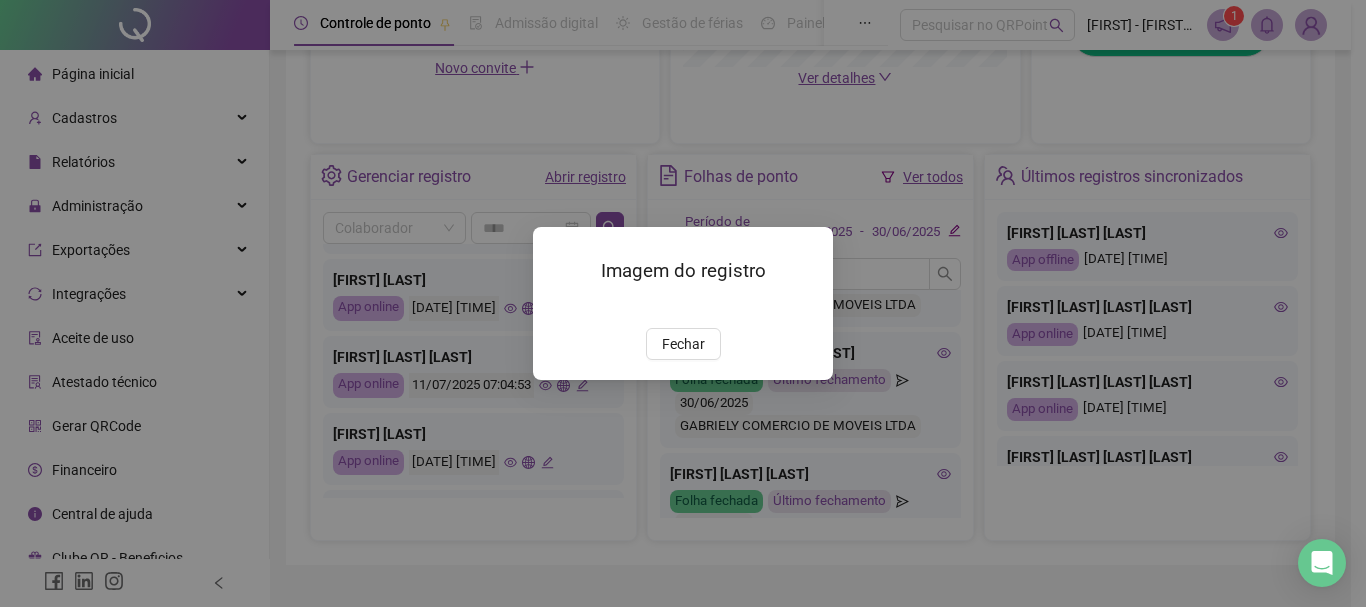 click on "Imagem do registro Fechar" at bounding box center [683, 303] 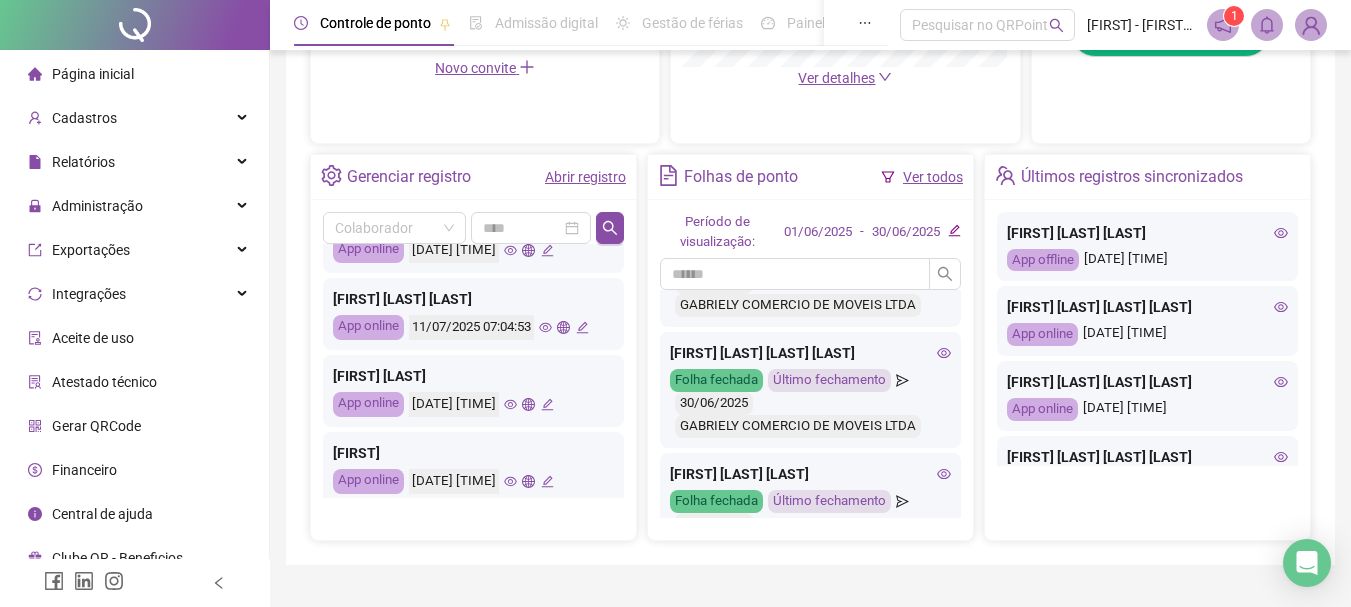 scroll, scrollTop: 900, scrollLeft: 0, axis: vertical 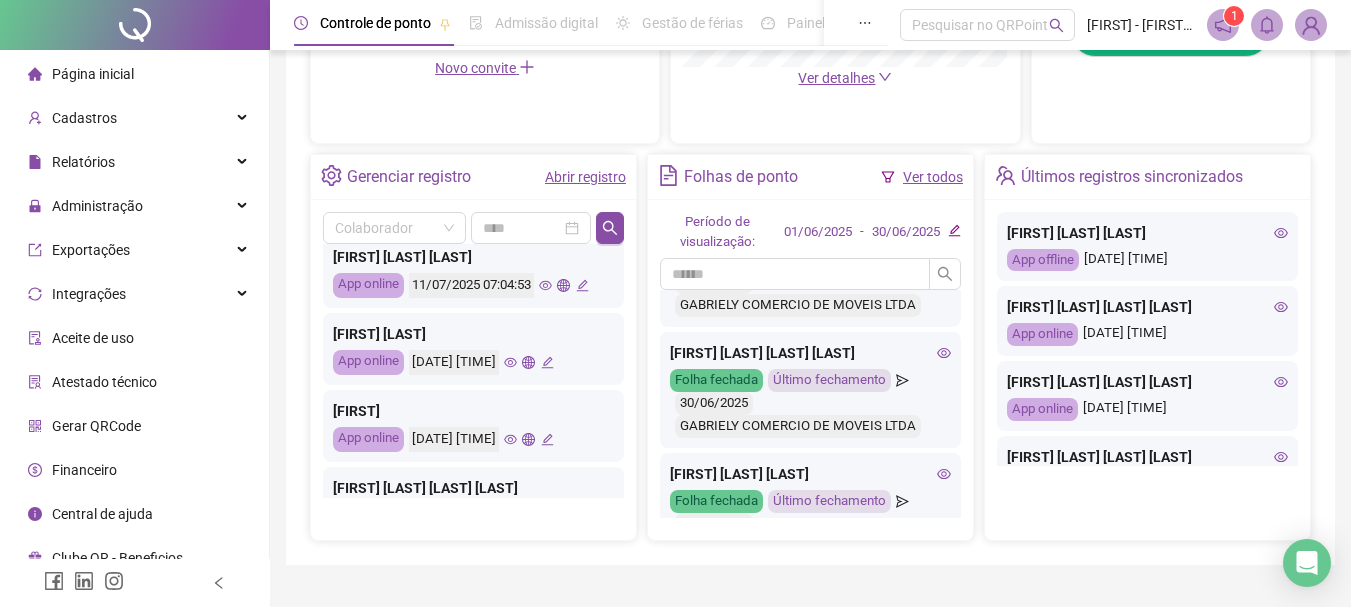 click 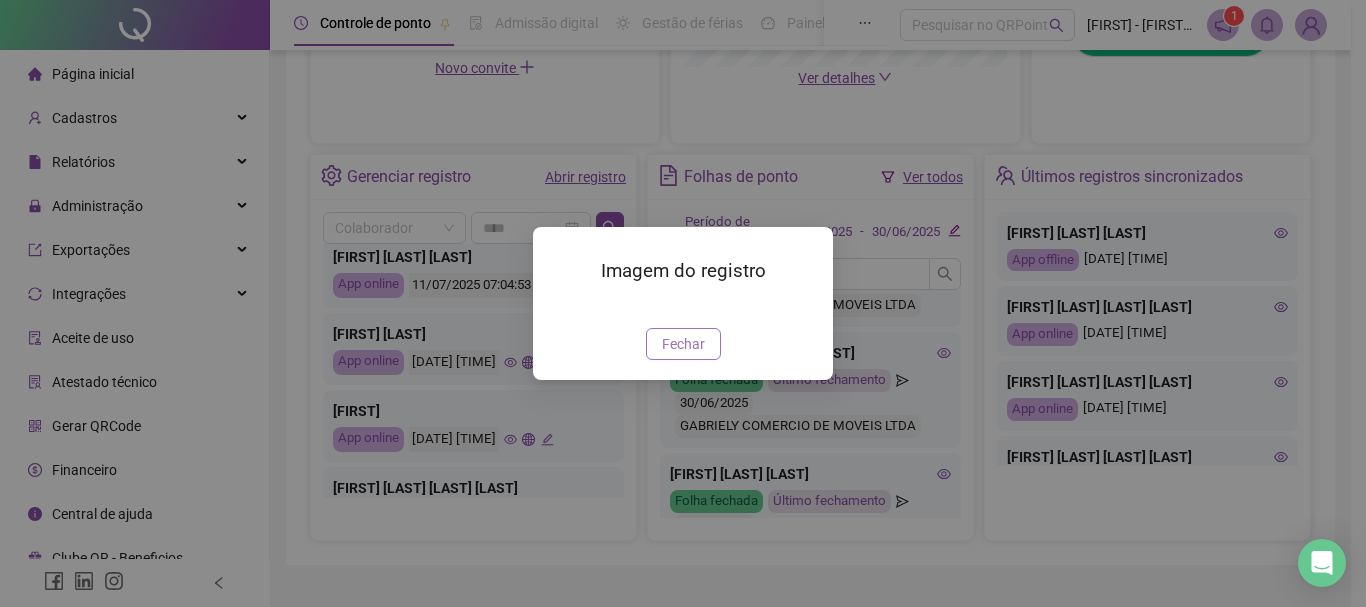 click on "Fechar" at bounding box center (683, 344) 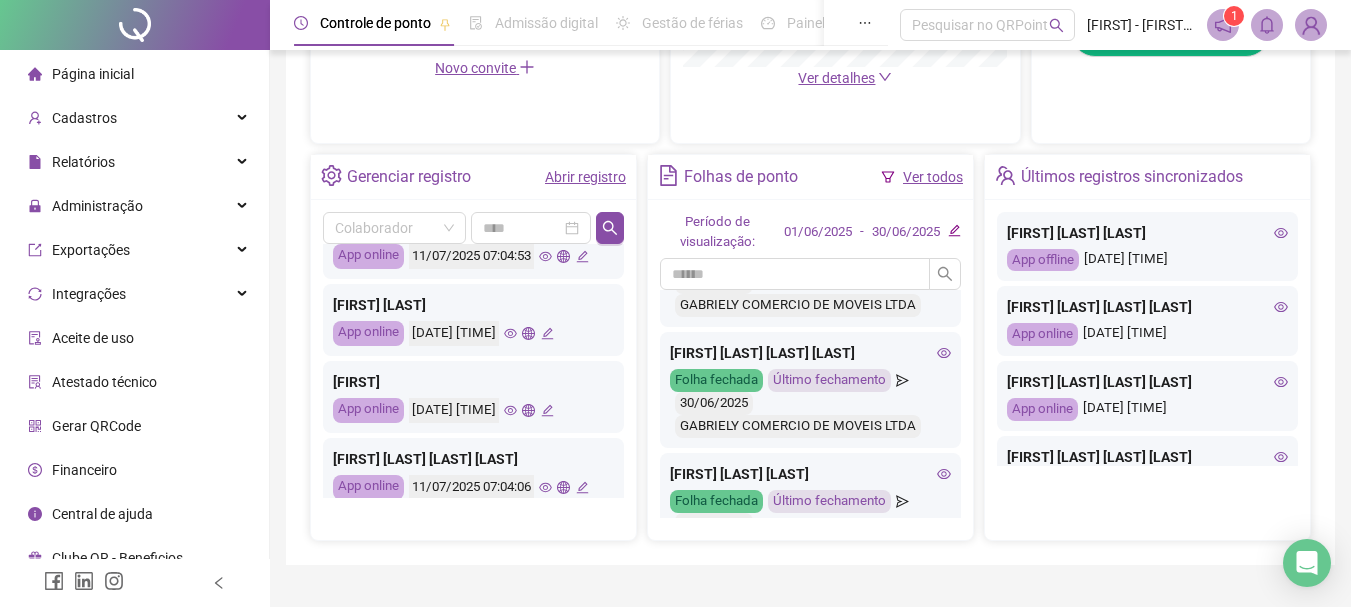 scroll, scrollTop: 941, scrollLeft: 0, axis: vertical 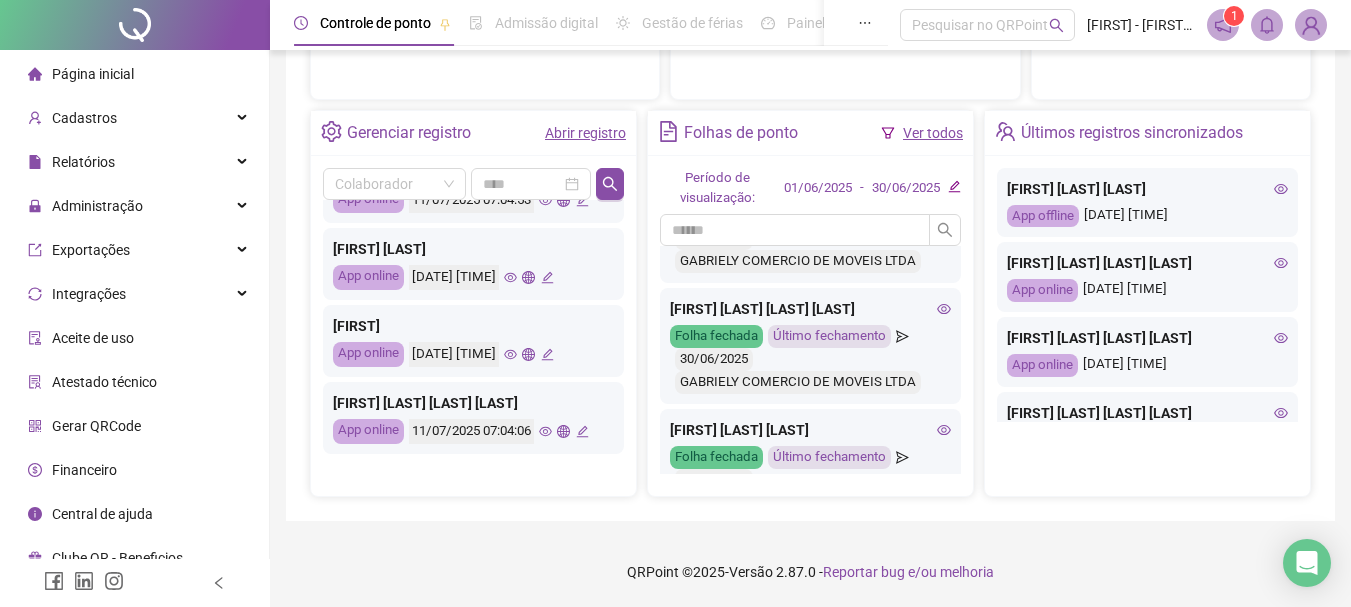 click 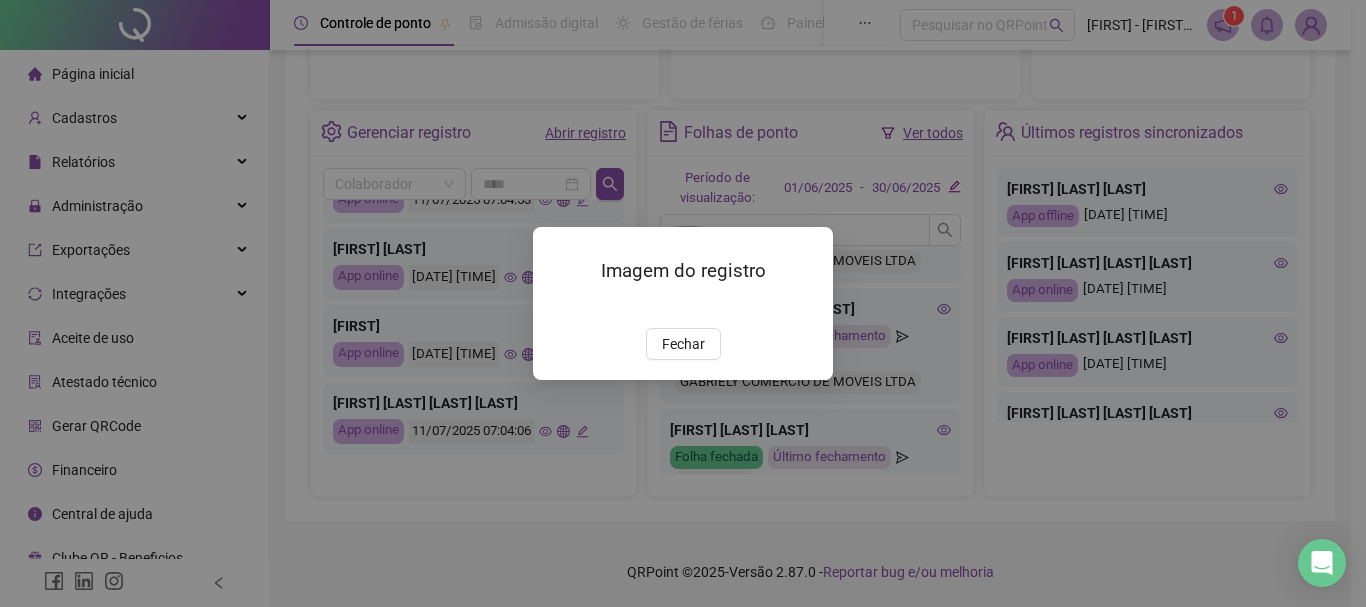 click on "Fechar" at bounding box center (683, 344) 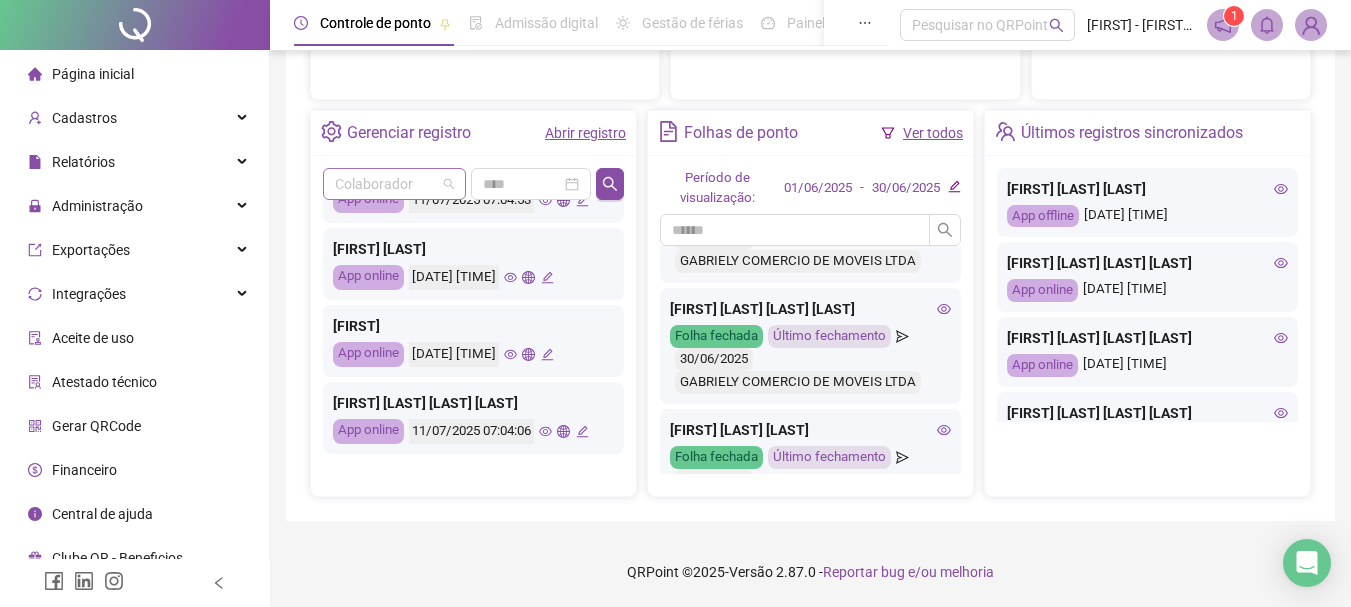 click at bounding box center [388, 184] 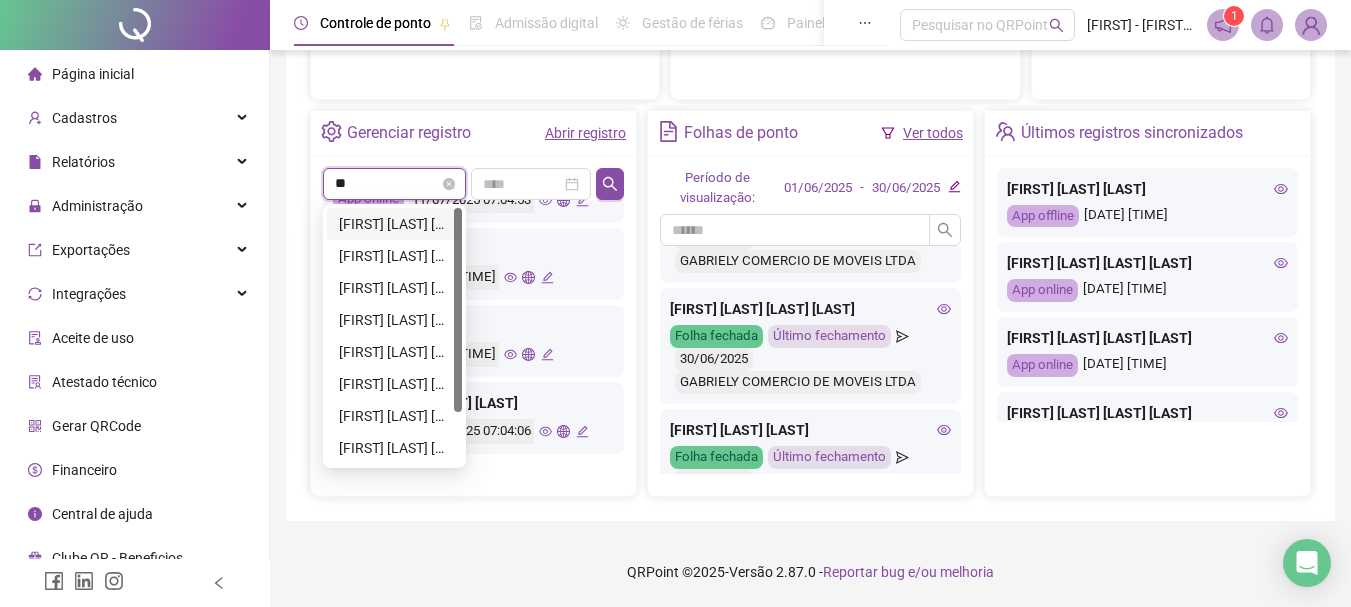 type on "***" 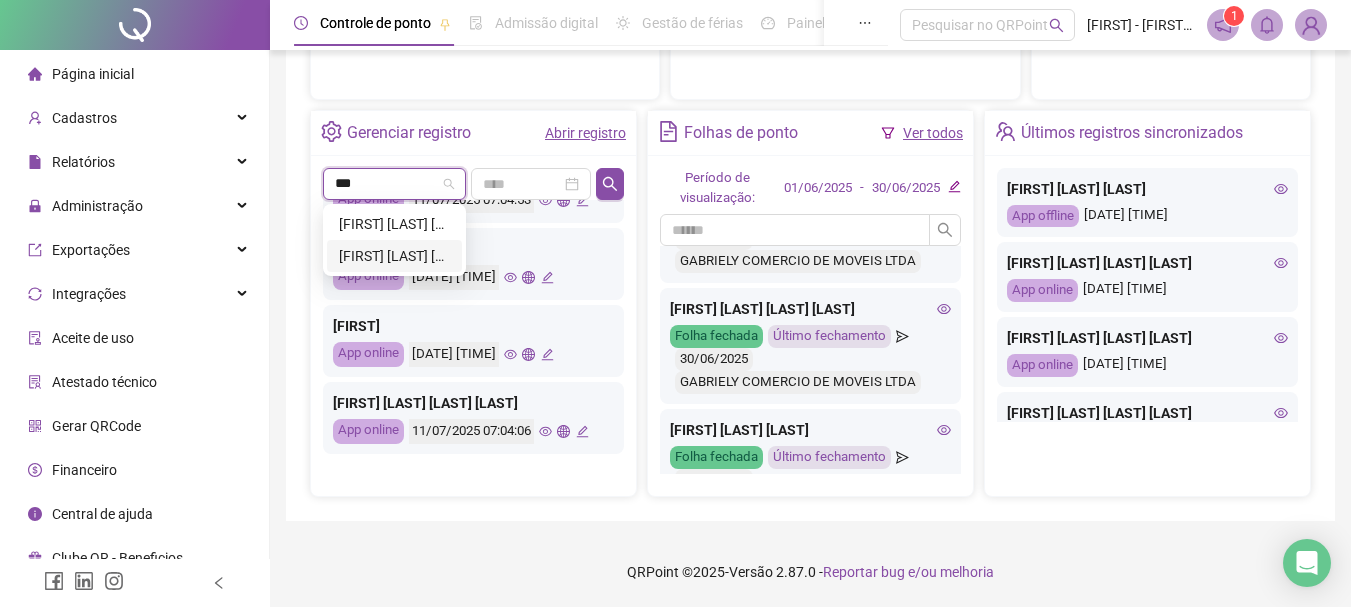 click on "[FIRST] [LAST] [LAST] [LAST] [LAST]" at bounding box center [394, 256] 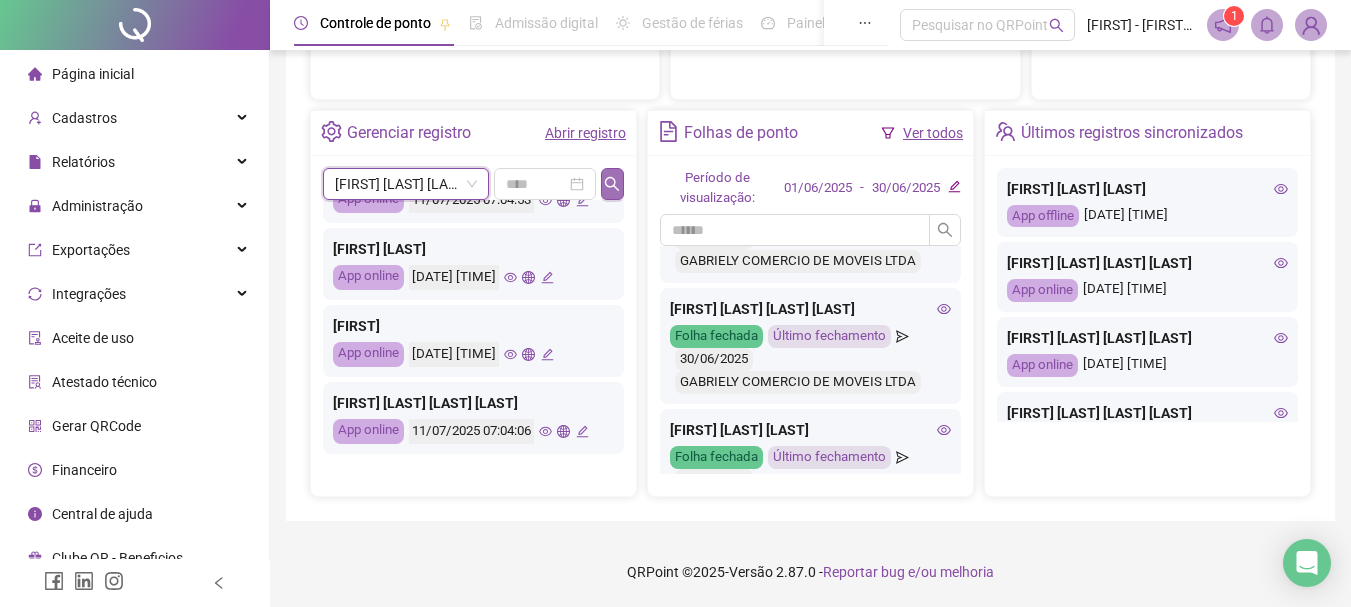 click at bounding box center [612, 184] 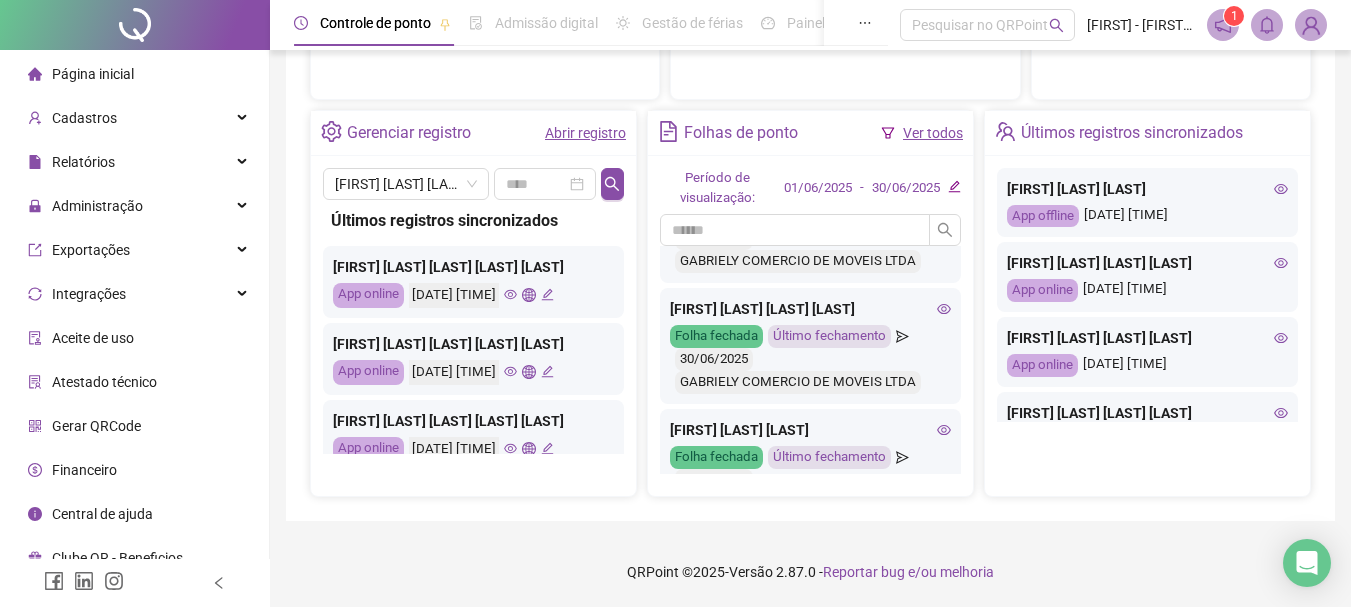 click 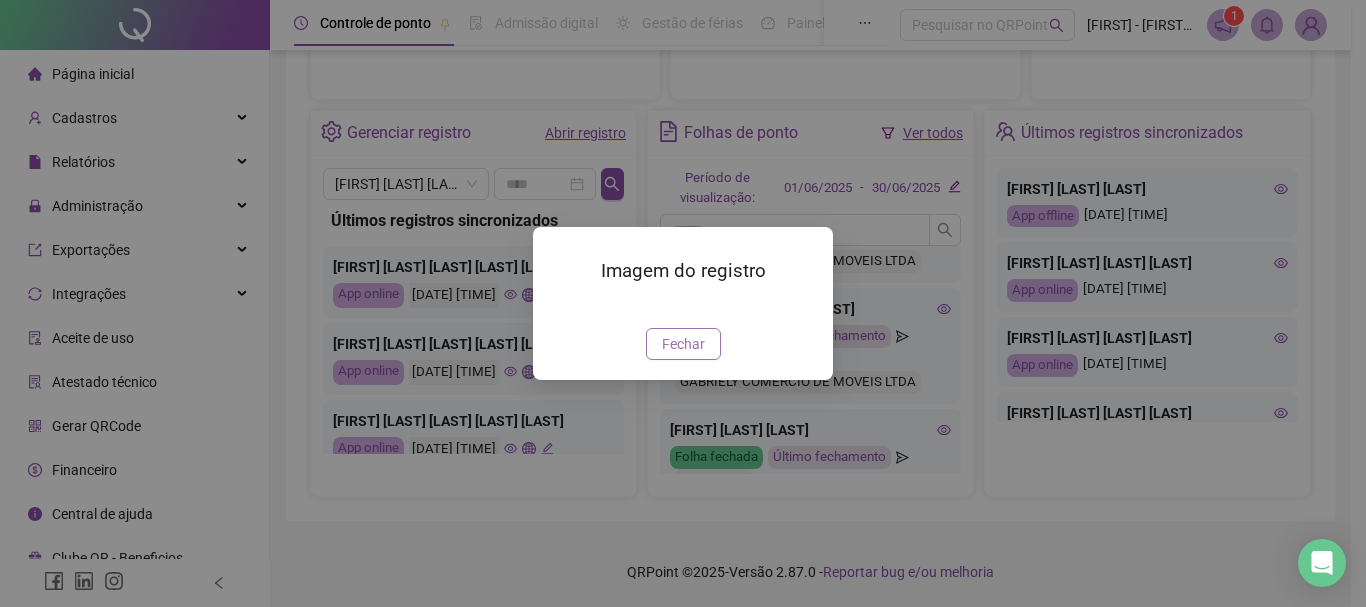 click on "Fechar" at bounding box center (683, 344) 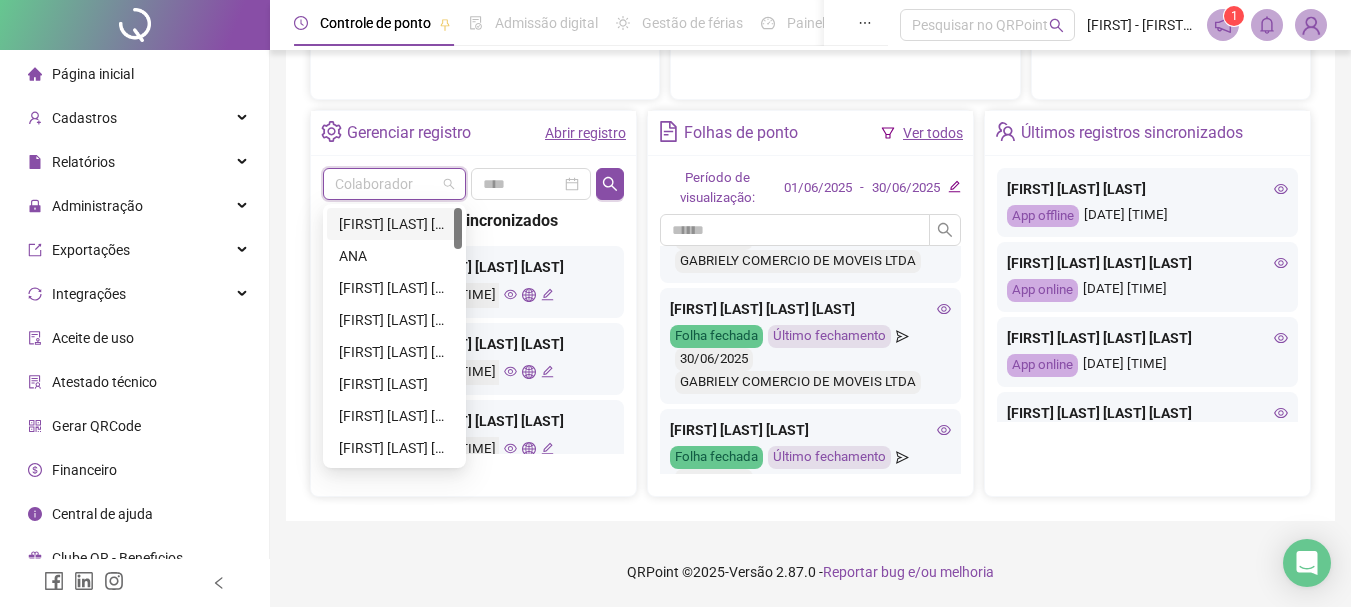 click at bounding box center (388, 184) 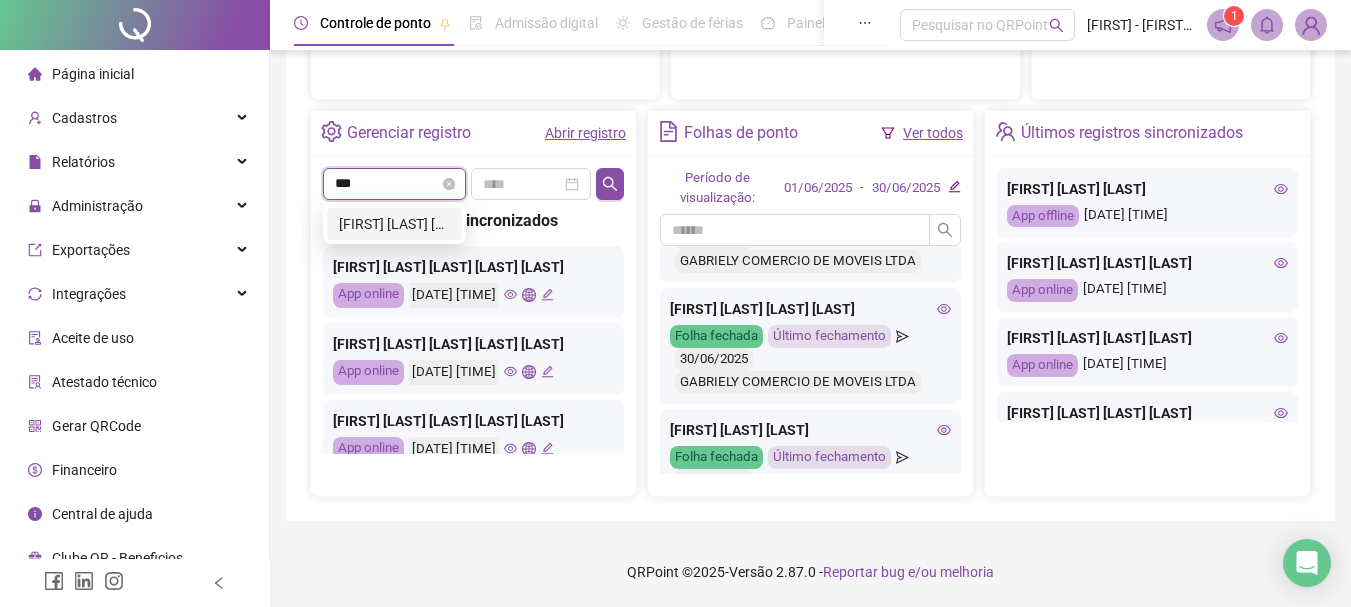 type on "****" 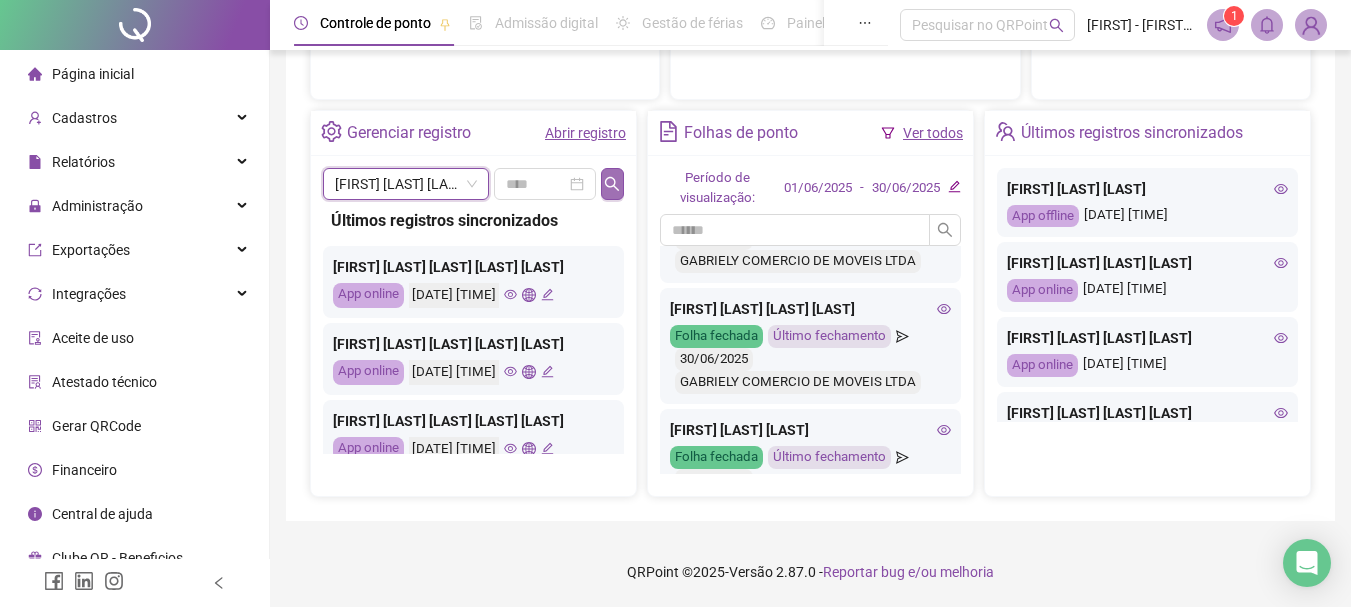 click 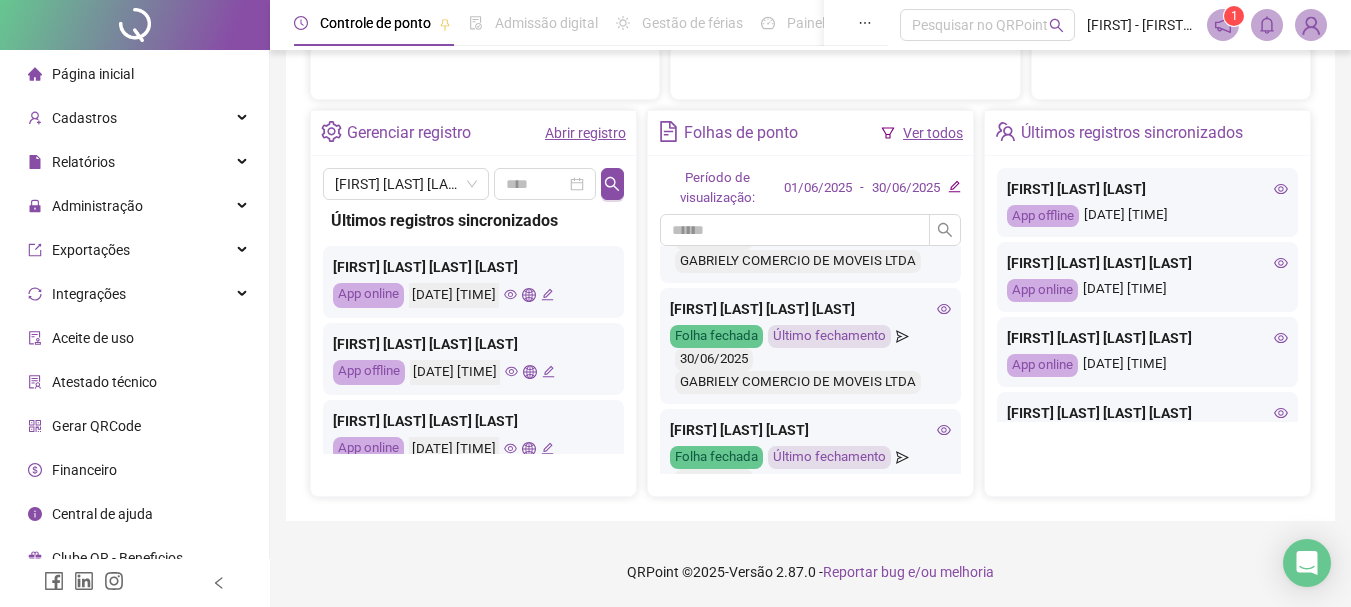 click 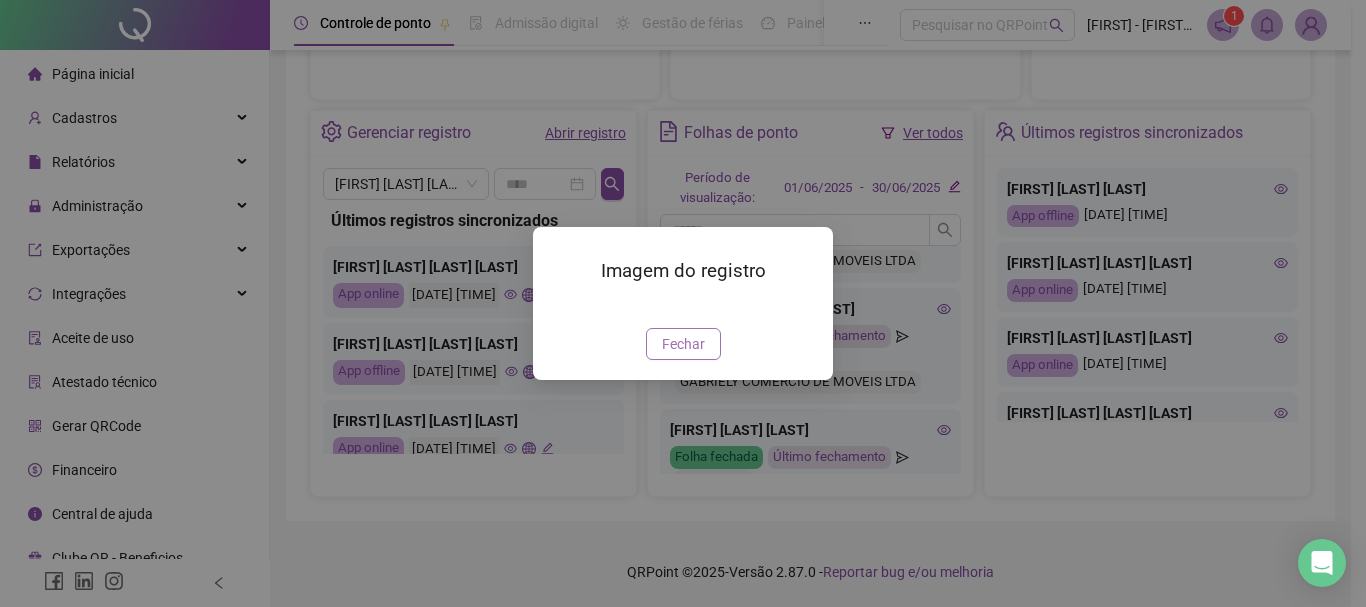 click on "Fechar" at bounding box center (683, 344) 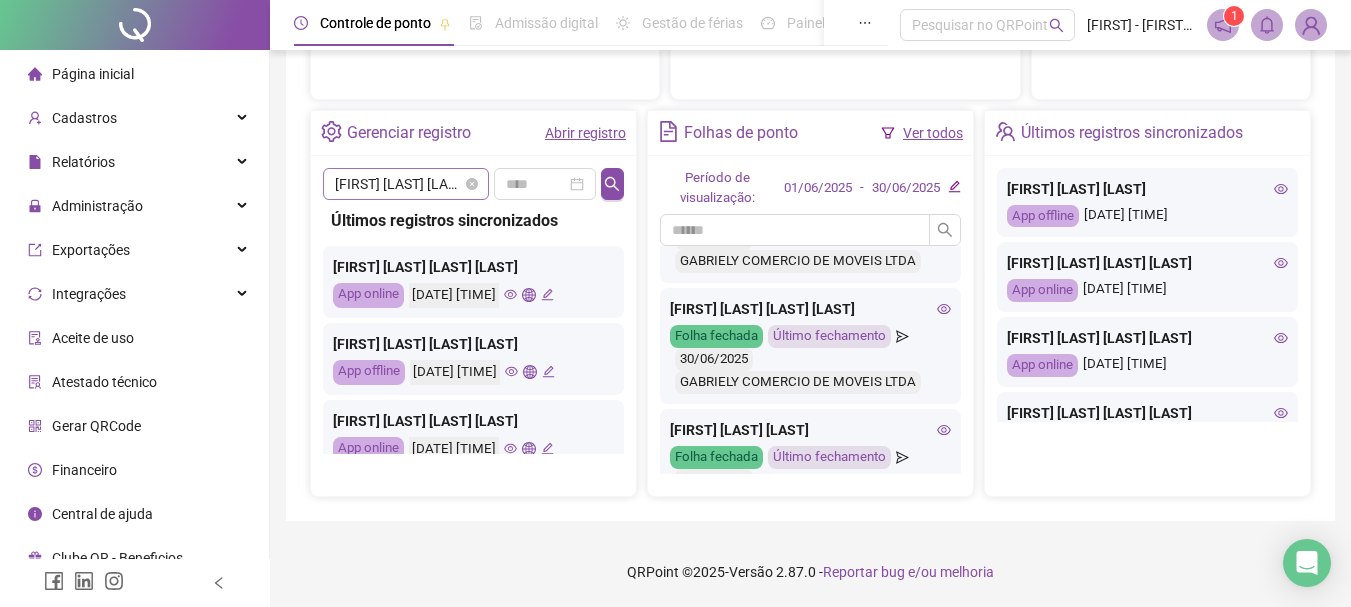 scroll, scrollTop: 416, scrollLeft: 0, axis: vertical 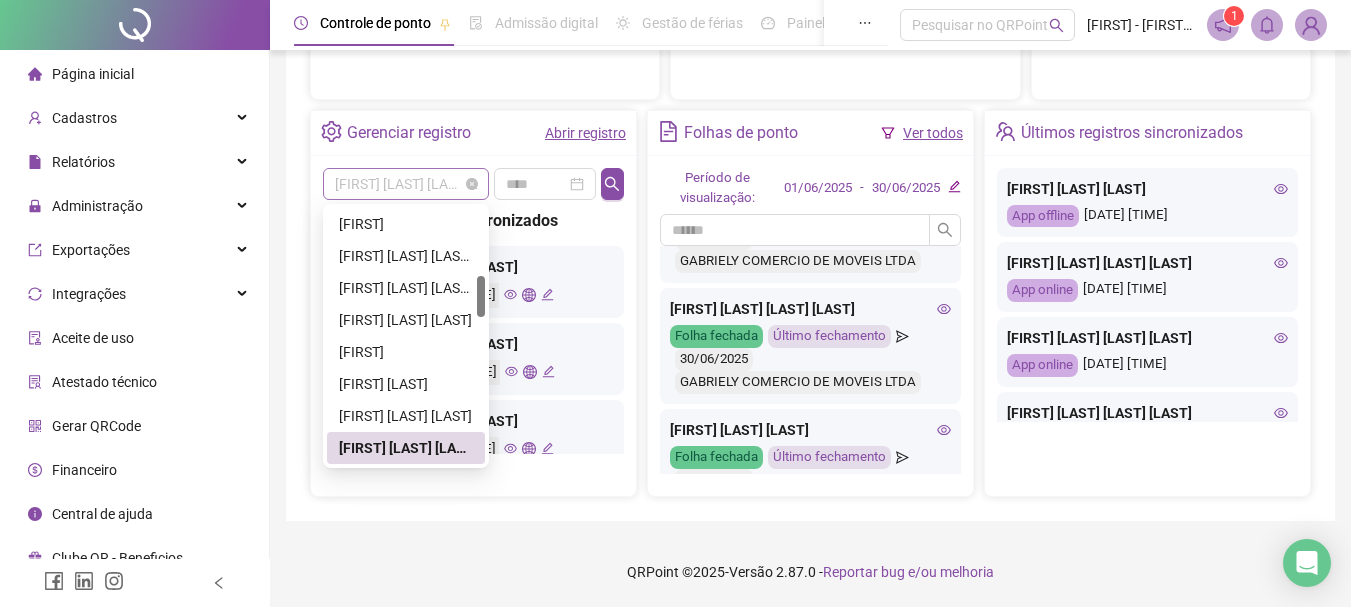 drag, startPoint x: 444, startPoint y: 181, endPoint x: 385, endPoint y: 188, distance: 59.413803 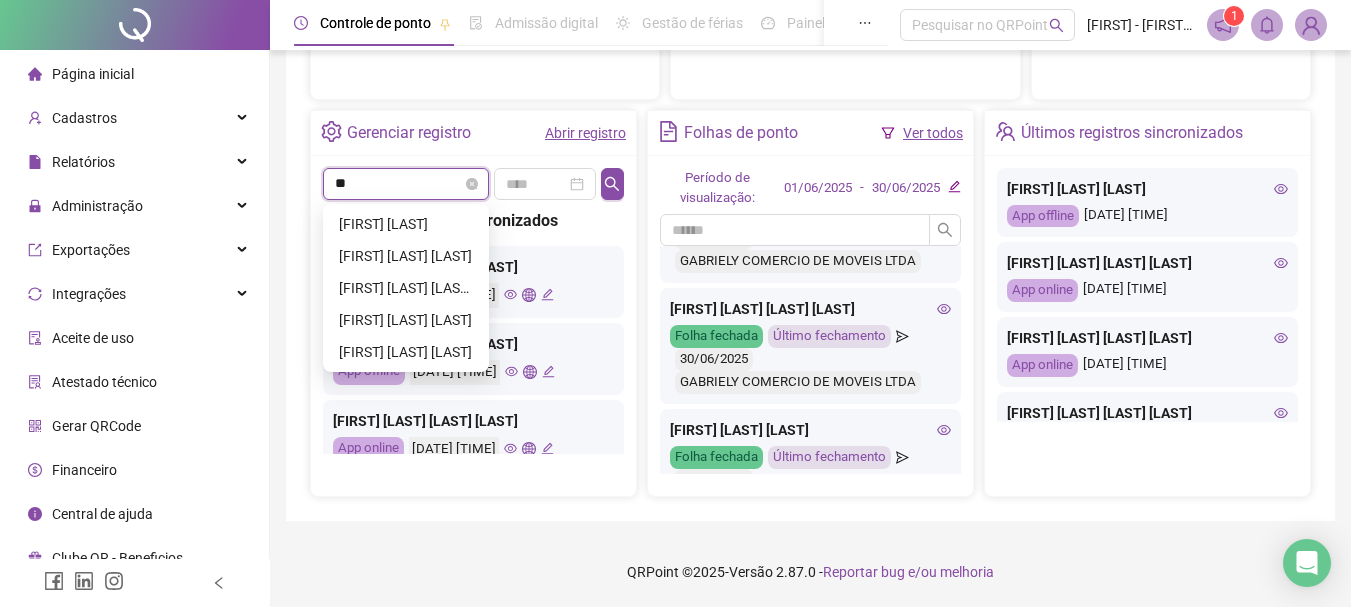 scroll, scrollTop: 0, scrollLeft: 0, axis: both 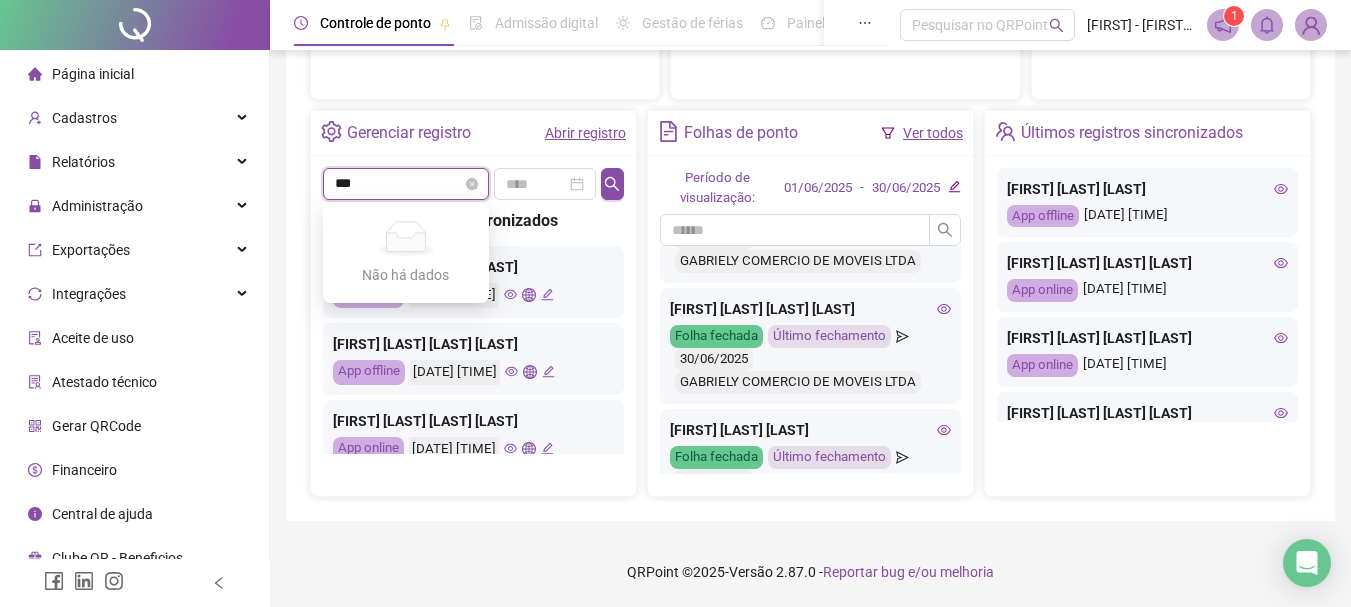 type on "**" 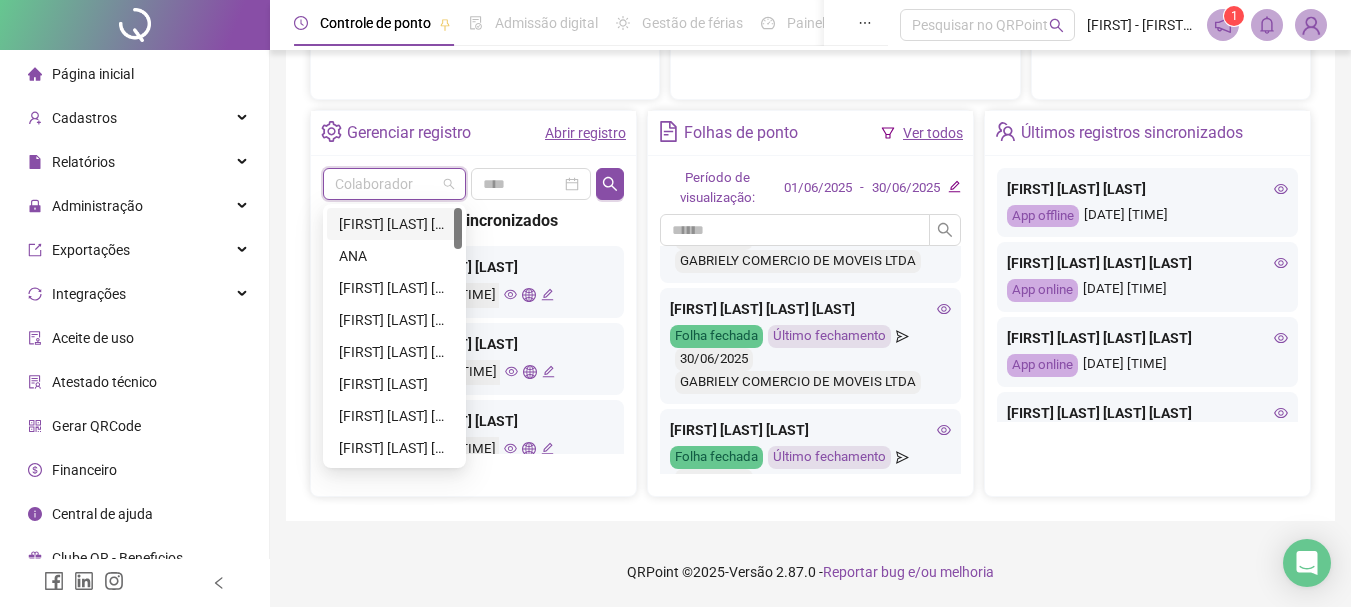 click on "Colaborador" at bounding box center [394, 184] 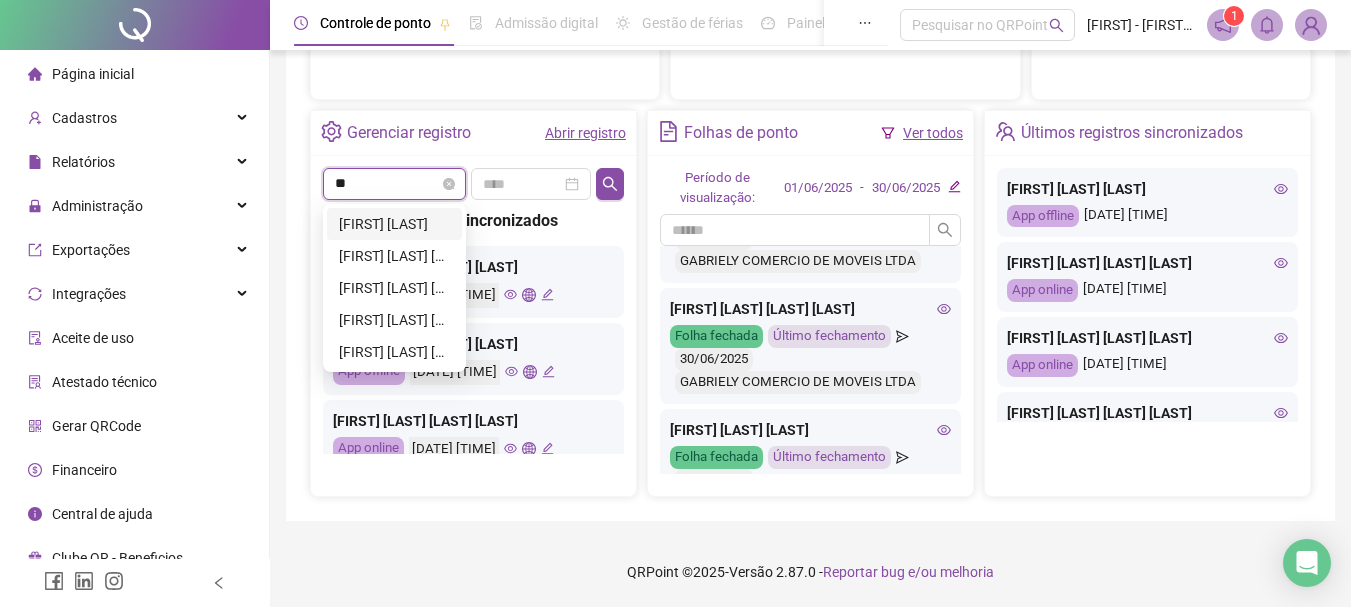 type on "***" 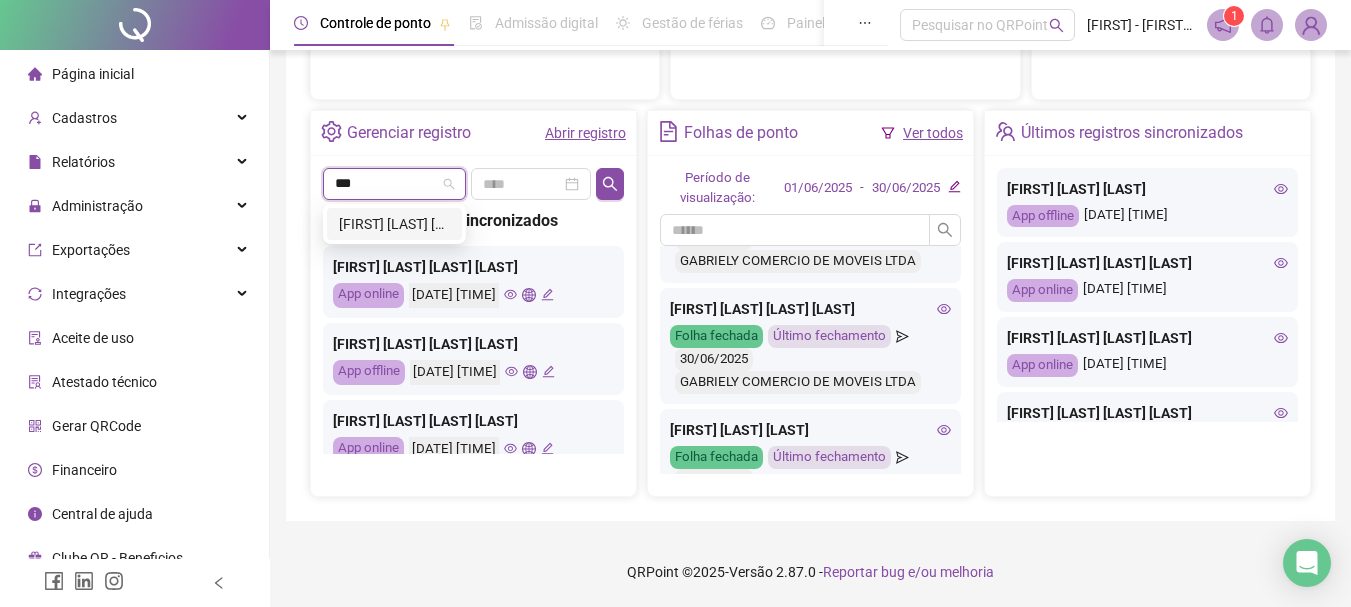 click on "[FIRST] [LAST] [LAST]" at bounding box center [394, 224] 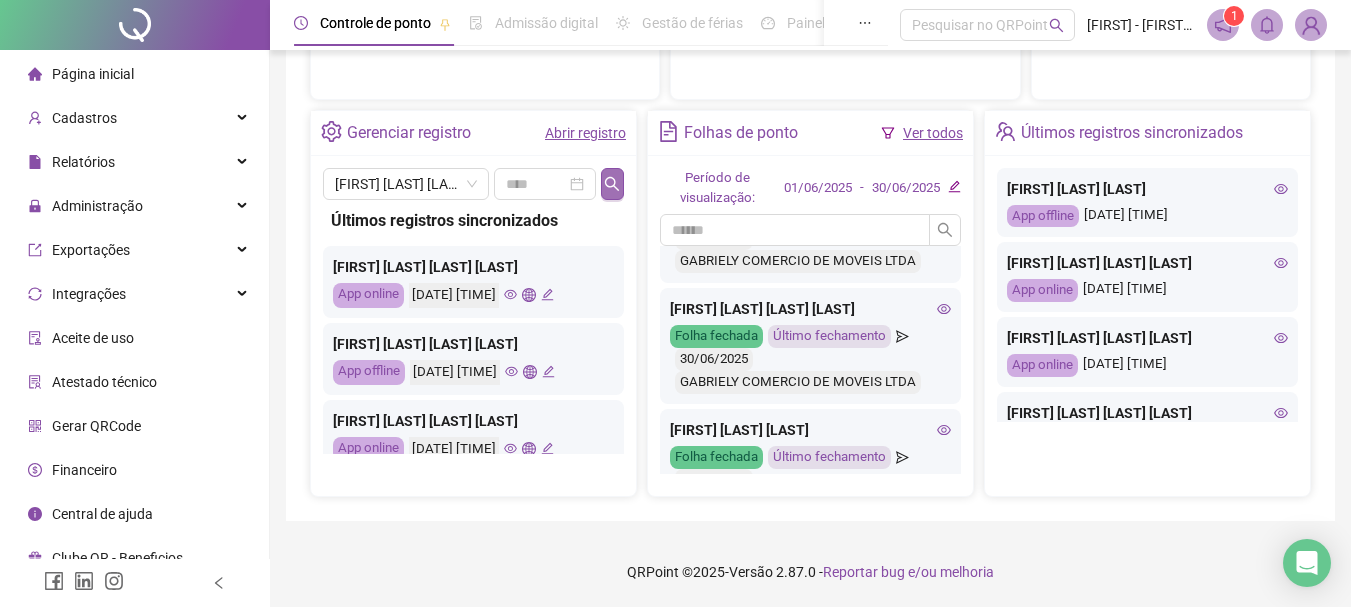 click 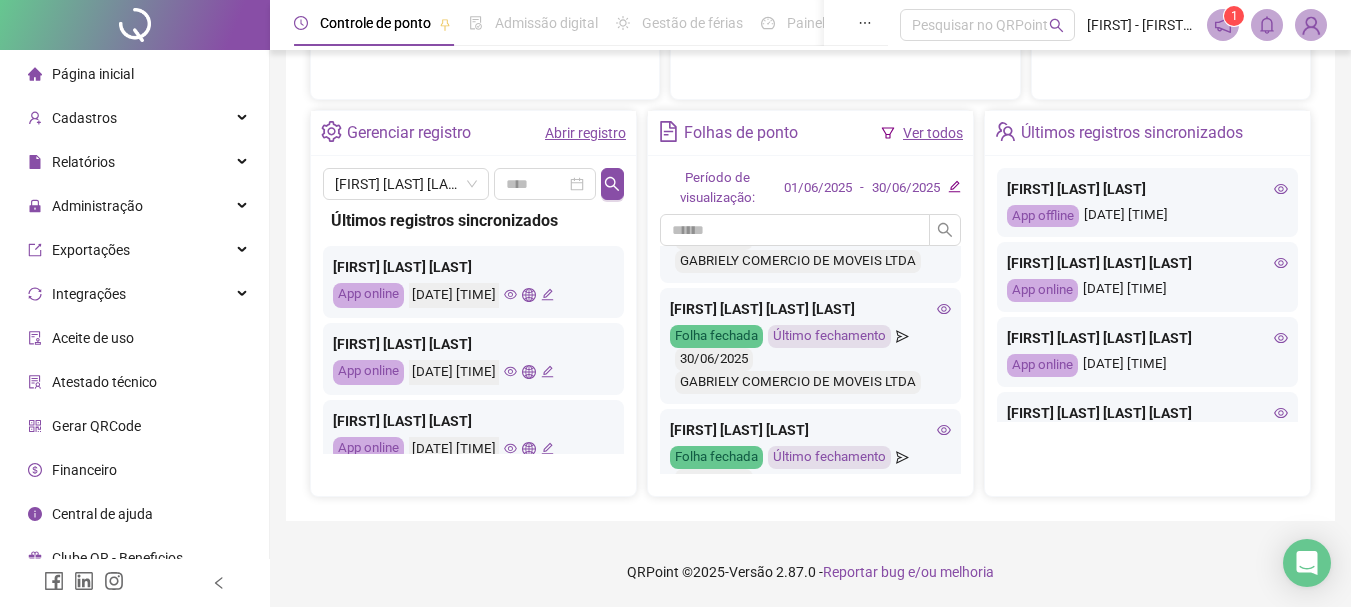 click 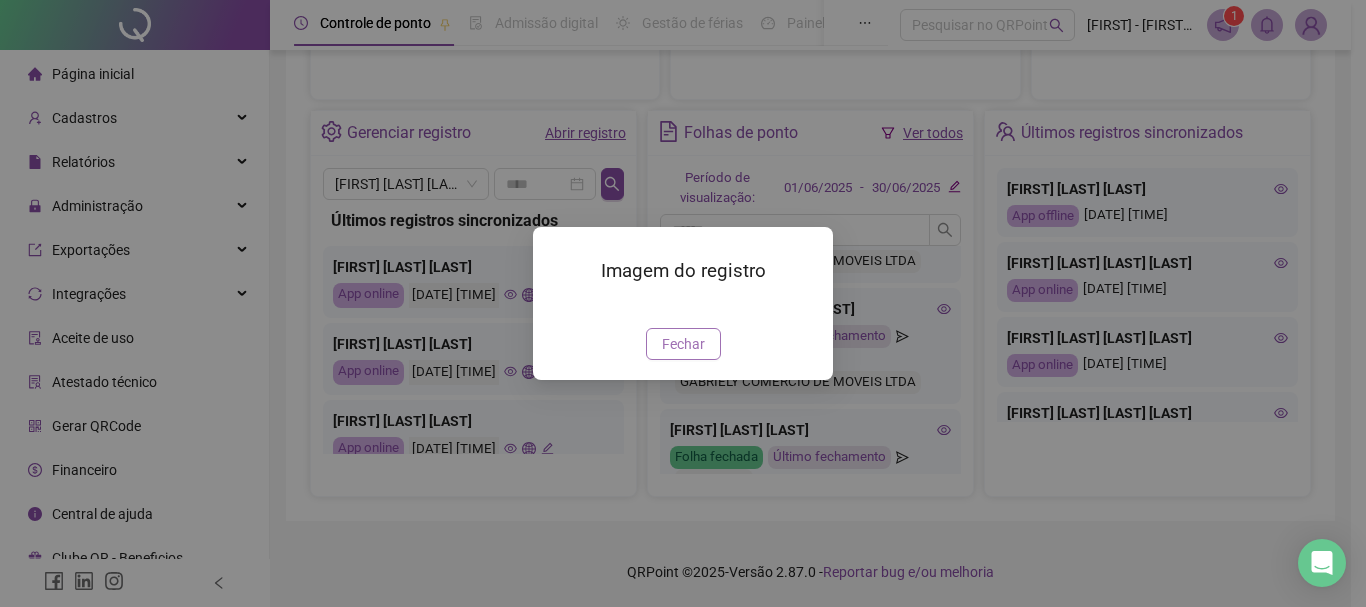 click on "Fechar" at bounding box center (683, 344) 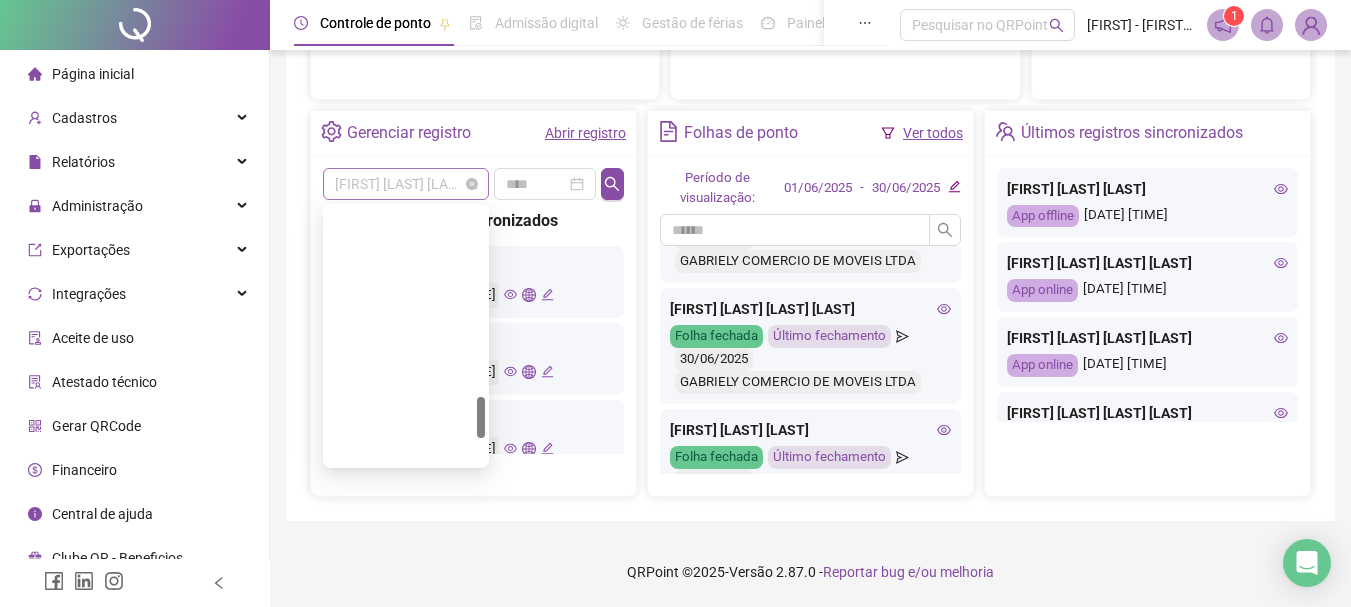 scroll, scrollTop: 1152, scrollLeft: 0, axis: vertical 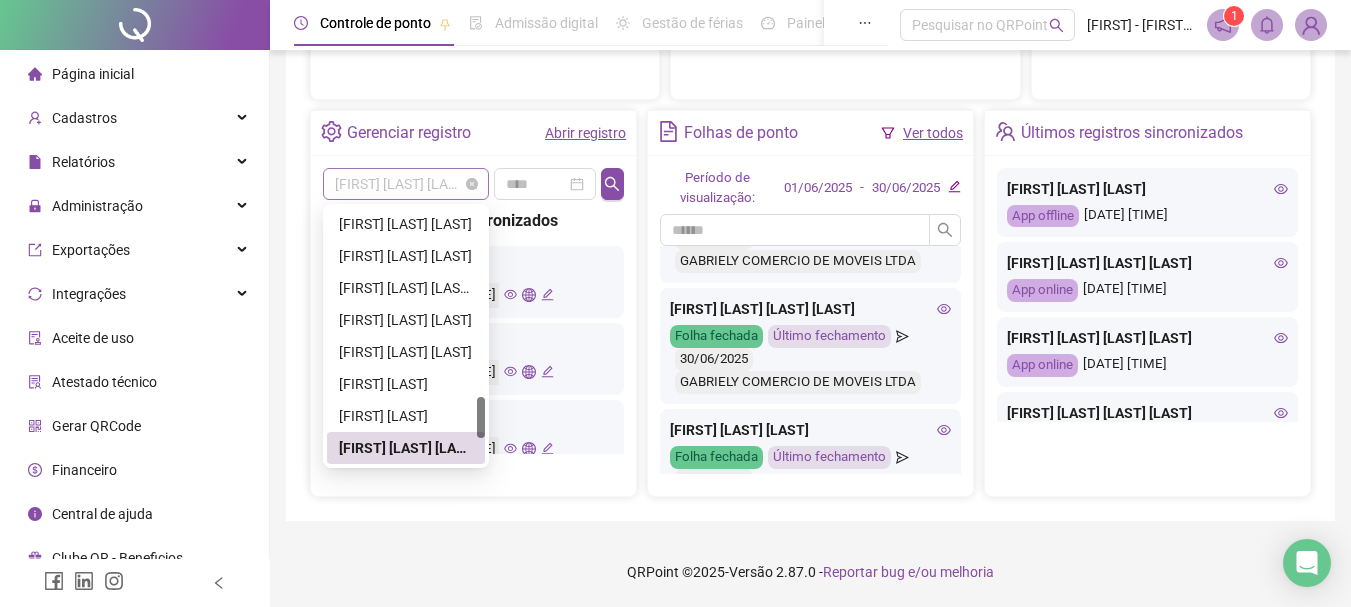 click on "[FIRST] [LAST] [LAST]" at bounding box center (406, 184) 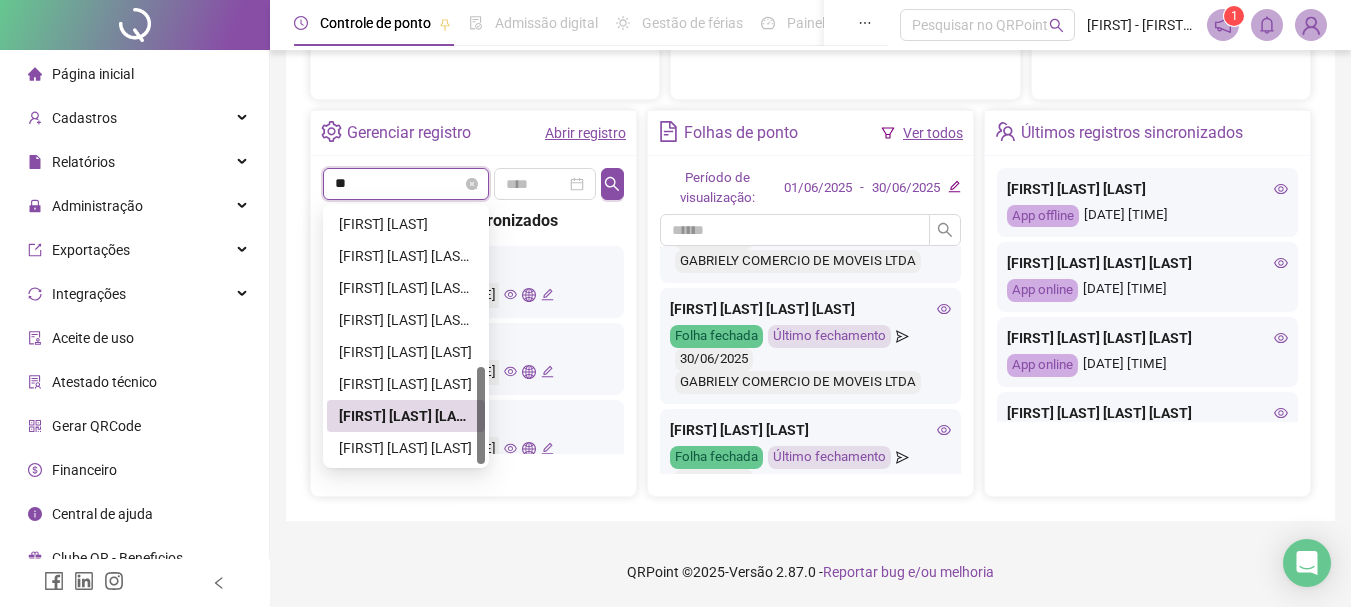 scroll, scrollTop: 0, scrollLeft: 0, axis: both 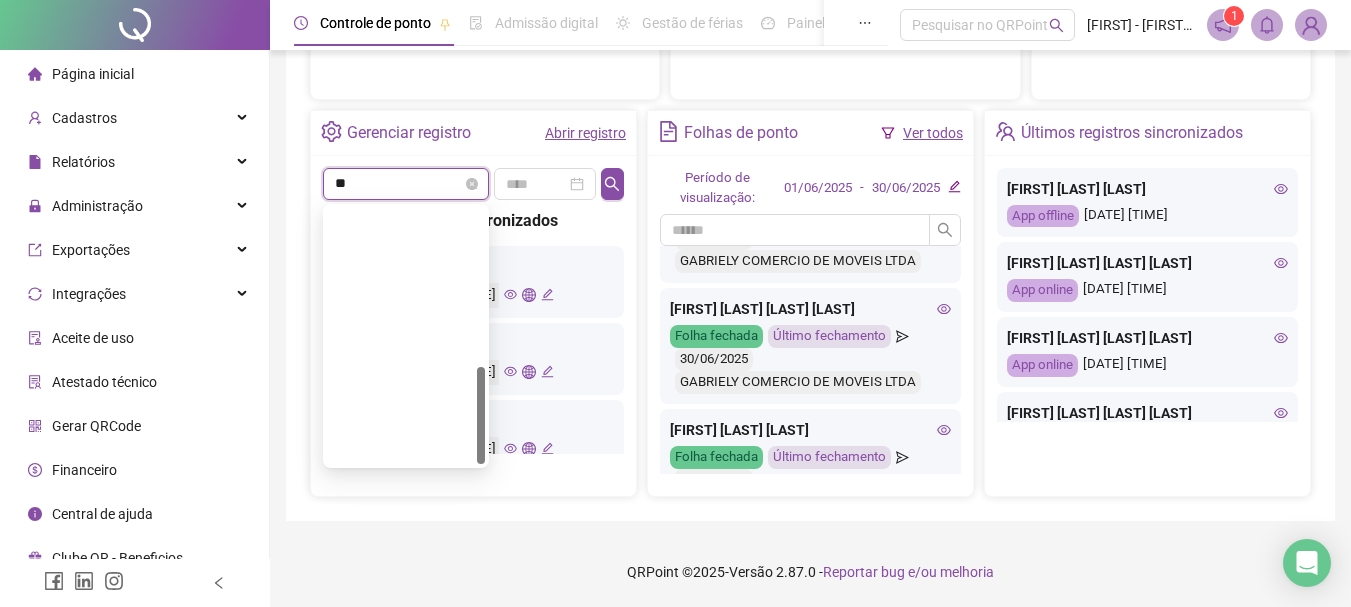 type on "***" 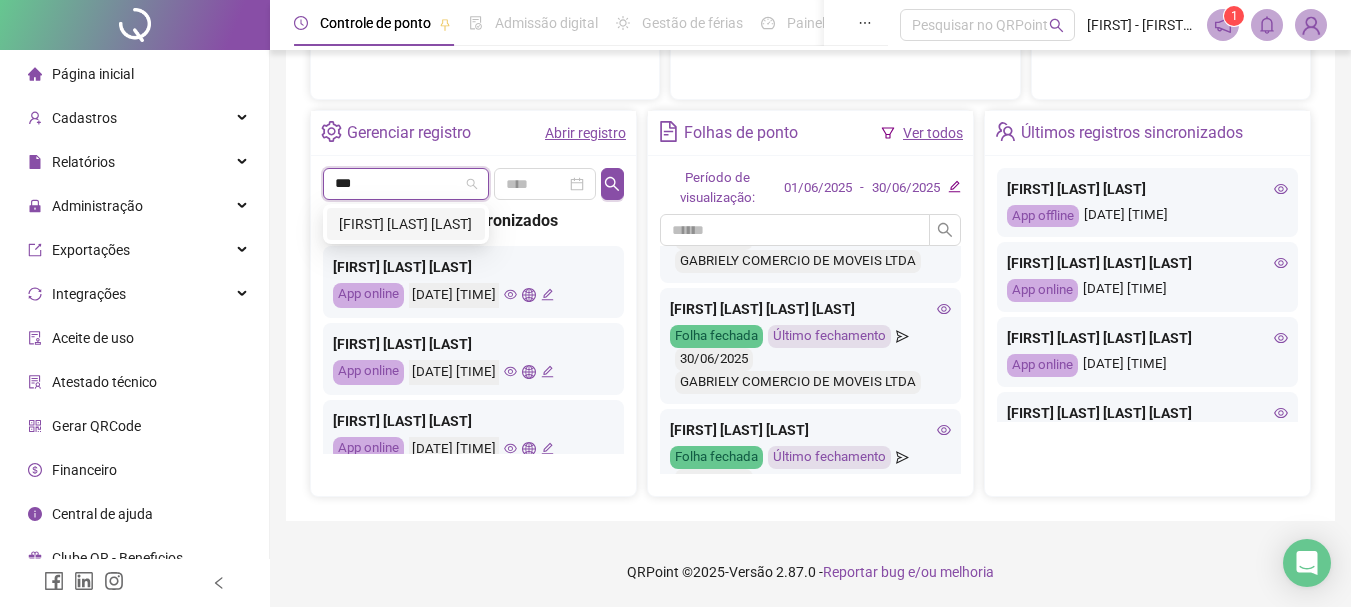 click on "[FIRST] [LAST] [LAST]" at bounding box center (406, 224) 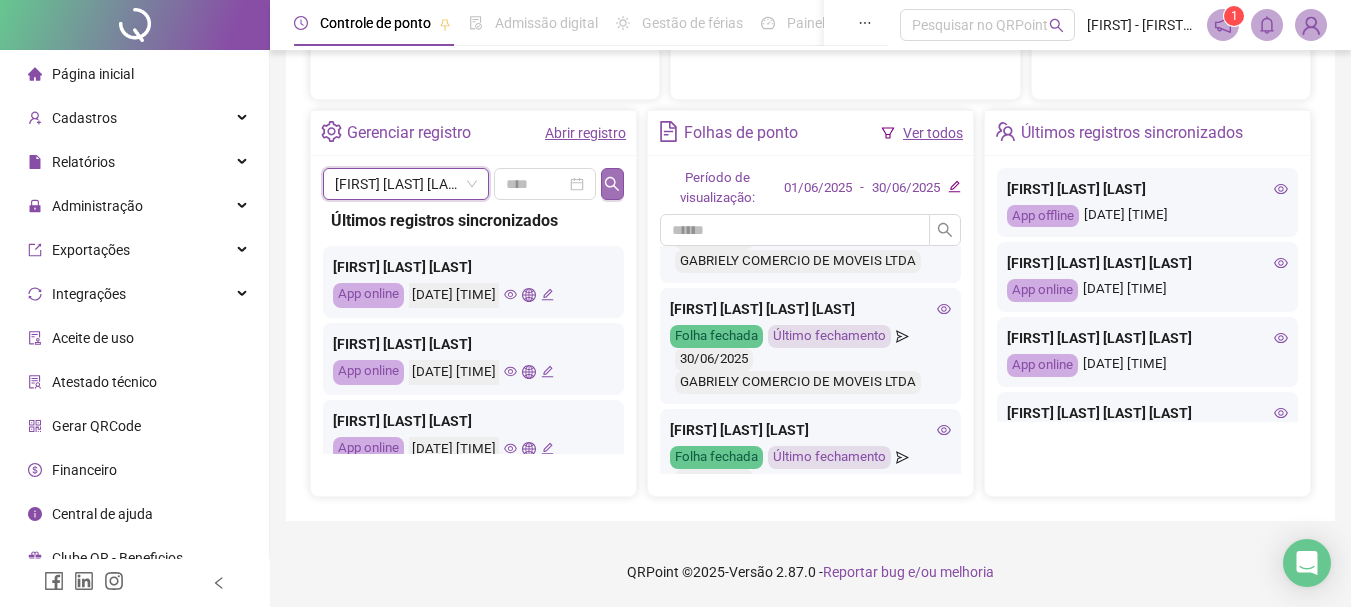 click 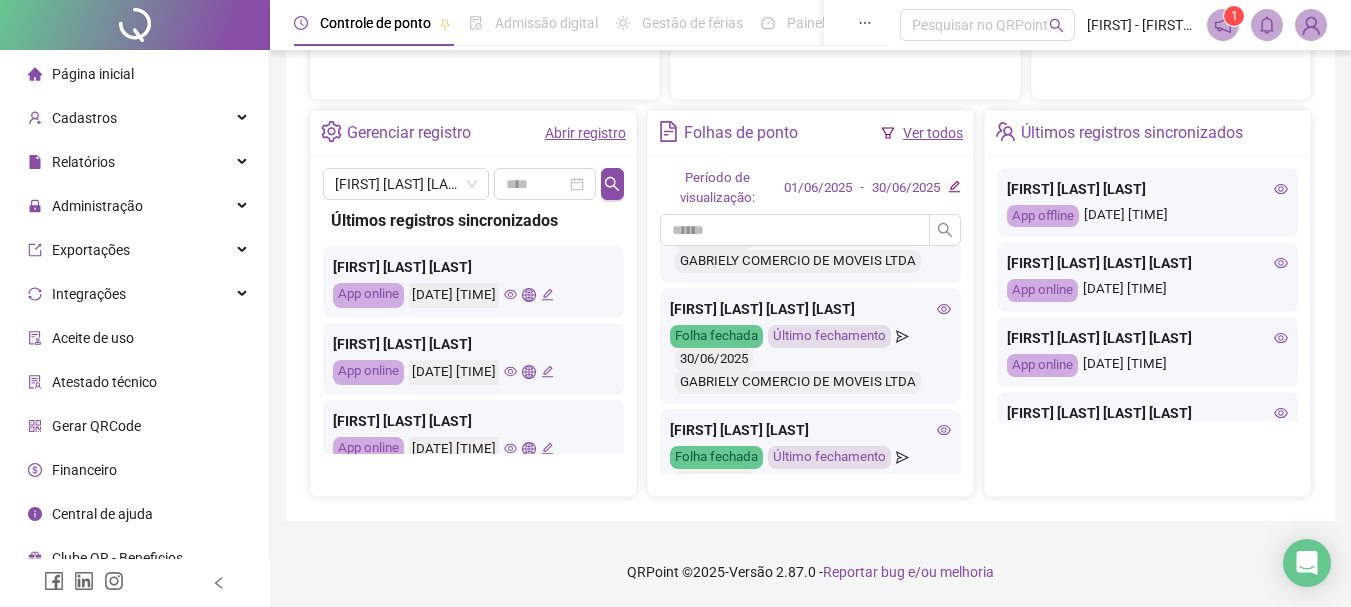 click 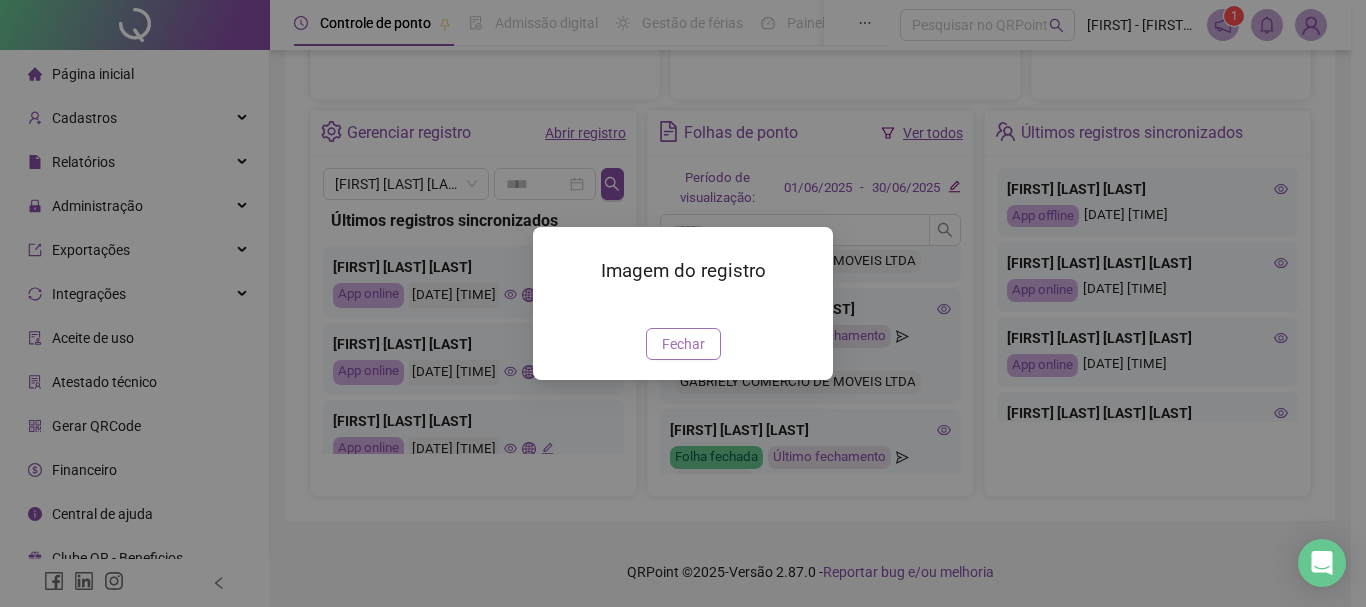 click on "Fechar" at bounding box center (683, 344) 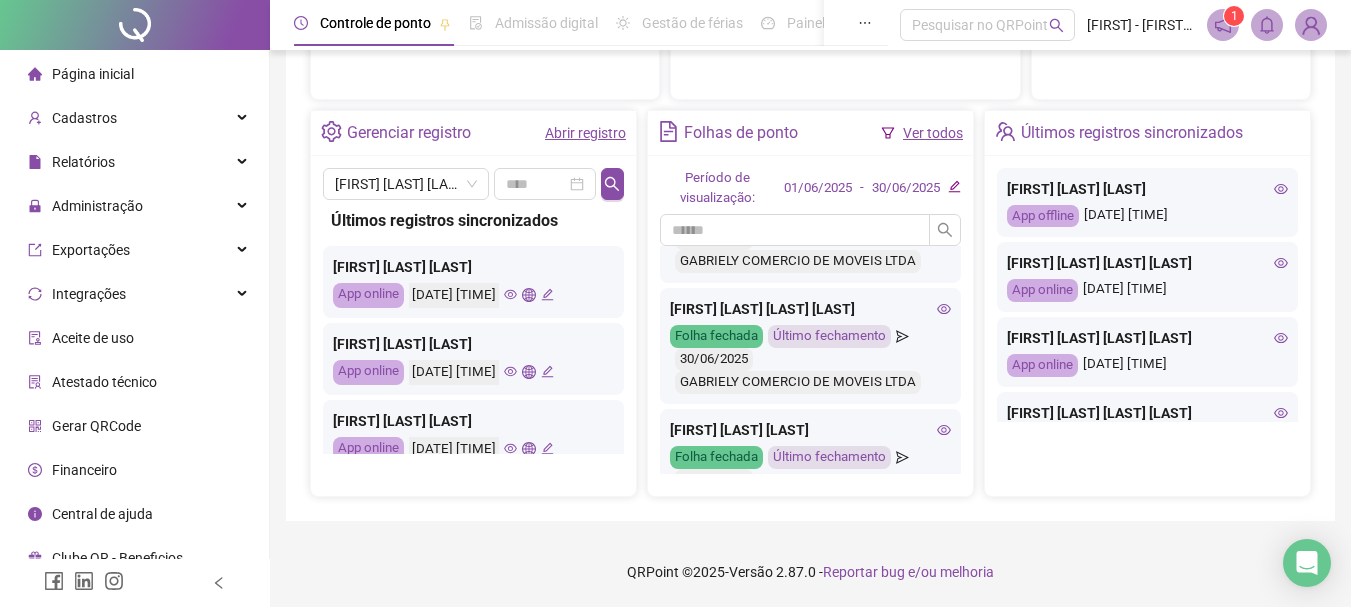 click 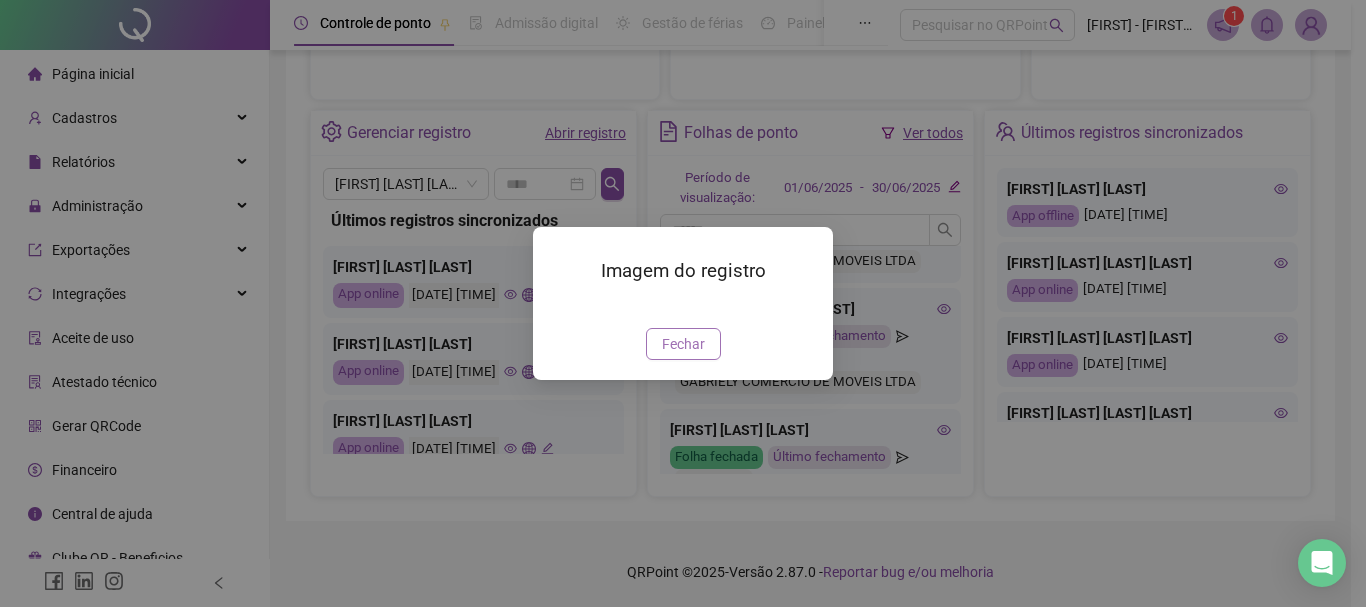 click on "Fechar" at bounding box center (683, 344) 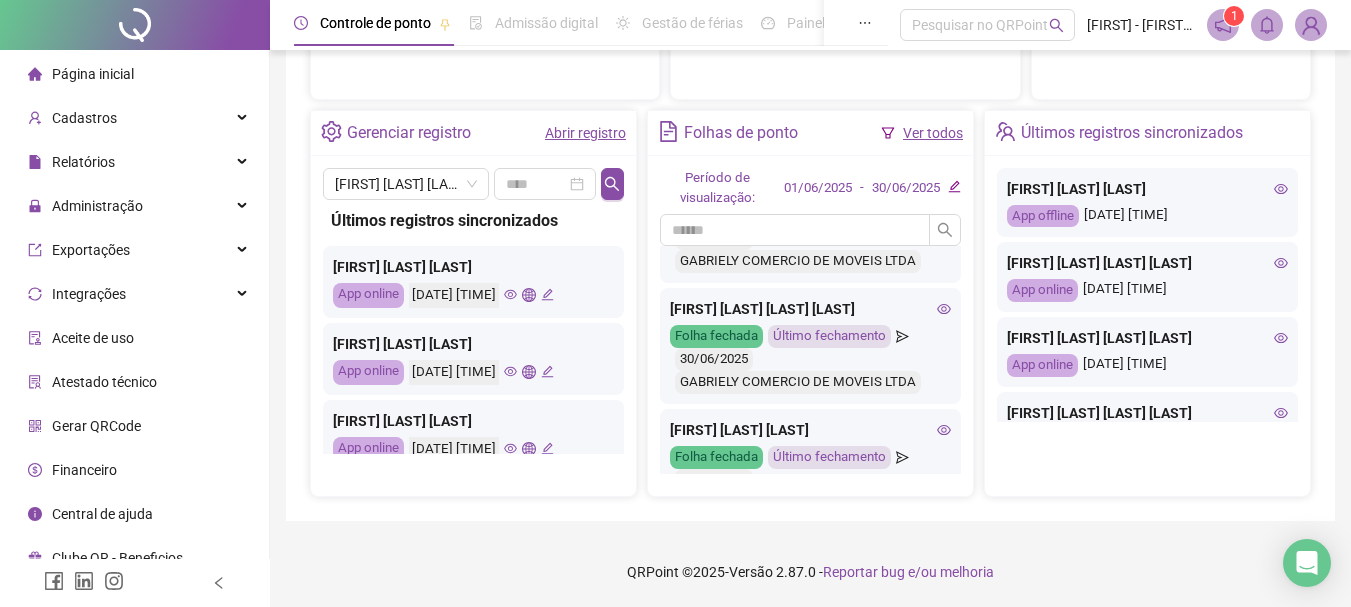 click 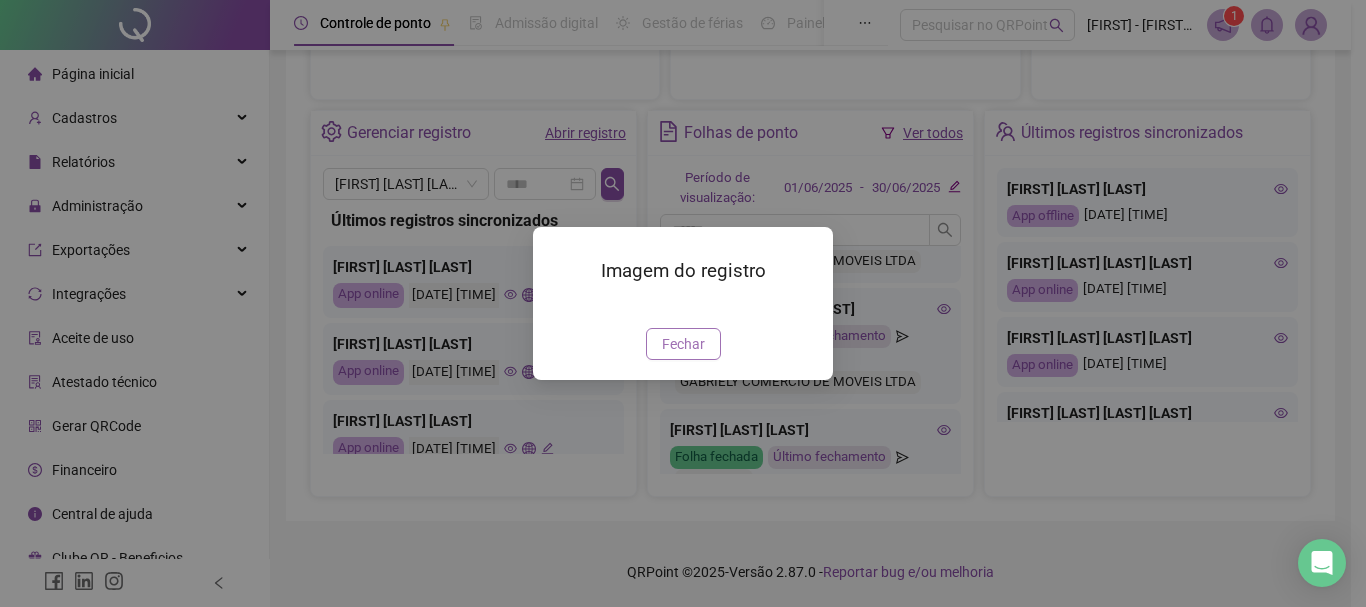 click on "Fechar" at bounding box center [683, 344] 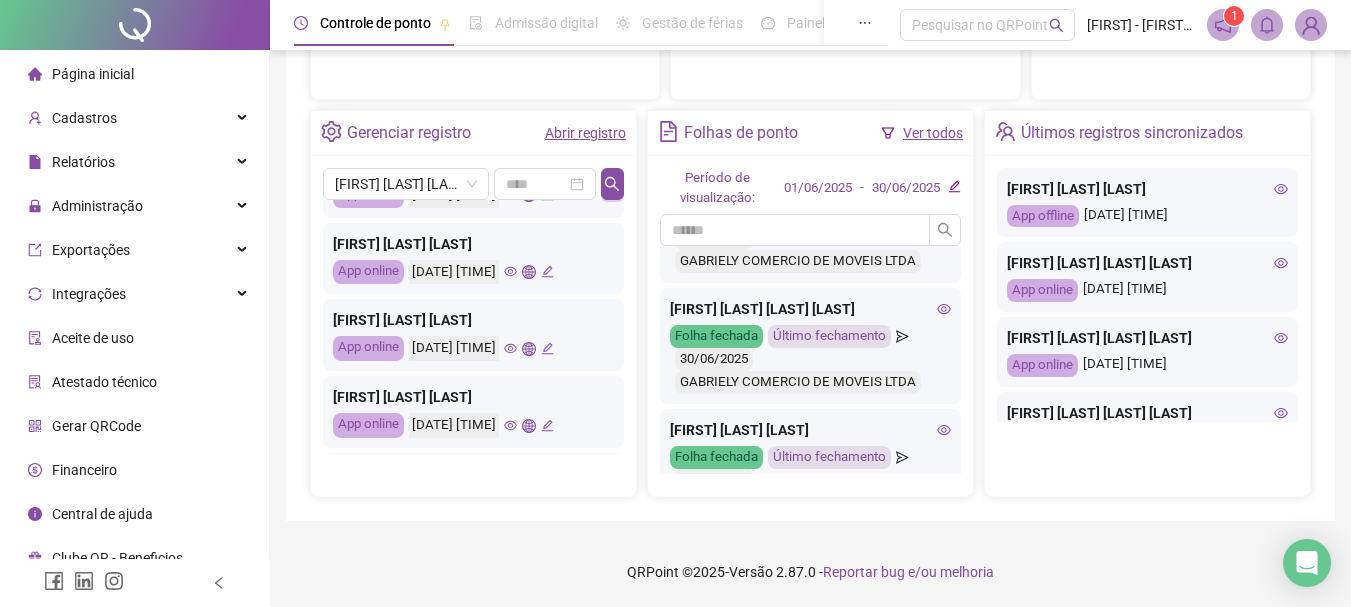 scroll, scrollTop: 200, scrollLeft: 0, axis: vertical 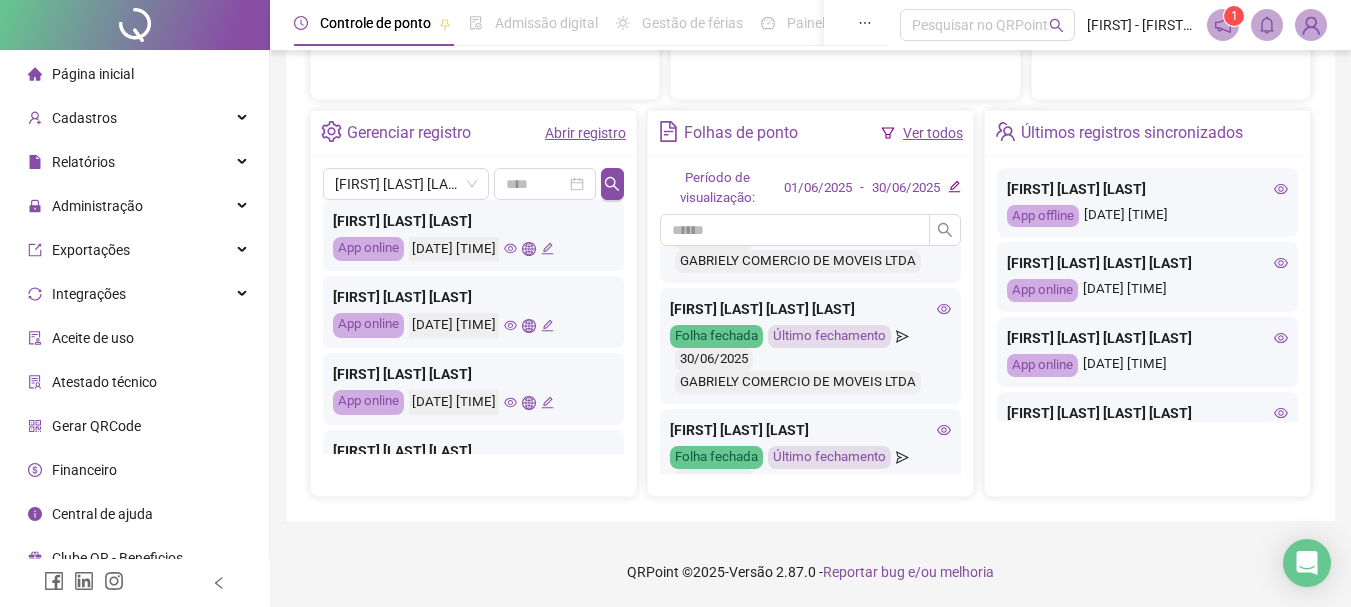 click 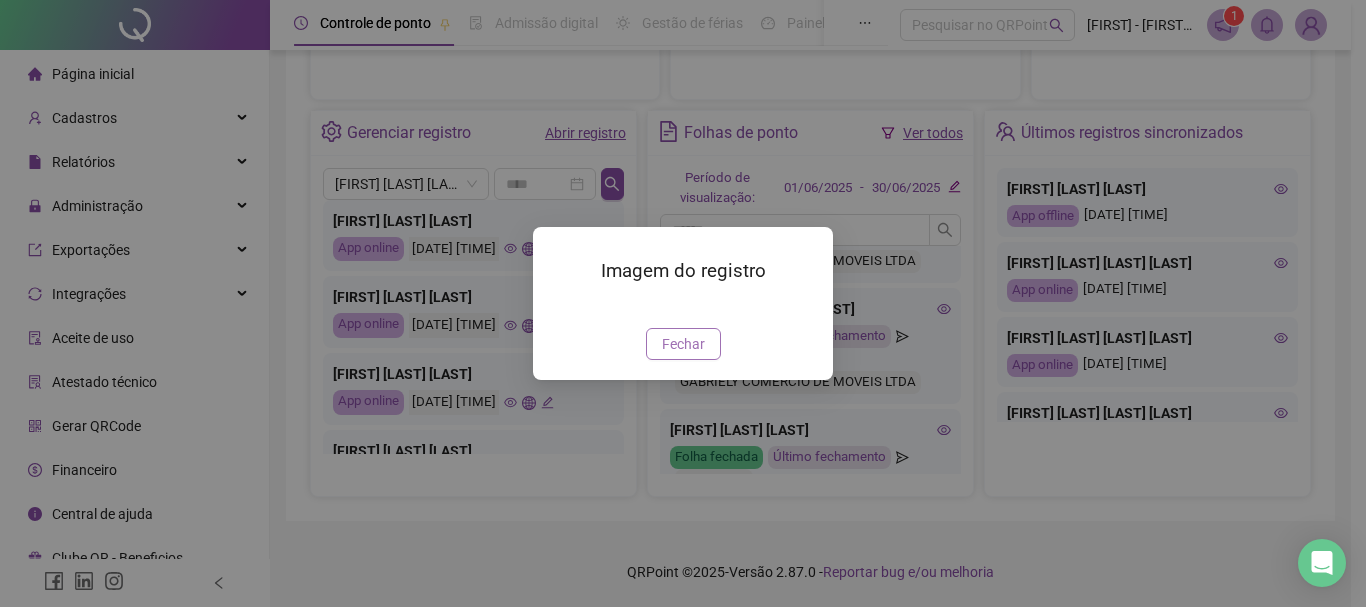click on "Fechar" at bounding box center [683, 344] 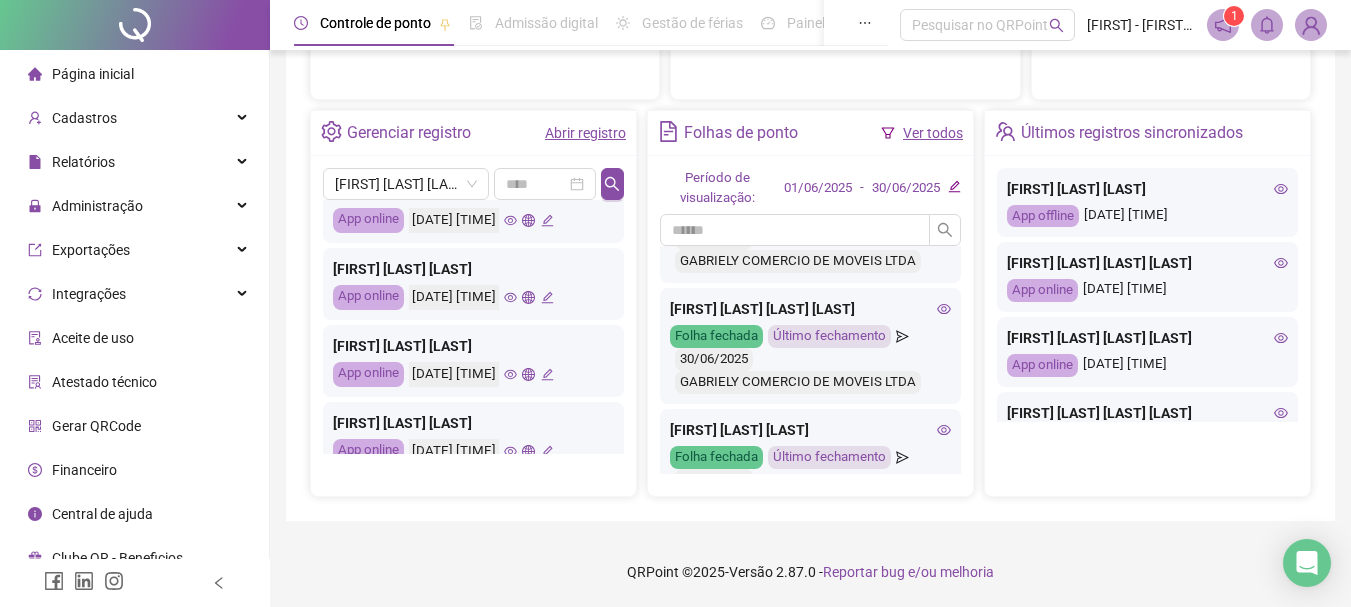 scroll, scrollTop: 941, scrollLeft: 0, axis: vertical 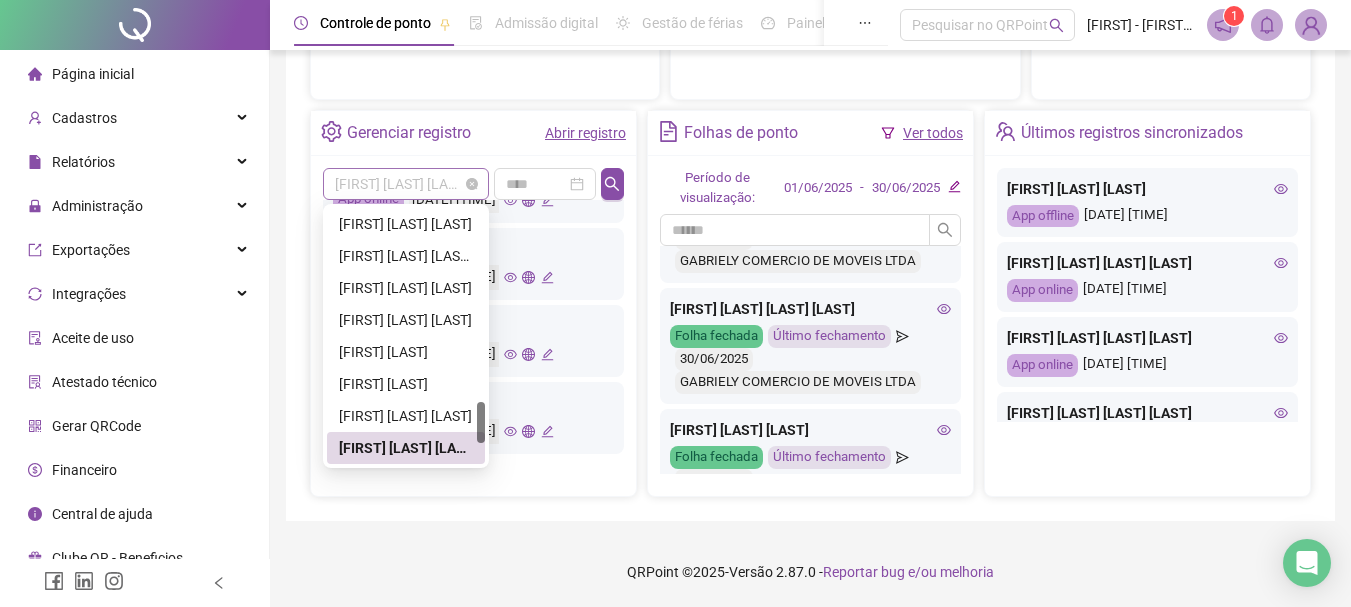 click on "[FIRST] [LAST] [LAST]" at bounding box center [406, 184] 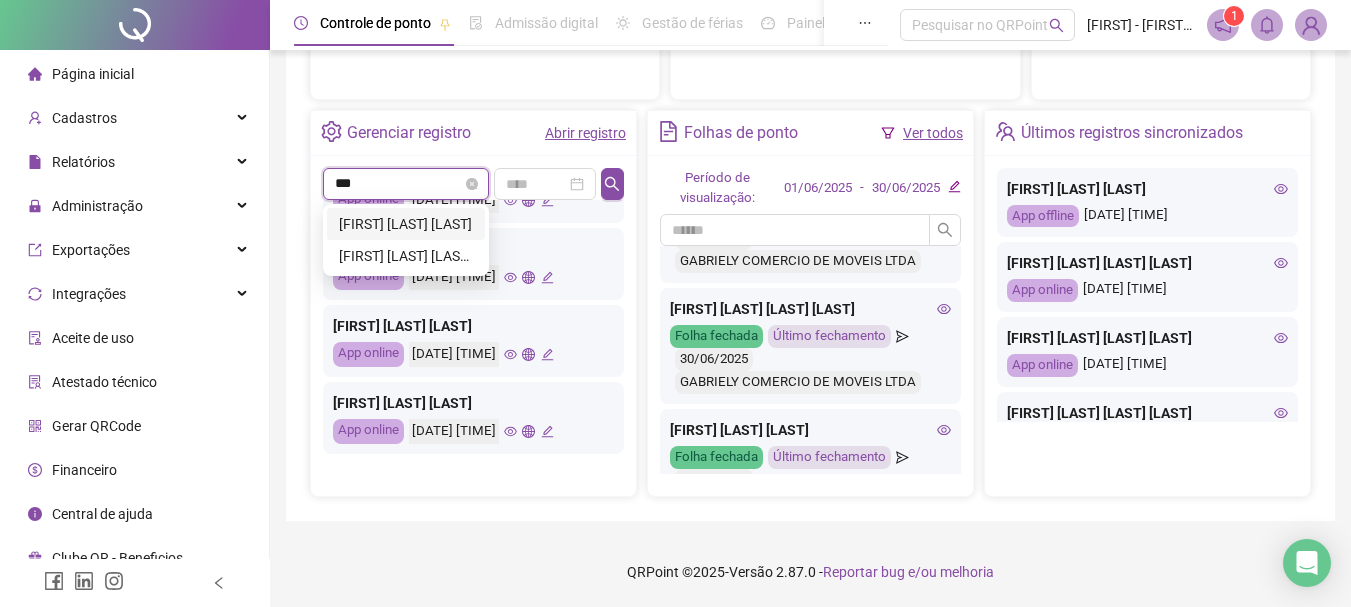 scroll, scrollTop: 0, scrollLeft: 0, axis: both 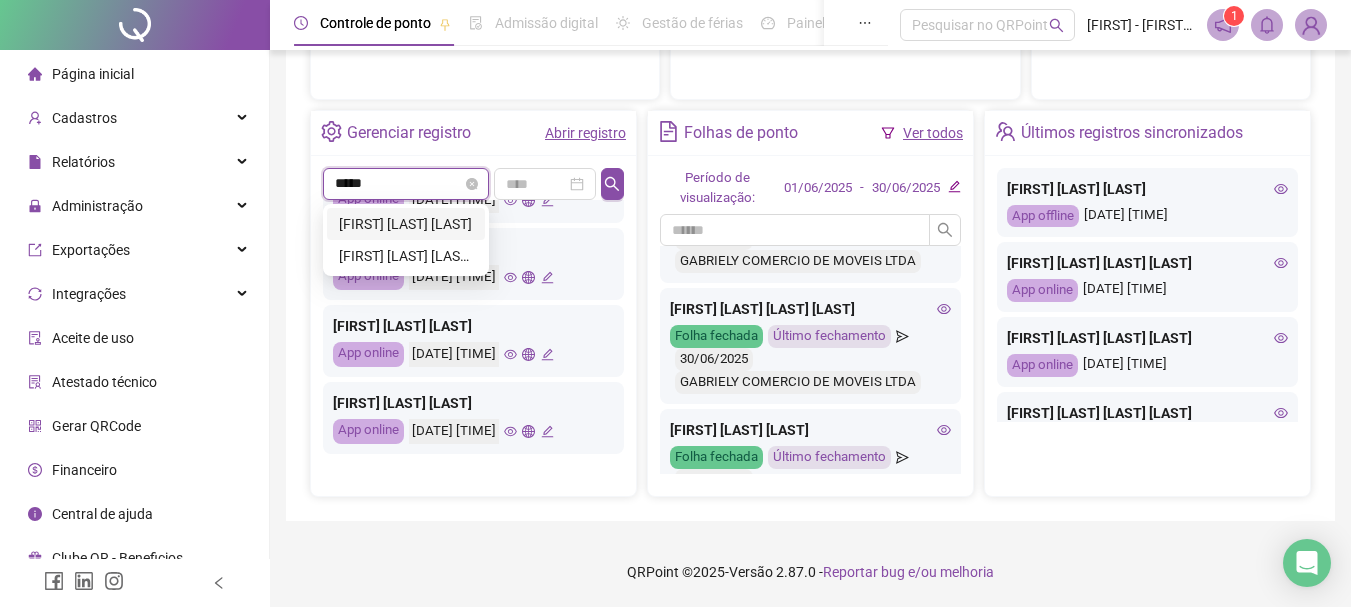 type on "******" 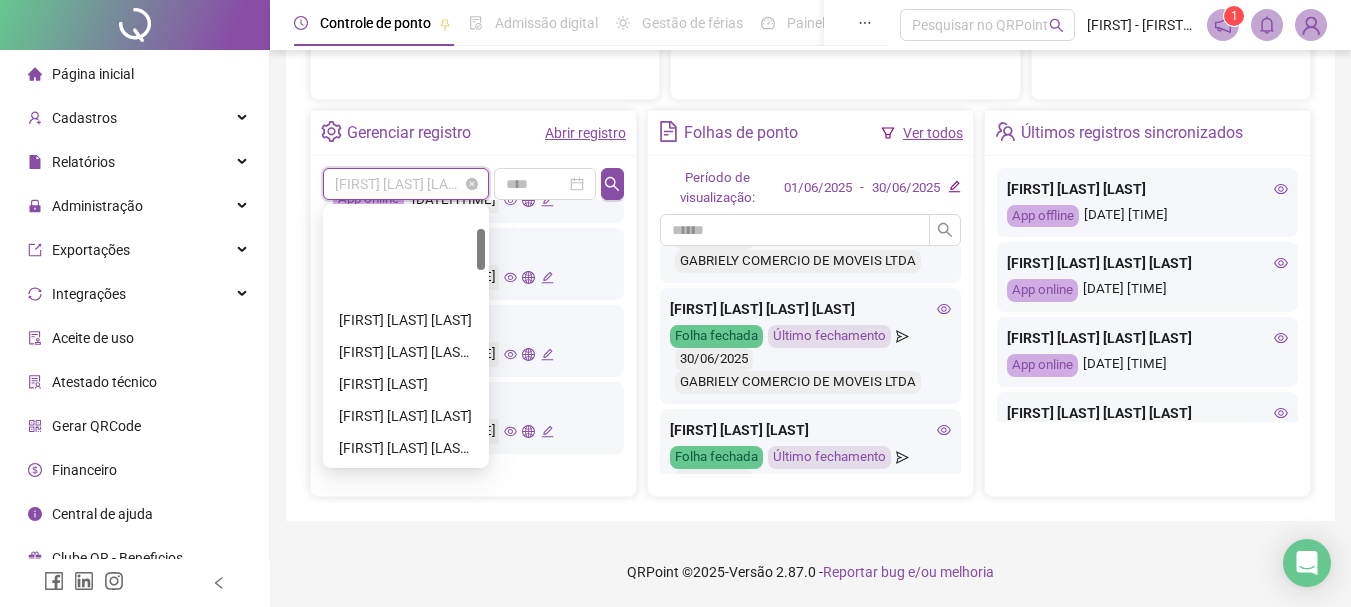 scroll, scrollTop: 128, scrollLeft: 0, axis: vertical 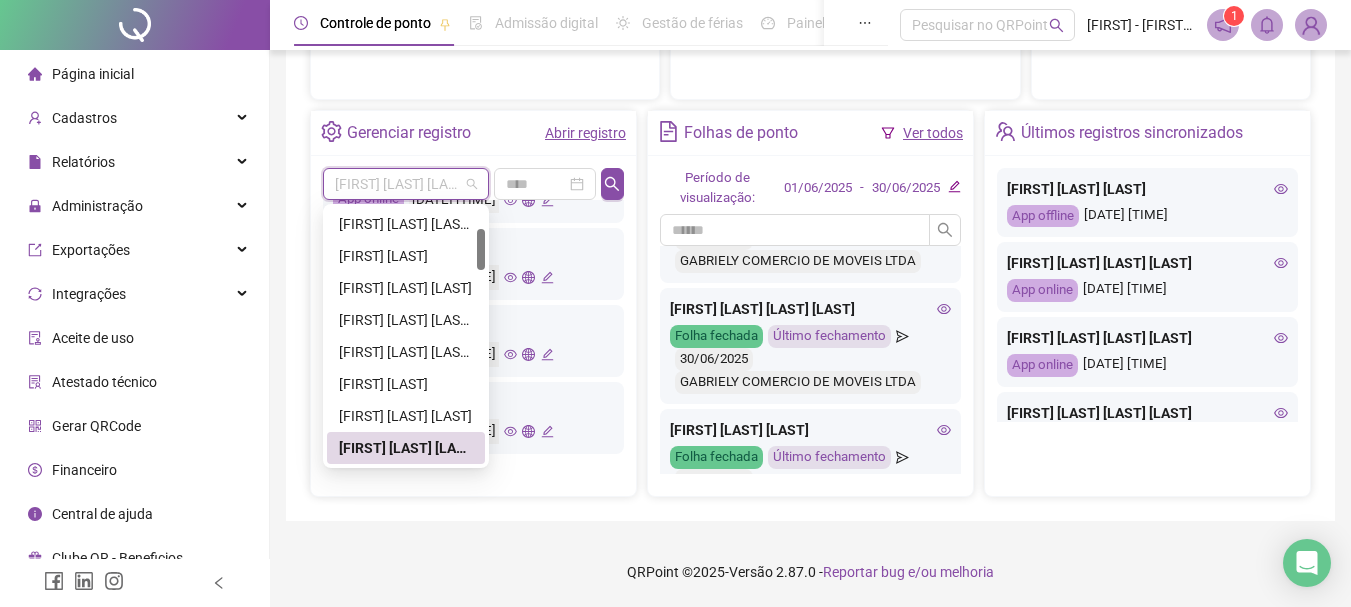 click on "[FIRST] [LAST] [LAST]" at bounding box center (406, 448) 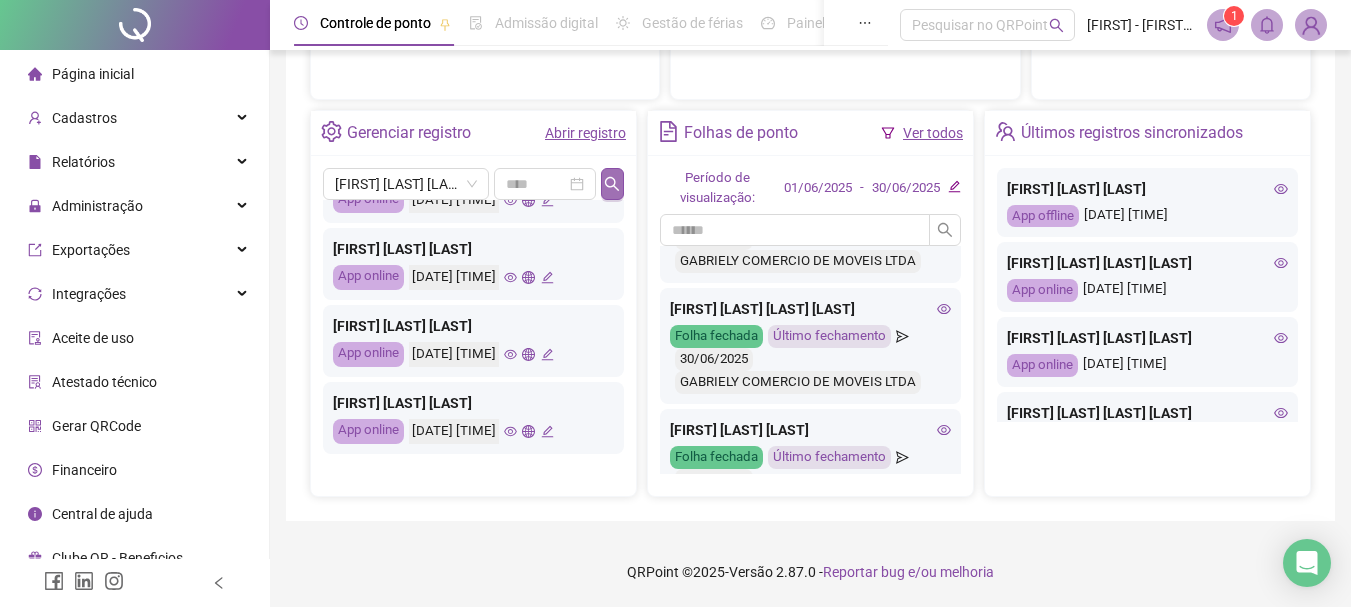 click at bounding box center [612, 184] 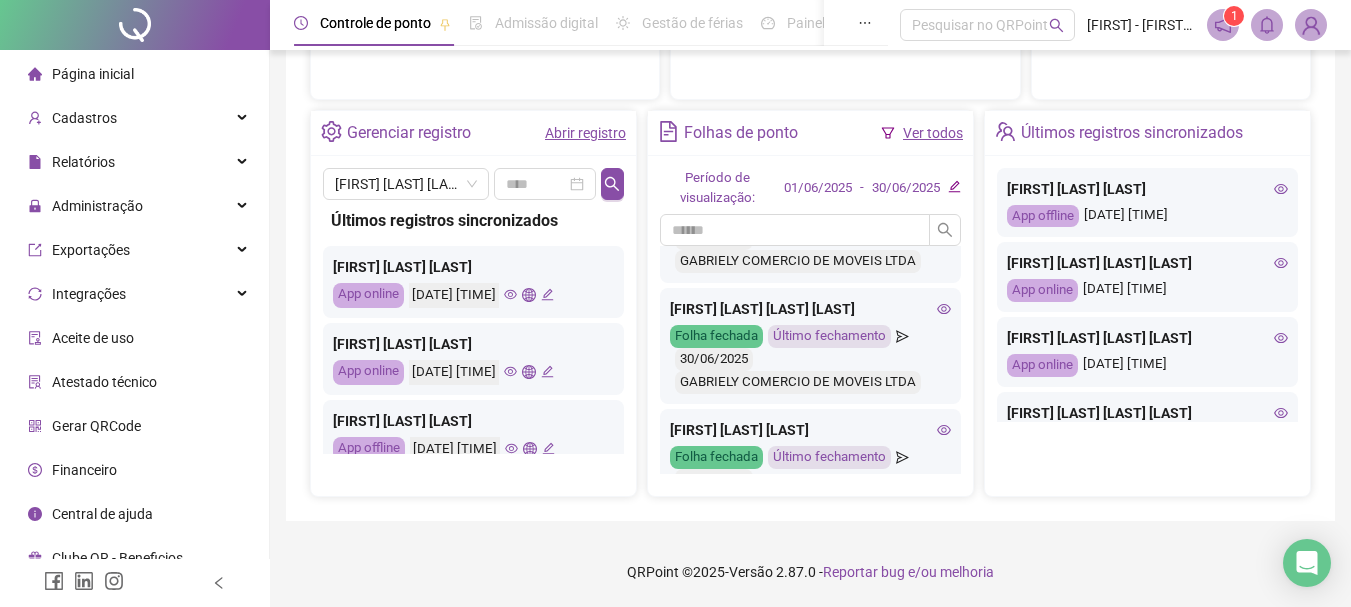 click 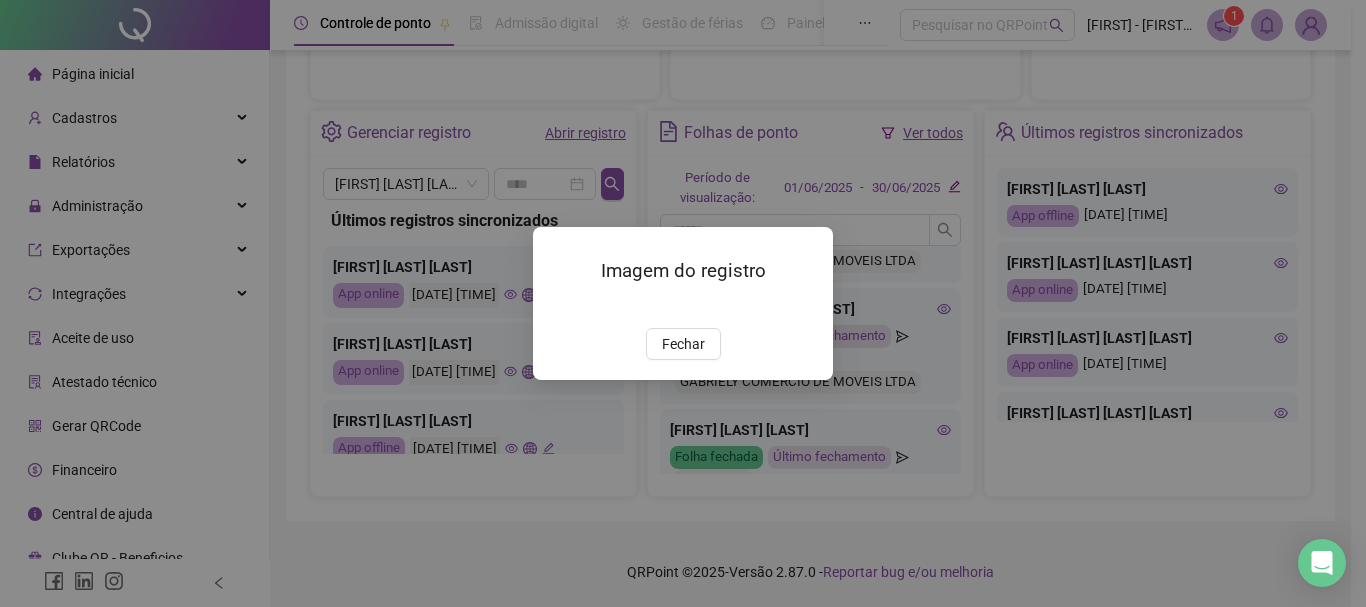 drag, startPoint x: 680, startPoint y: 453, endPoint x: 669, endPoint y: 455, distance: 11.18034 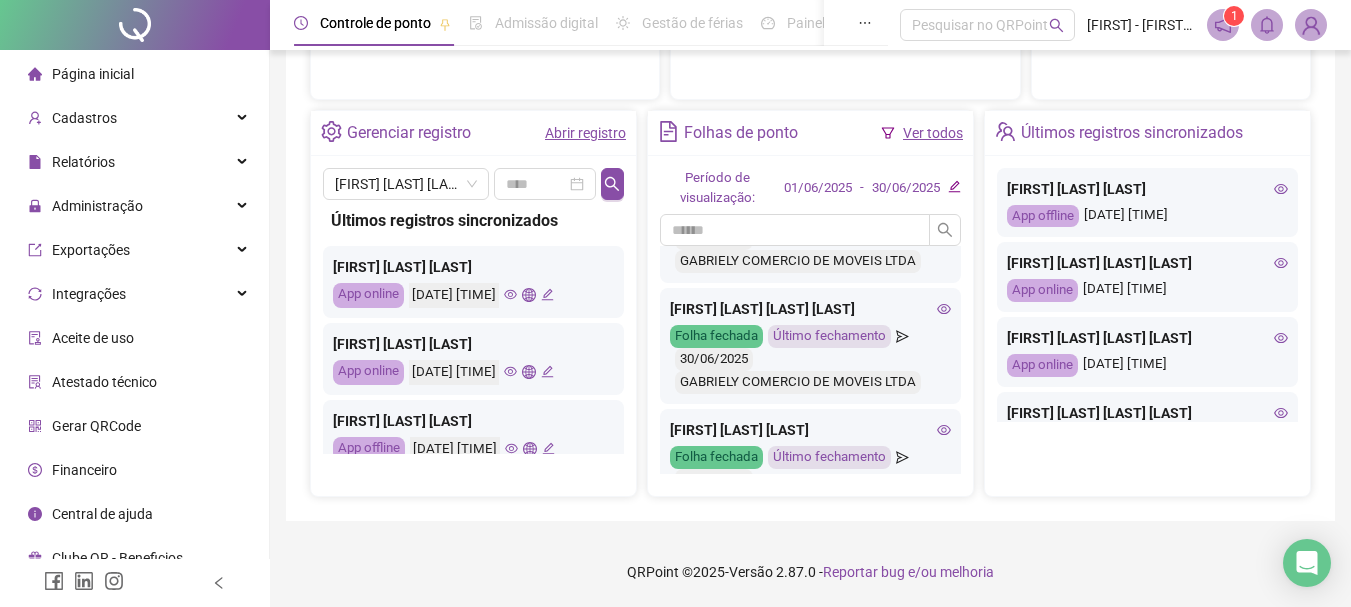 click 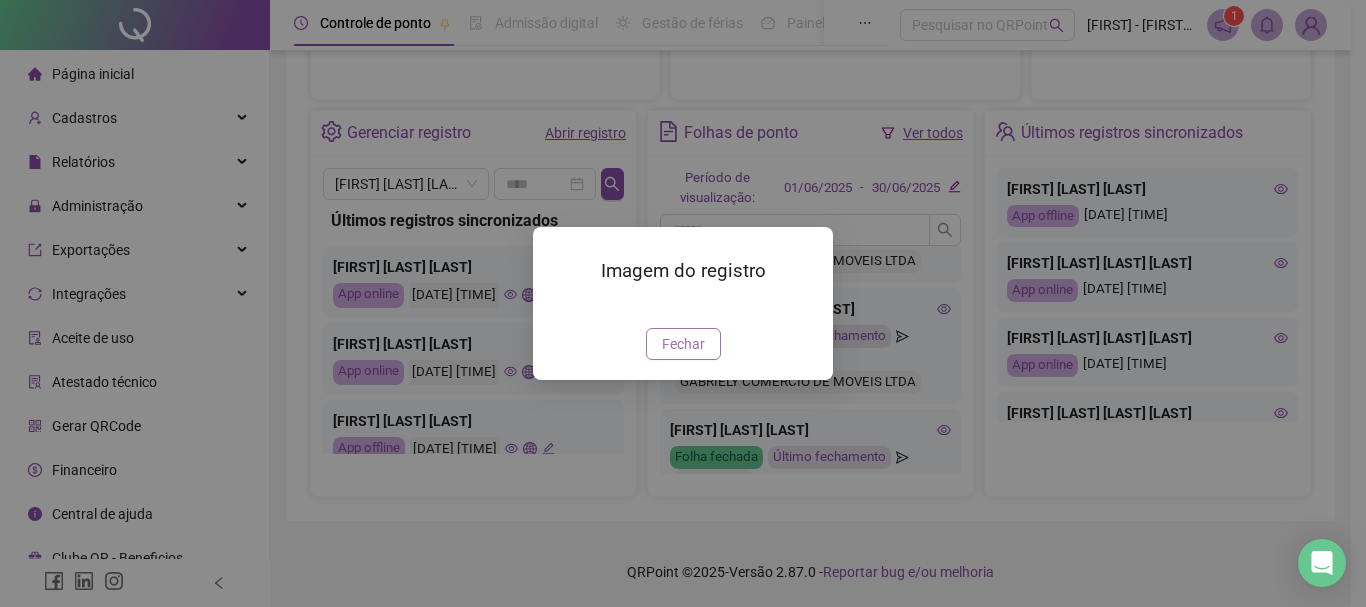 click on "Fechar" at bounding box center [683, 344] 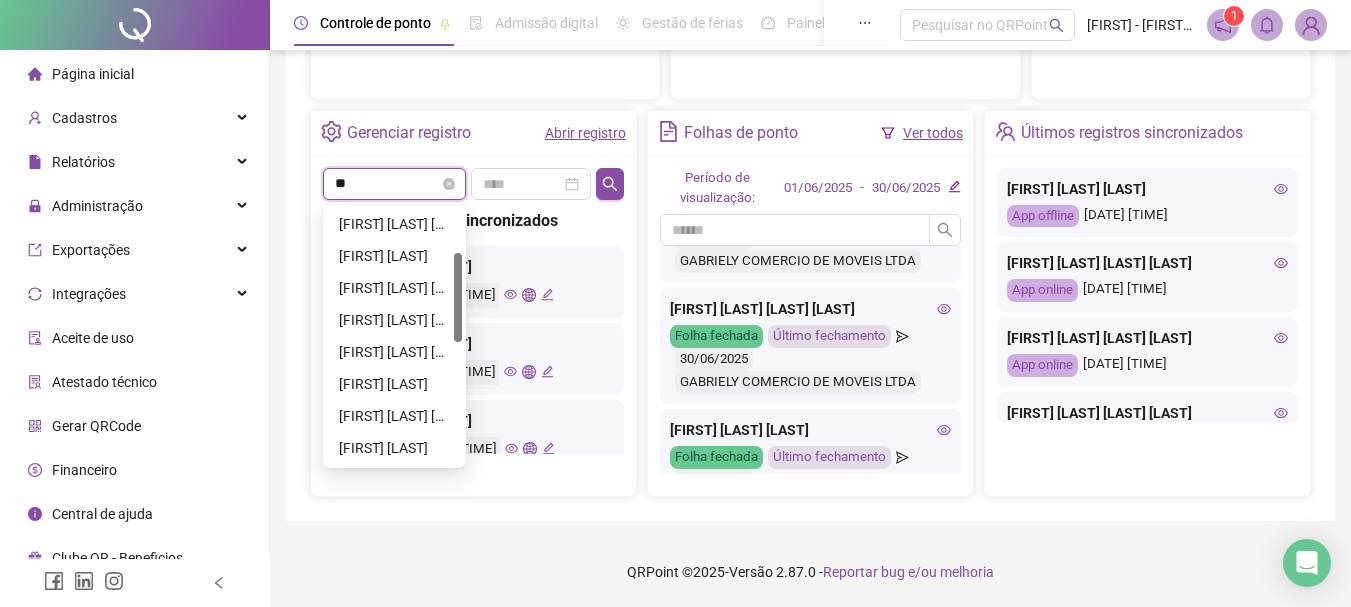 type on "***" 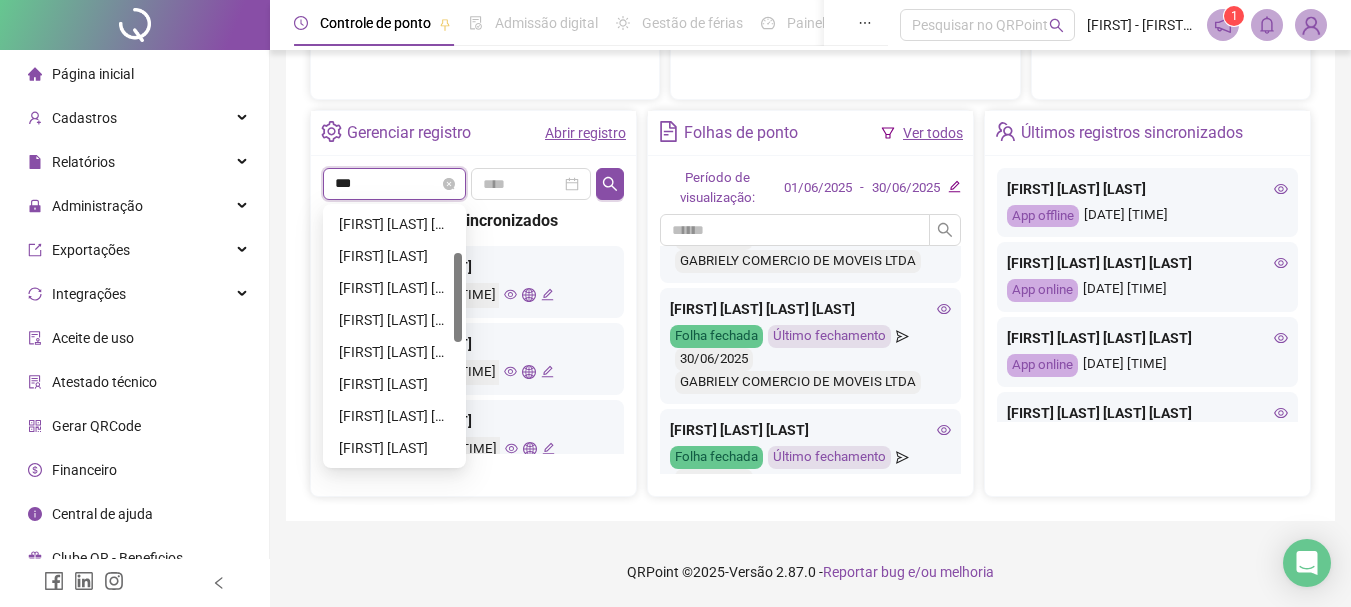 scroll, scrollTop: 0, scrollLeft: 0, axis: both 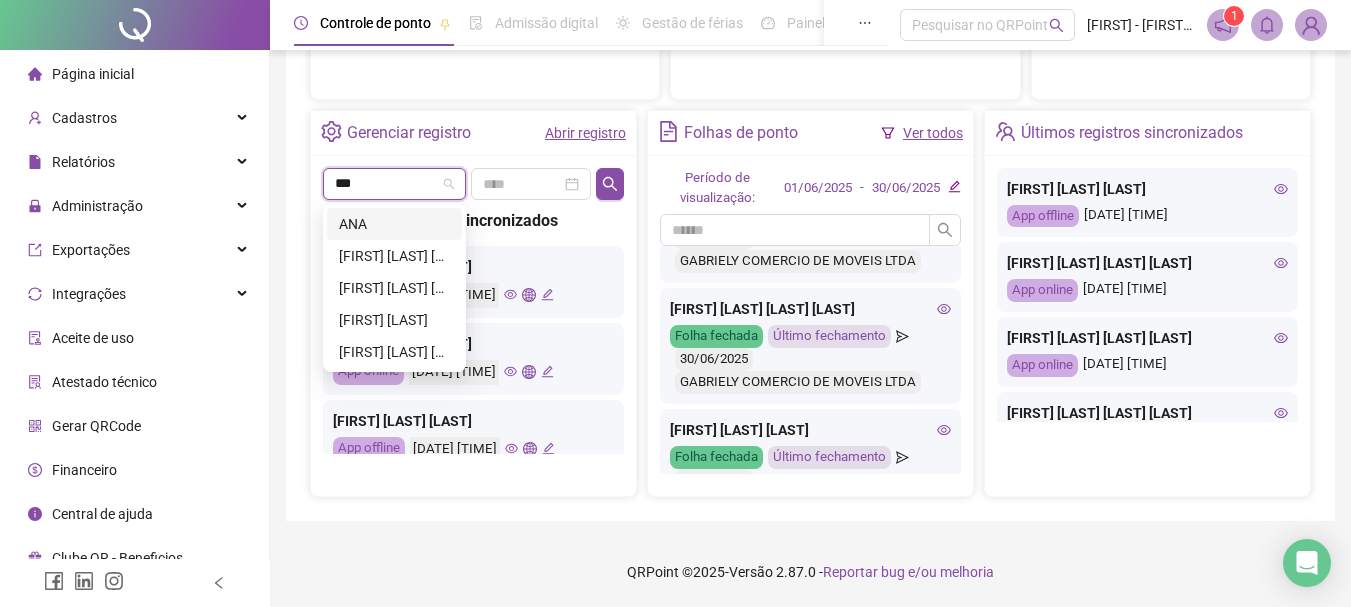 click on "ANA" at bounding box center (394, 224) 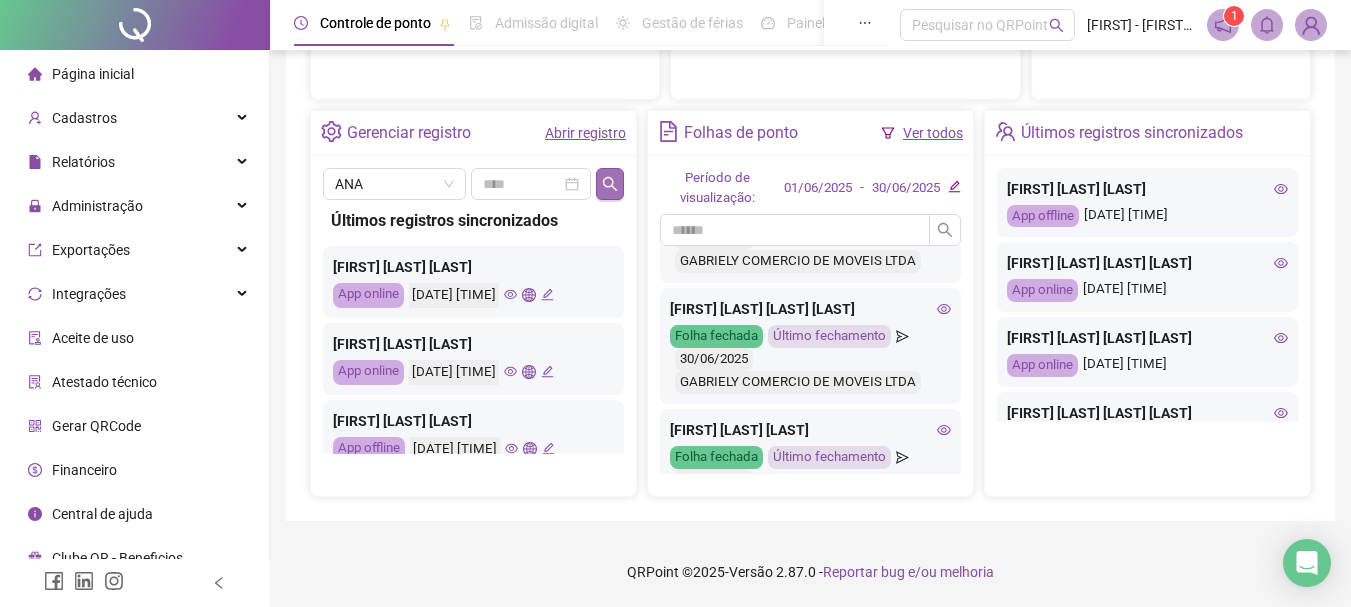 click 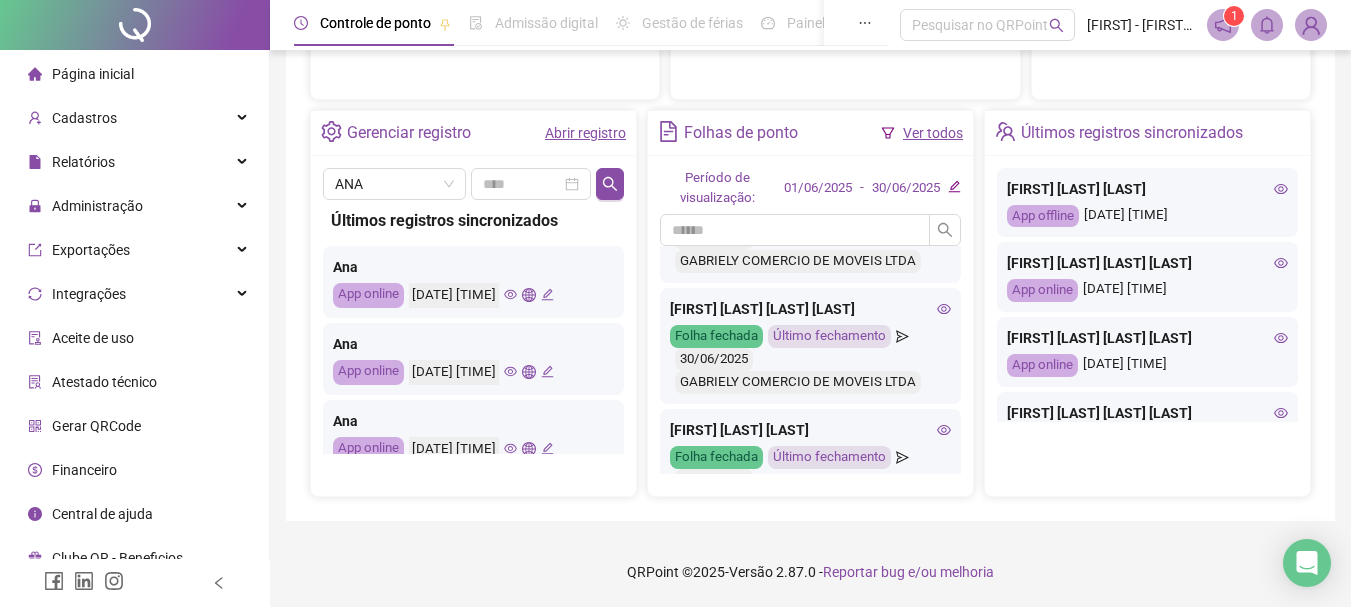 click 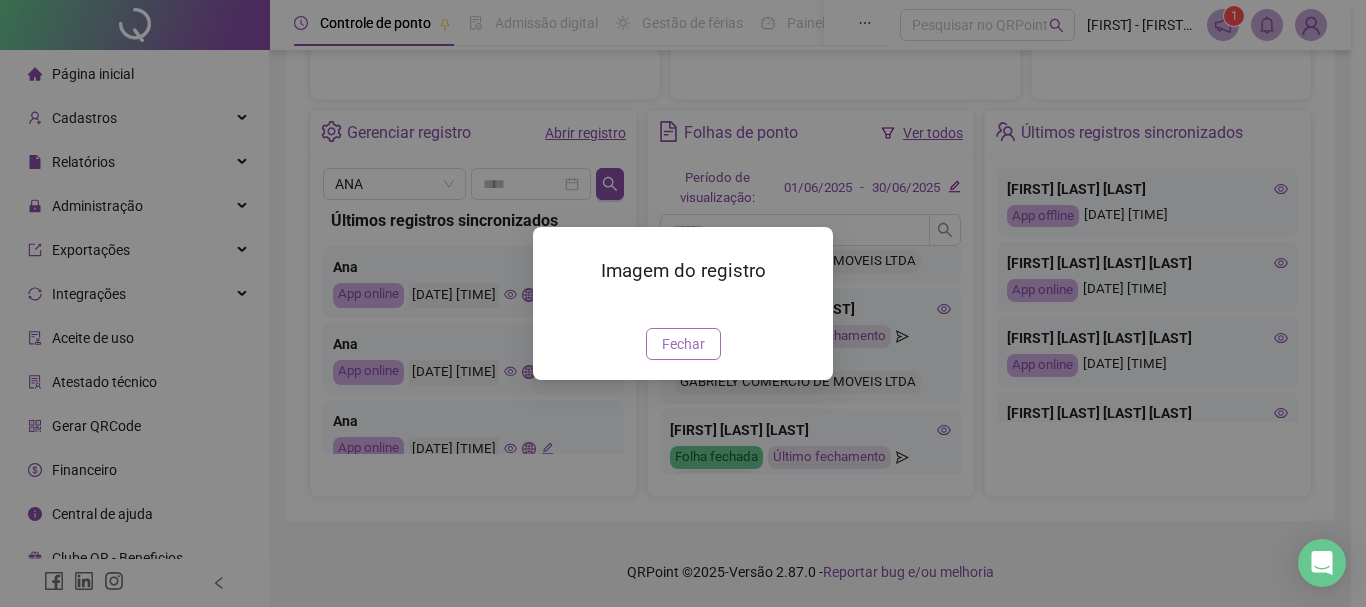 click on "Fechar" at bounding box center [683, 344] 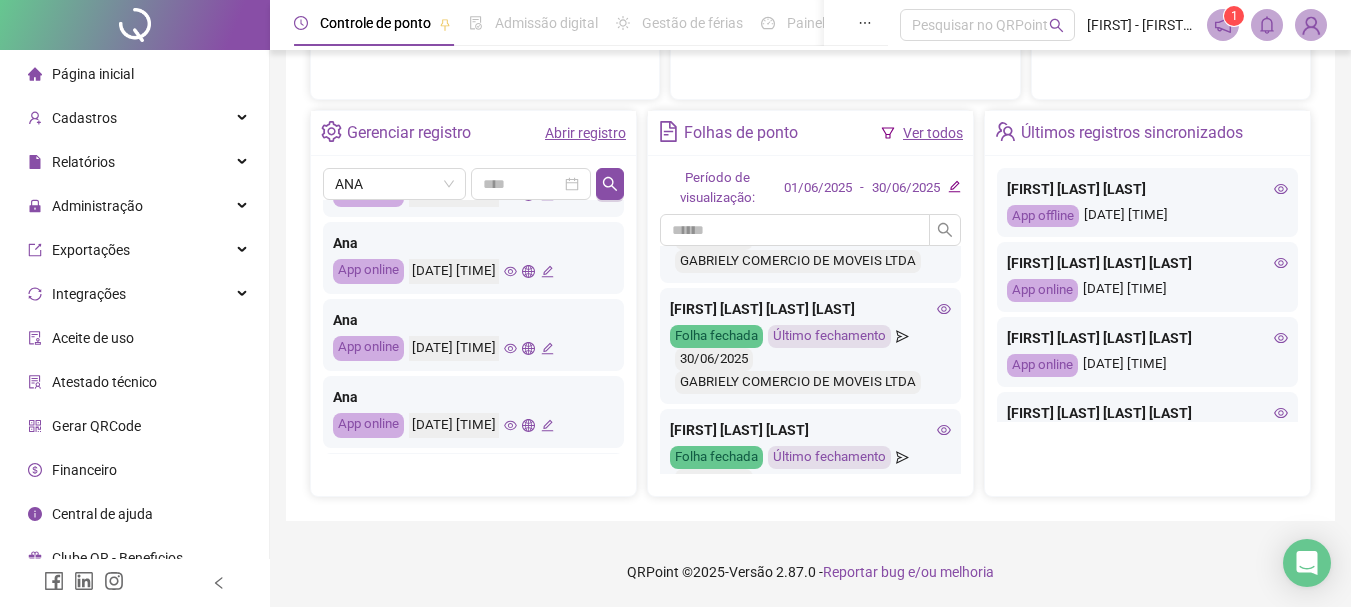 scroll, scrollTop: 941, scrollLeft: 0, axis: vertical 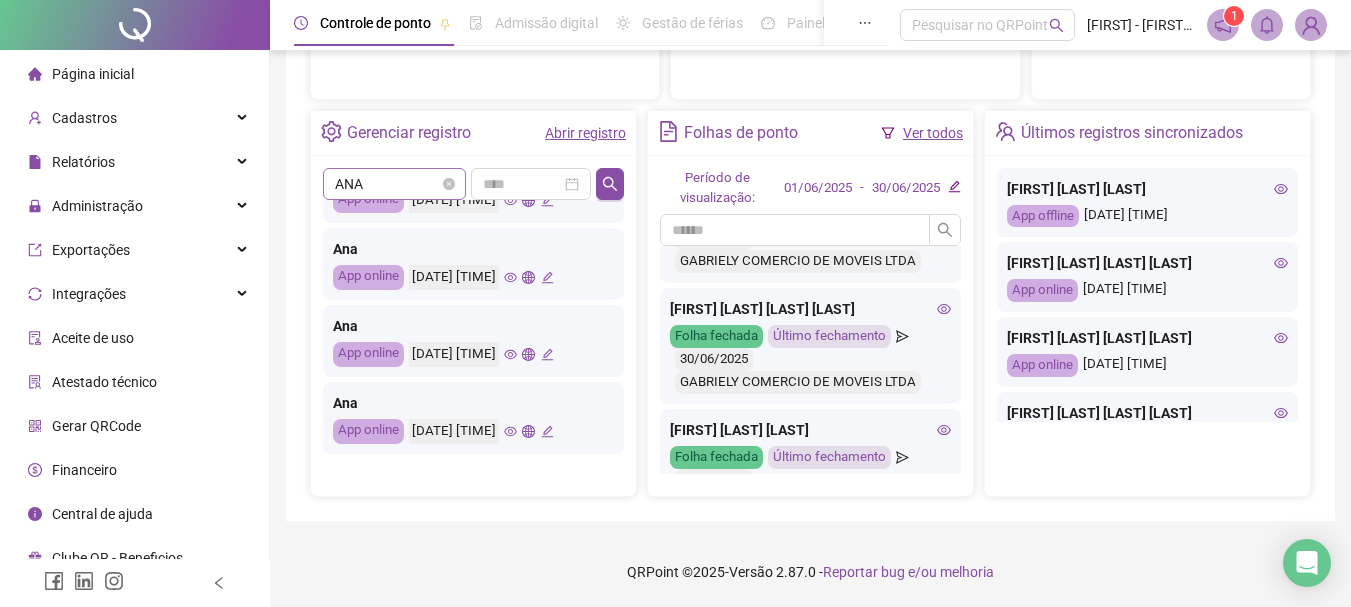click on "ANA" at bounding box center [394, 184] 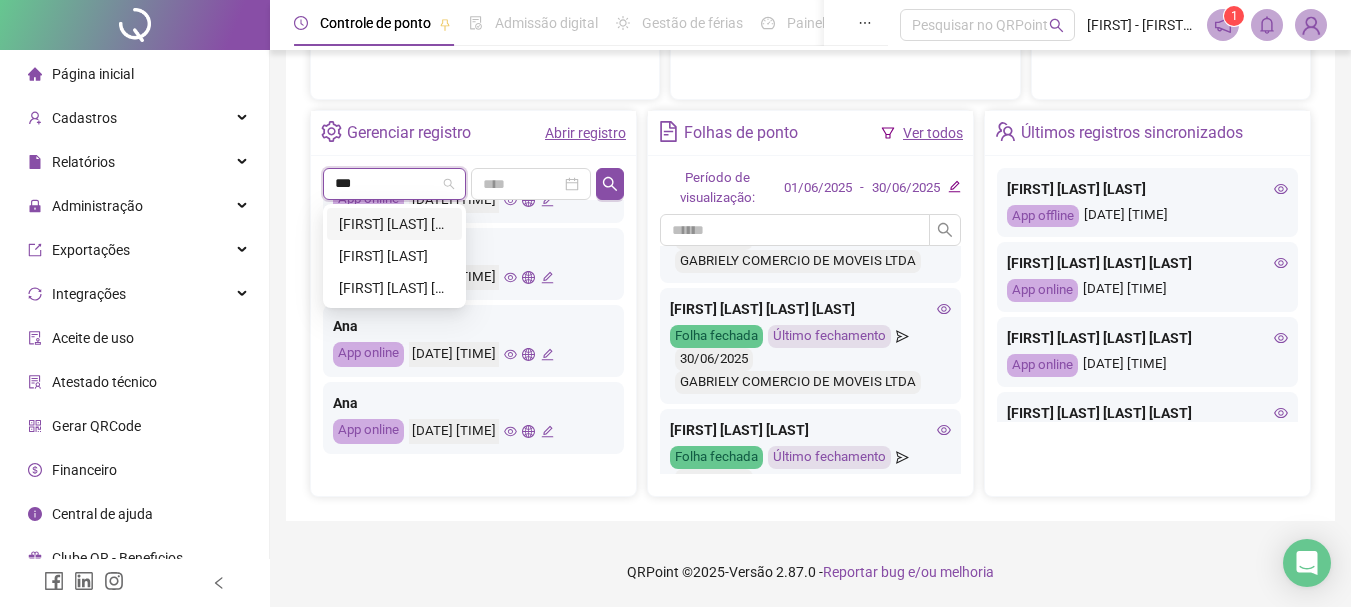 type on "****" 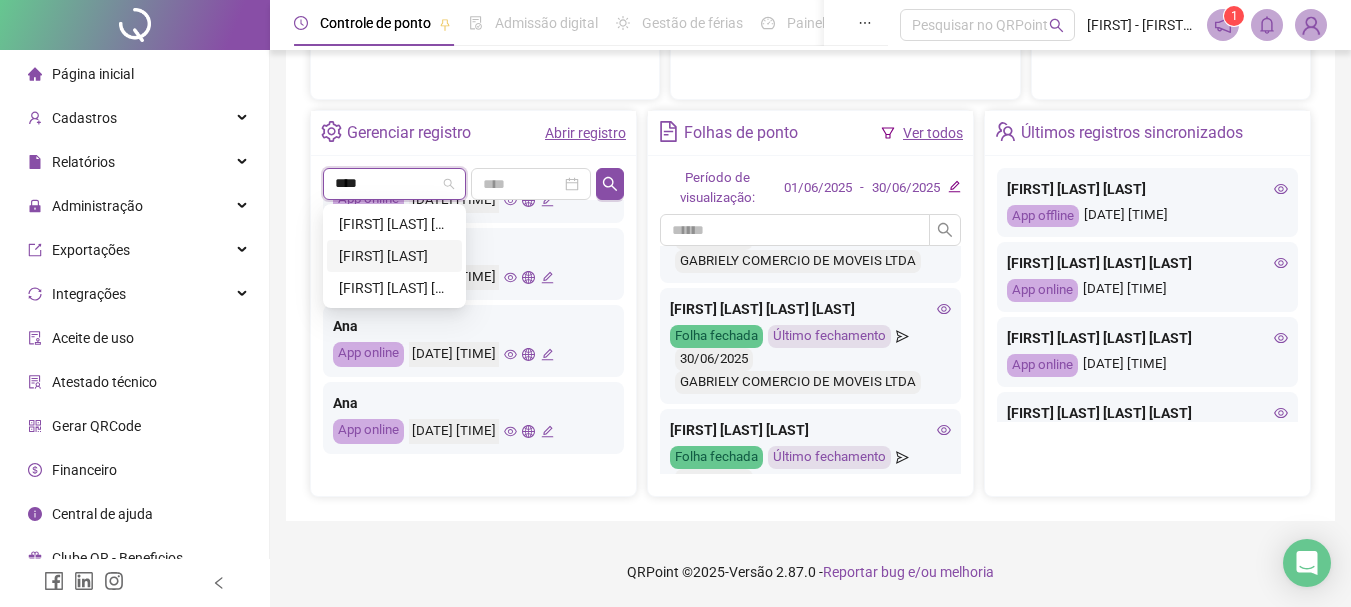 click on "[FIRST] [LAST]" at bounding box center (394, 256) 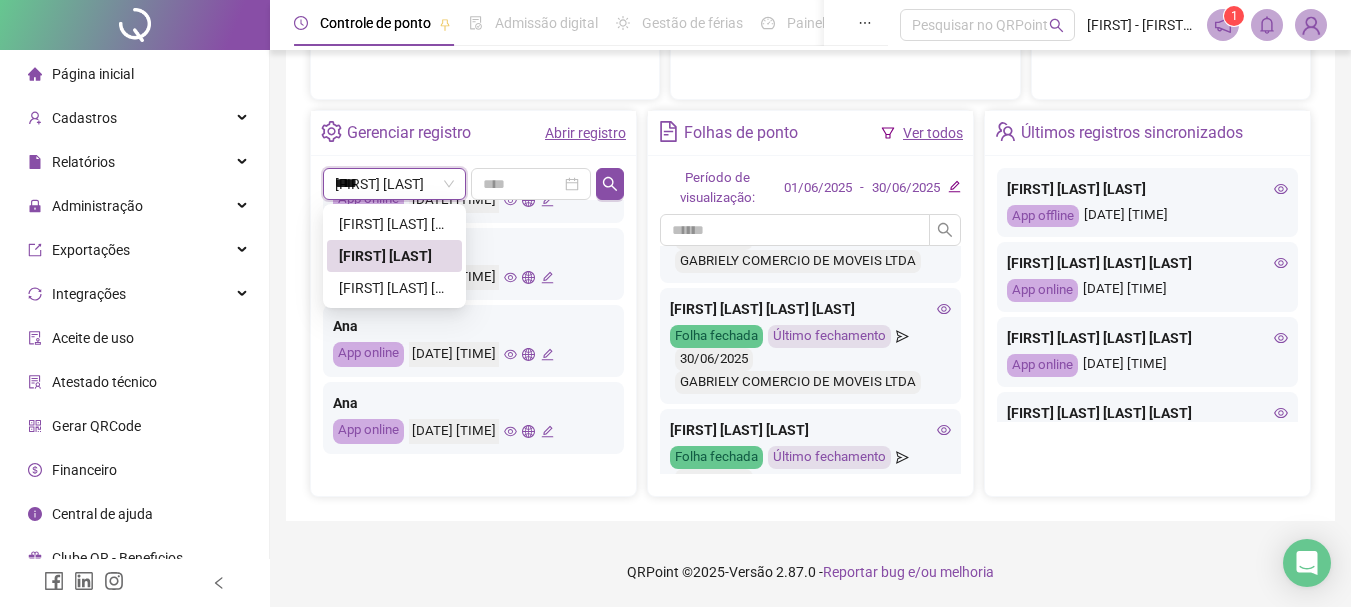 type 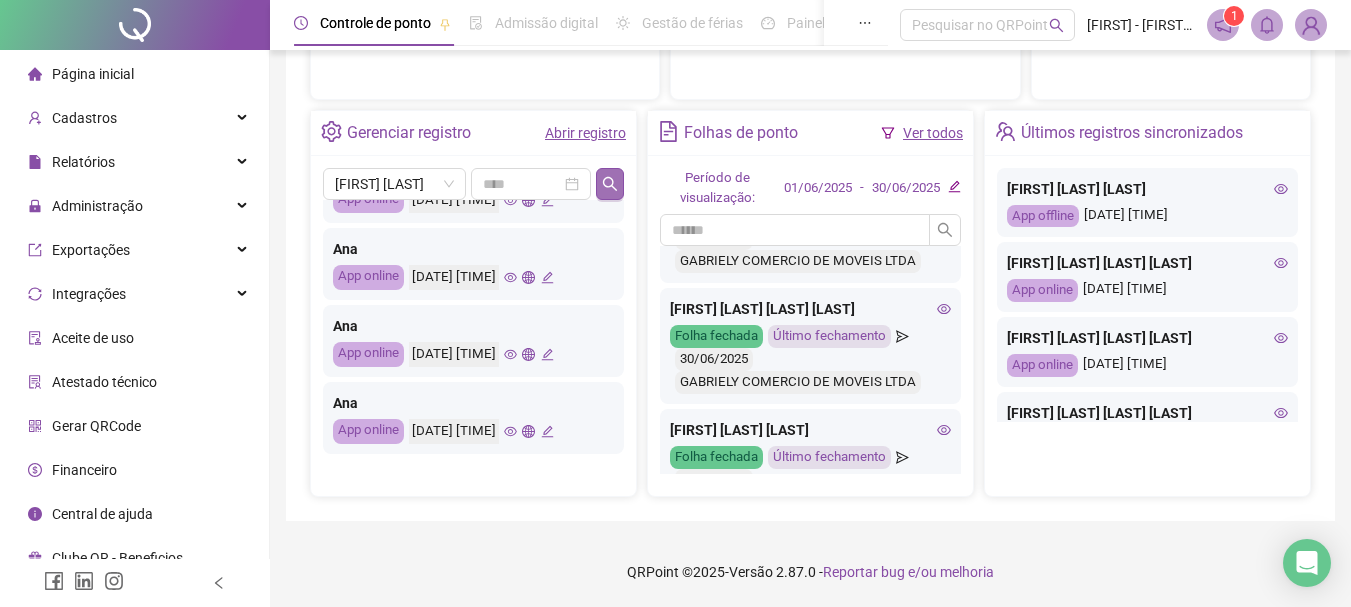 click 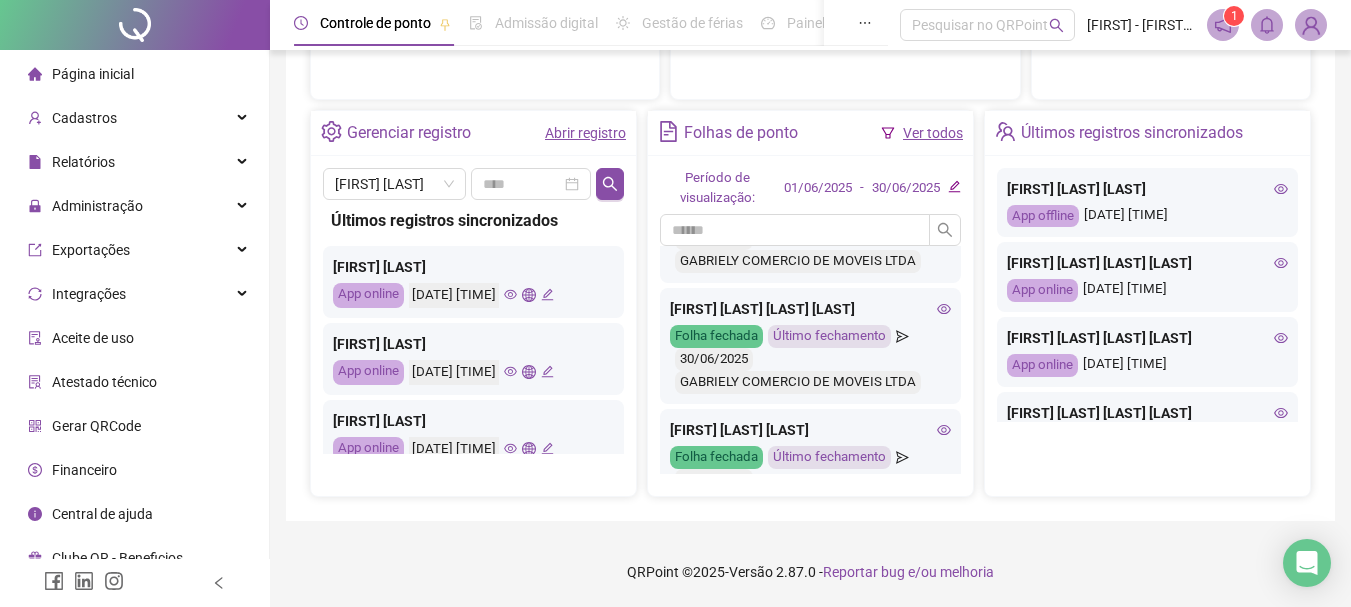 click 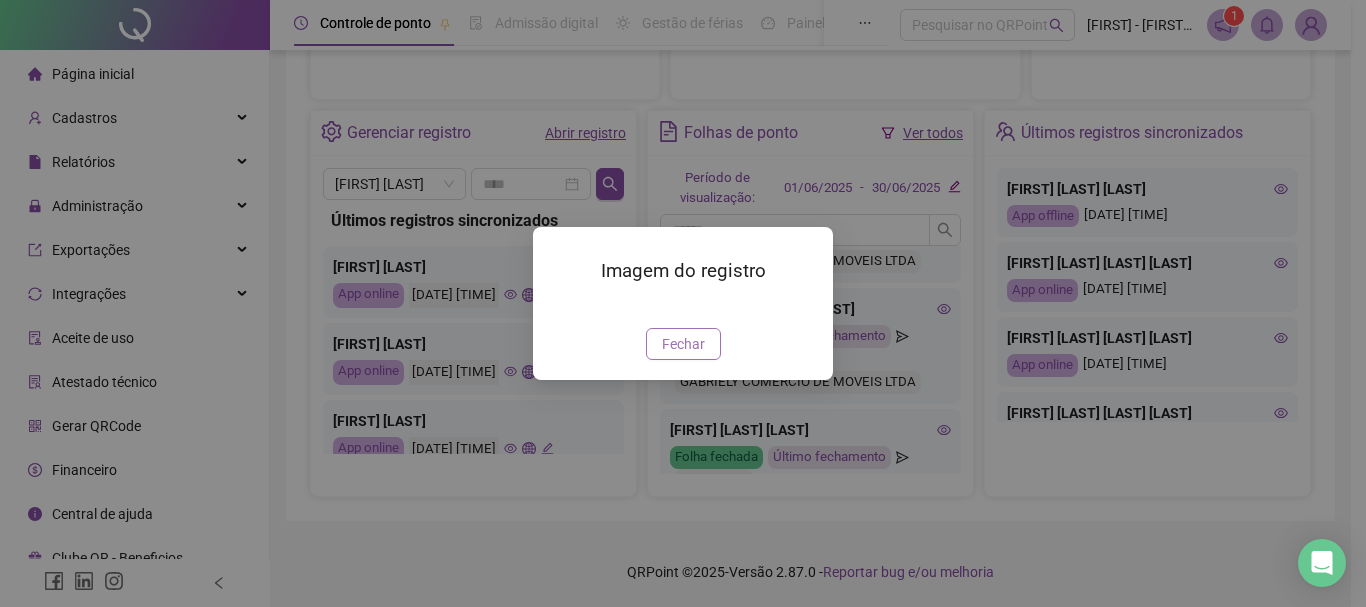 click on "Fechar" at bounding box center (683, 344) 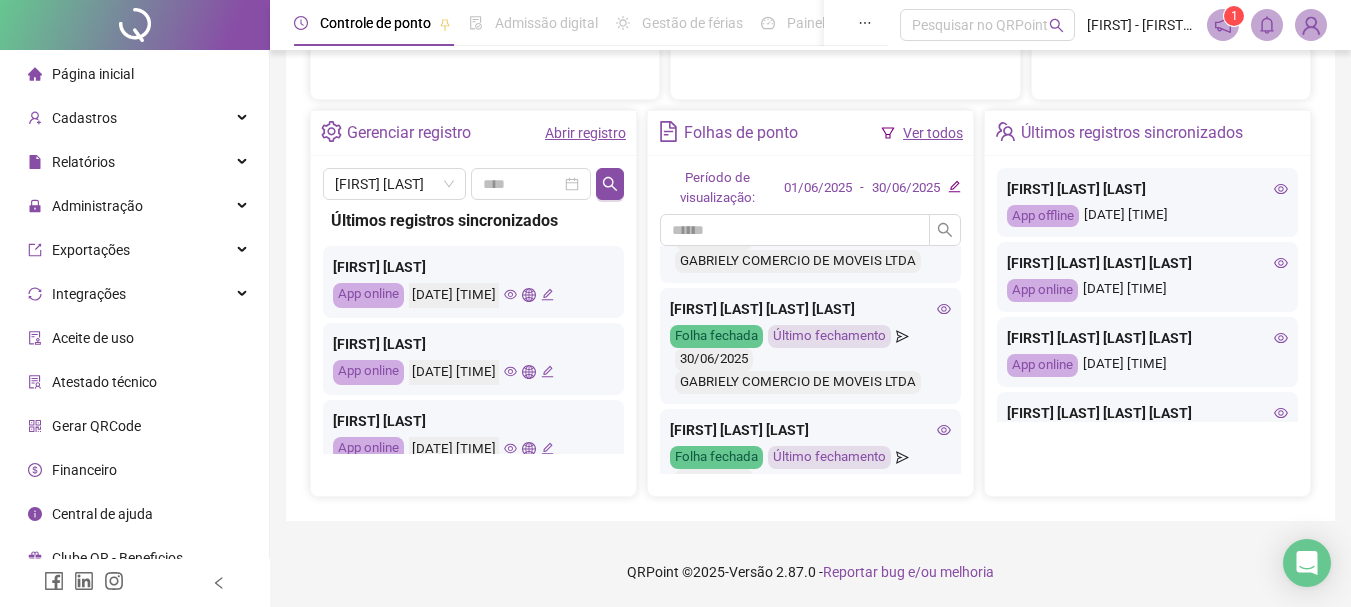 click 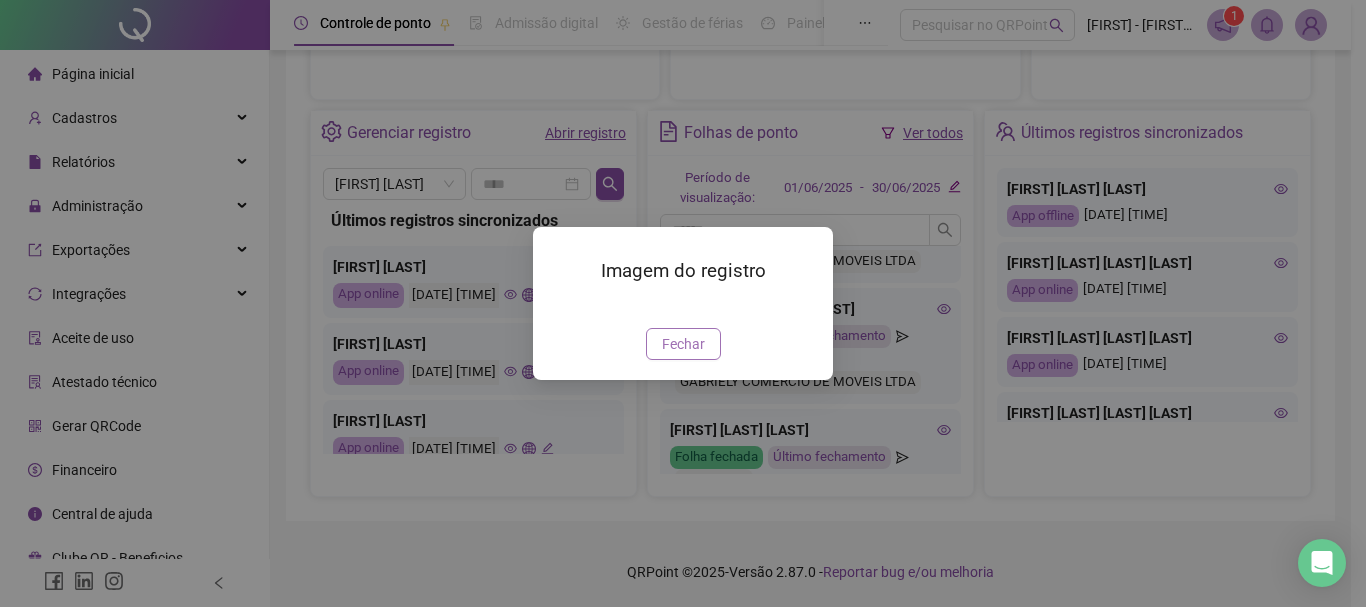 click on "Fechar" at bounding box center [683, 344] 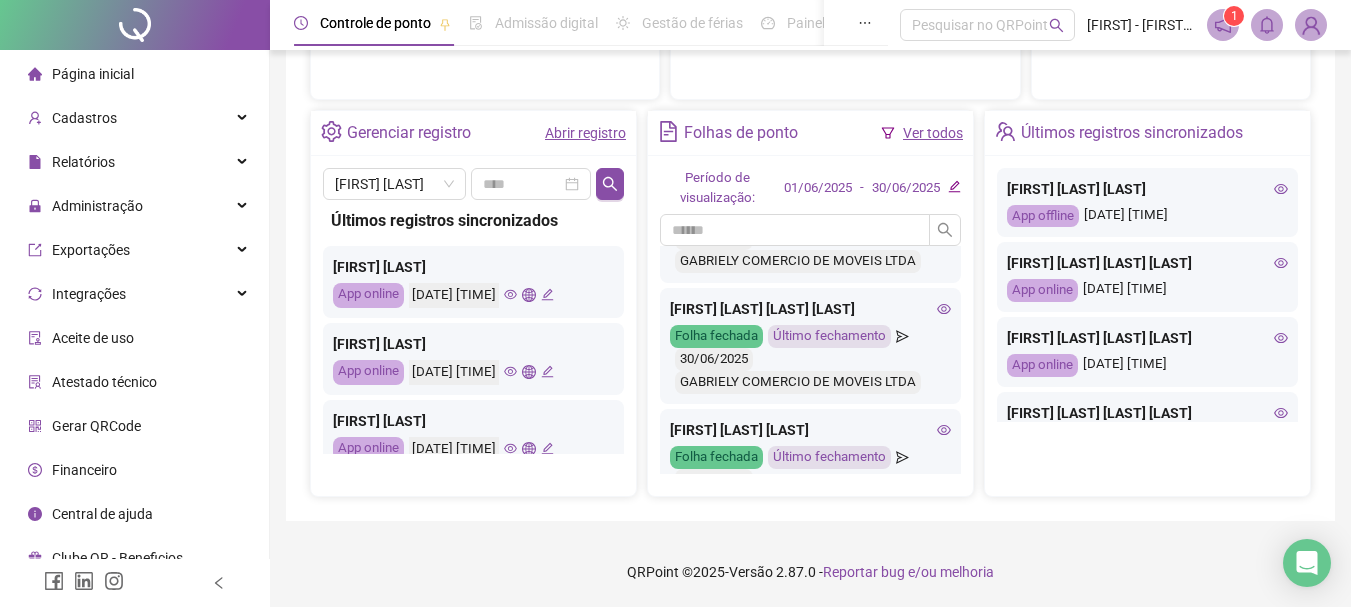 click 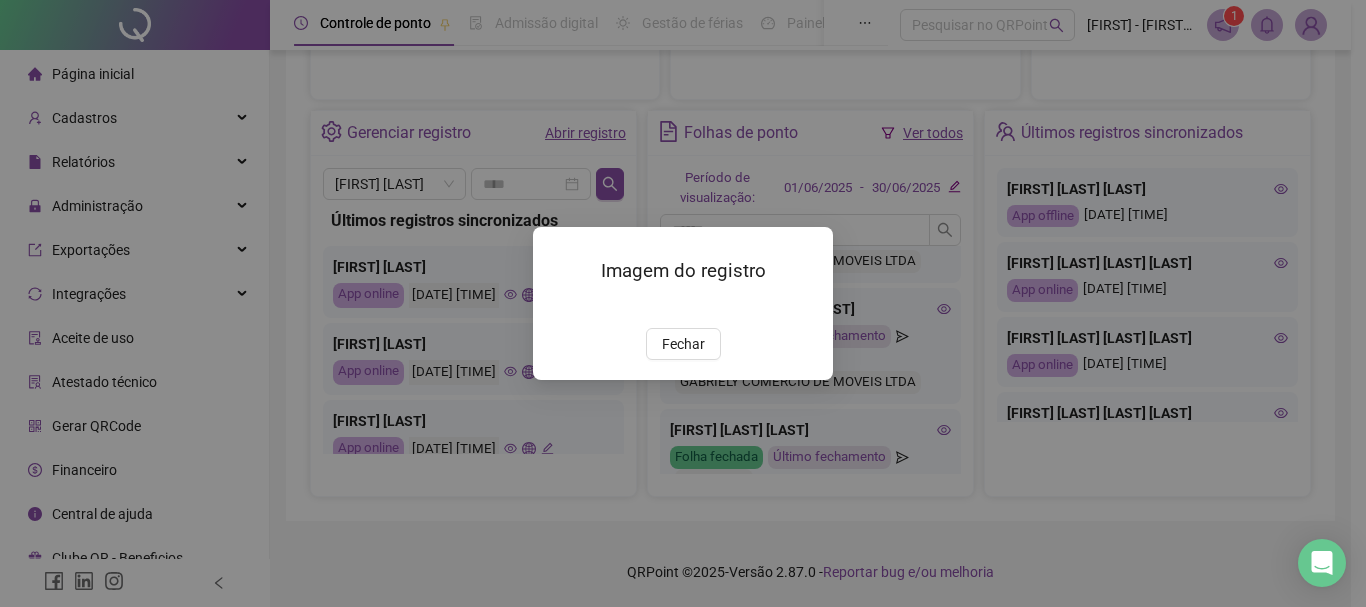 click on "Fechar" at bounding box center [683, 344] 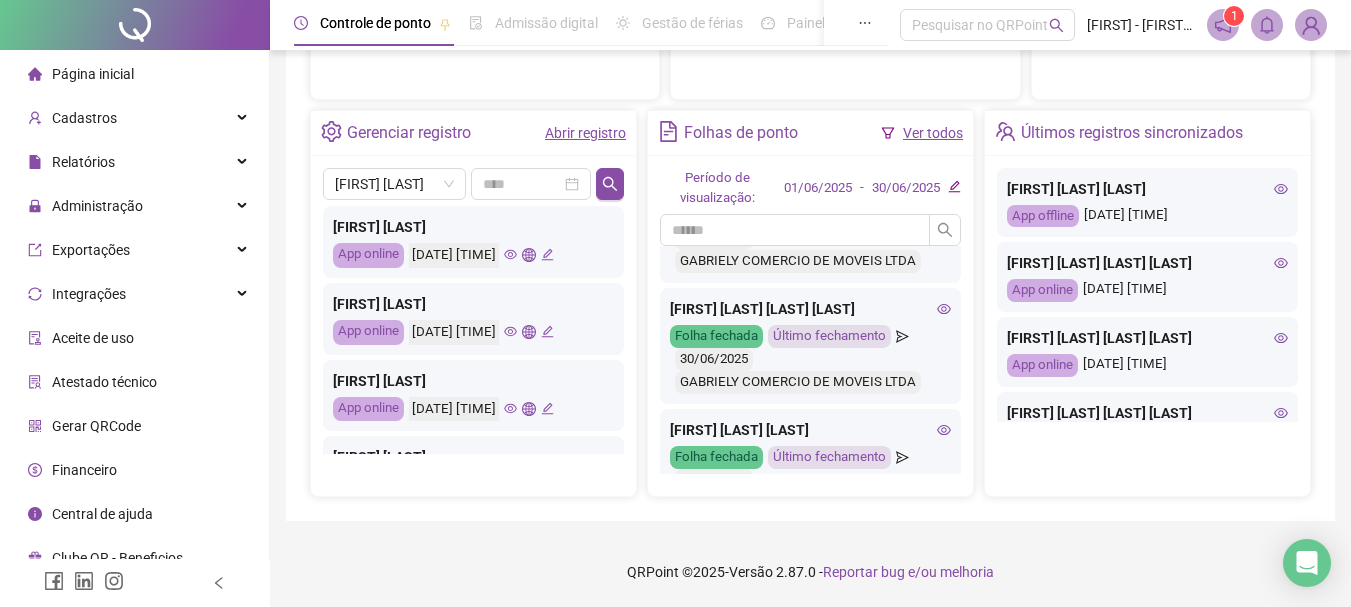 scroll, scrollTop: 100, scrollLeft: 0, axis: vertical 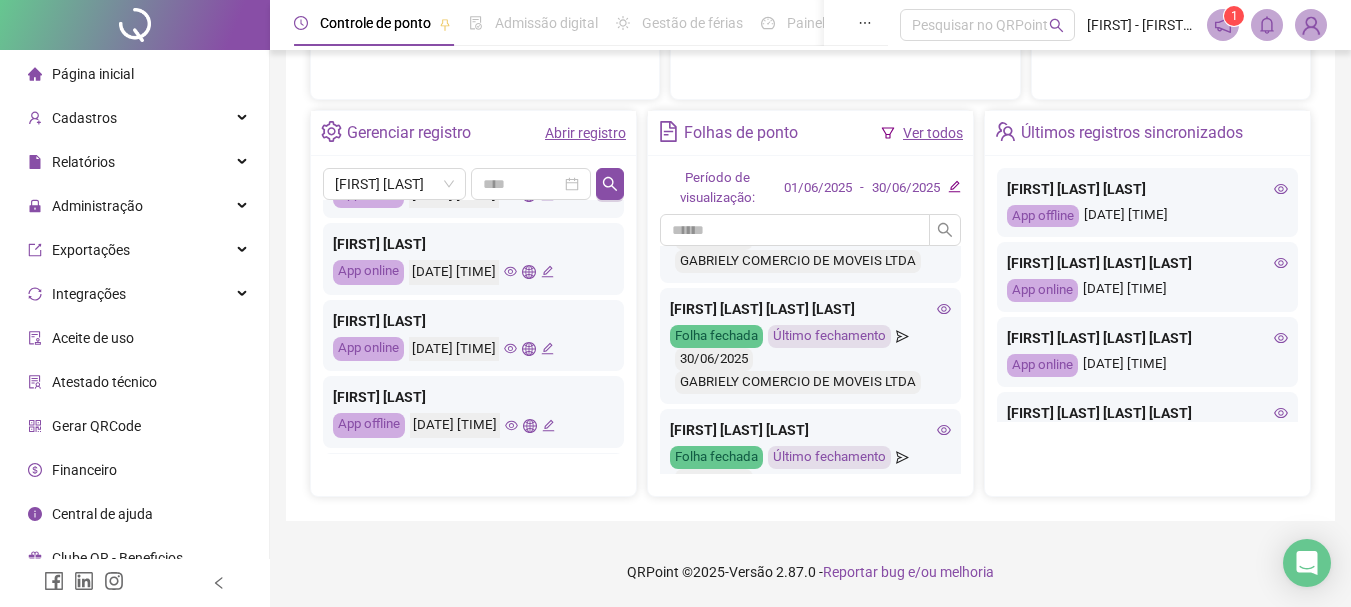 click 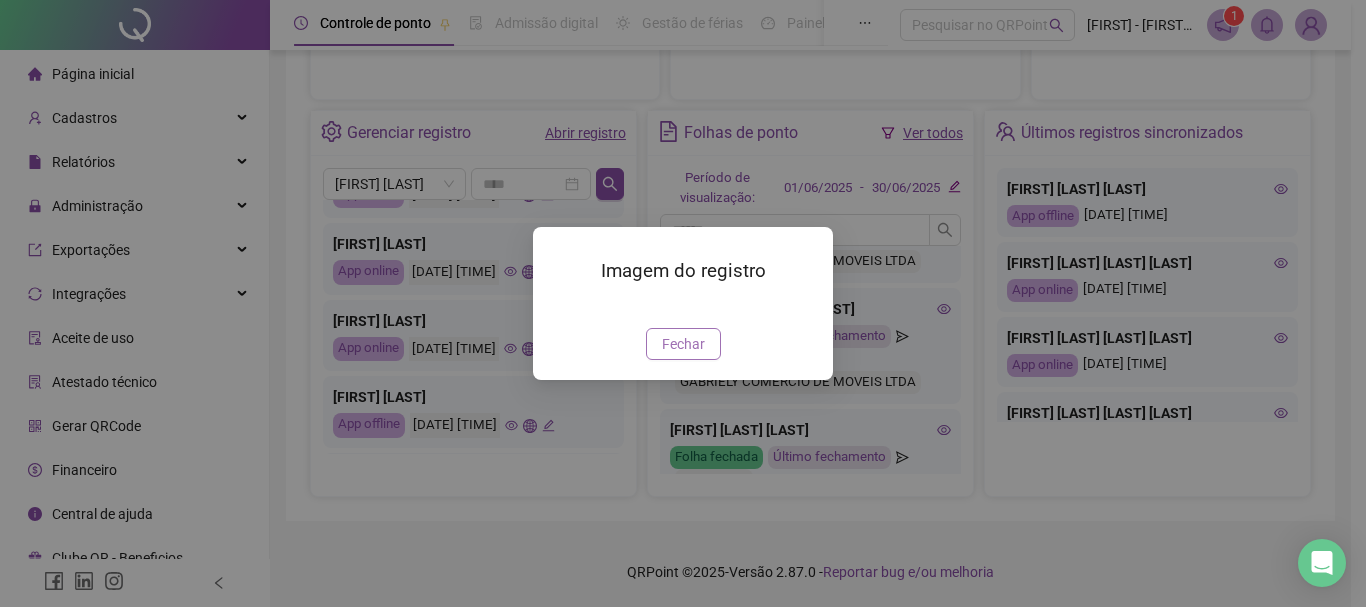 click on "Fechar" at bounding box center [683, 344] 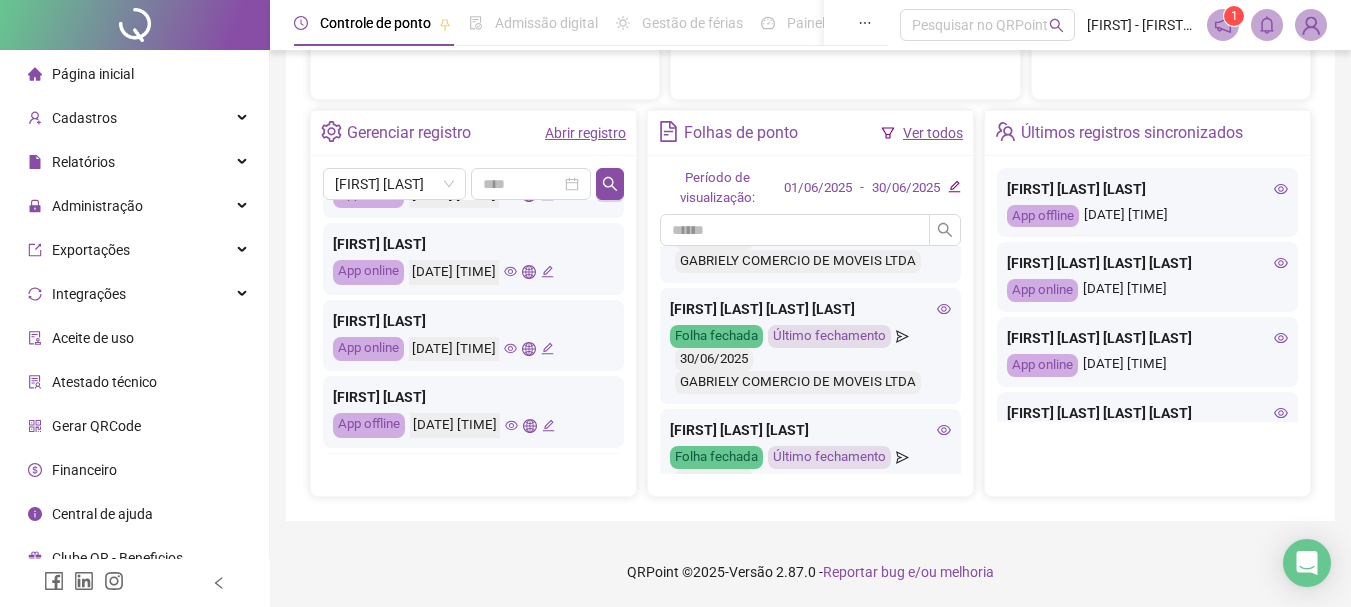 click 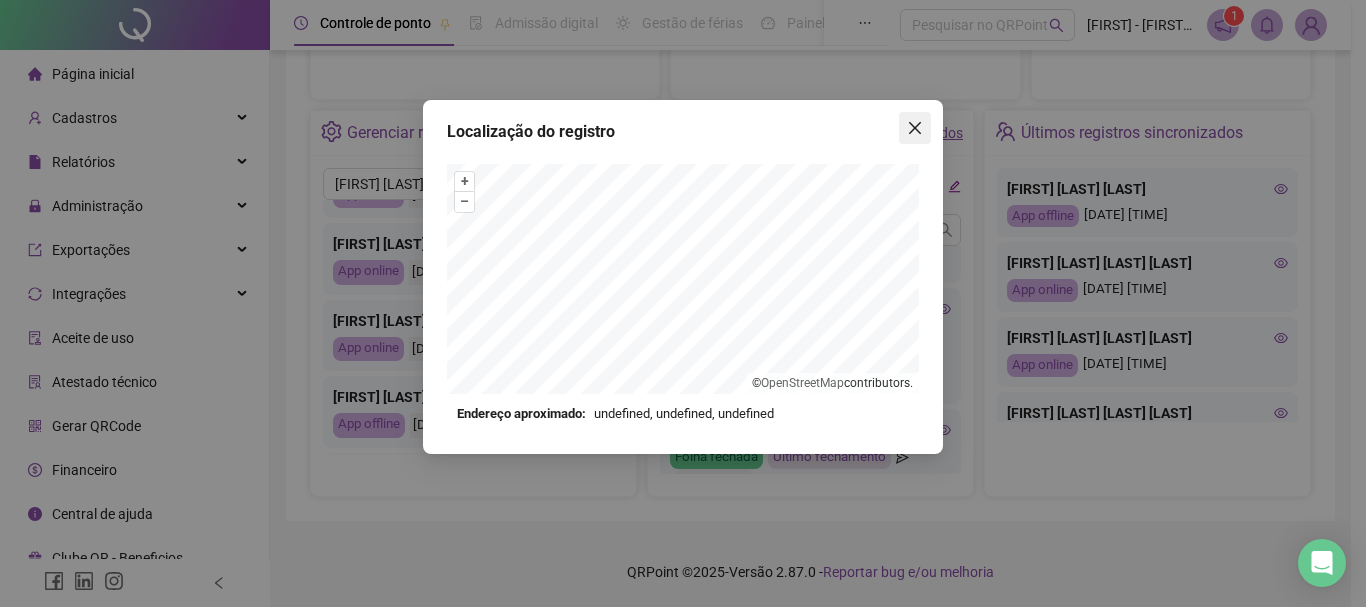 click at bounding box center (915, 128) 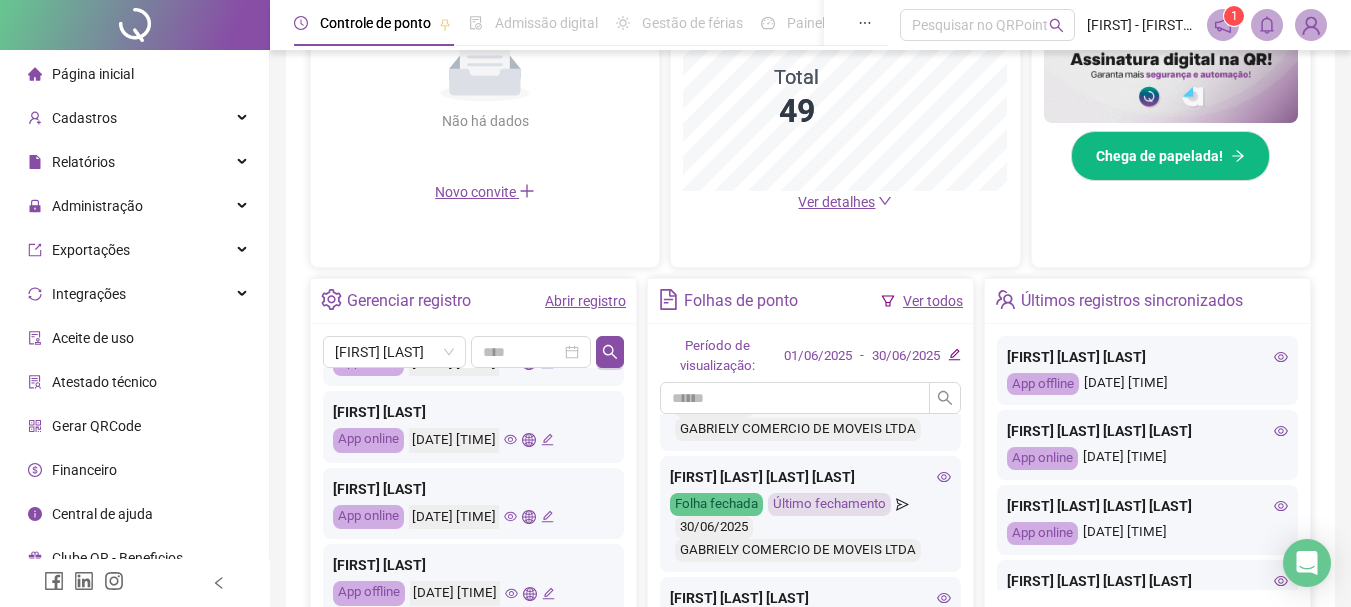 scroll, scrollTop: 515, scrollLeft: 0, axis: vertical 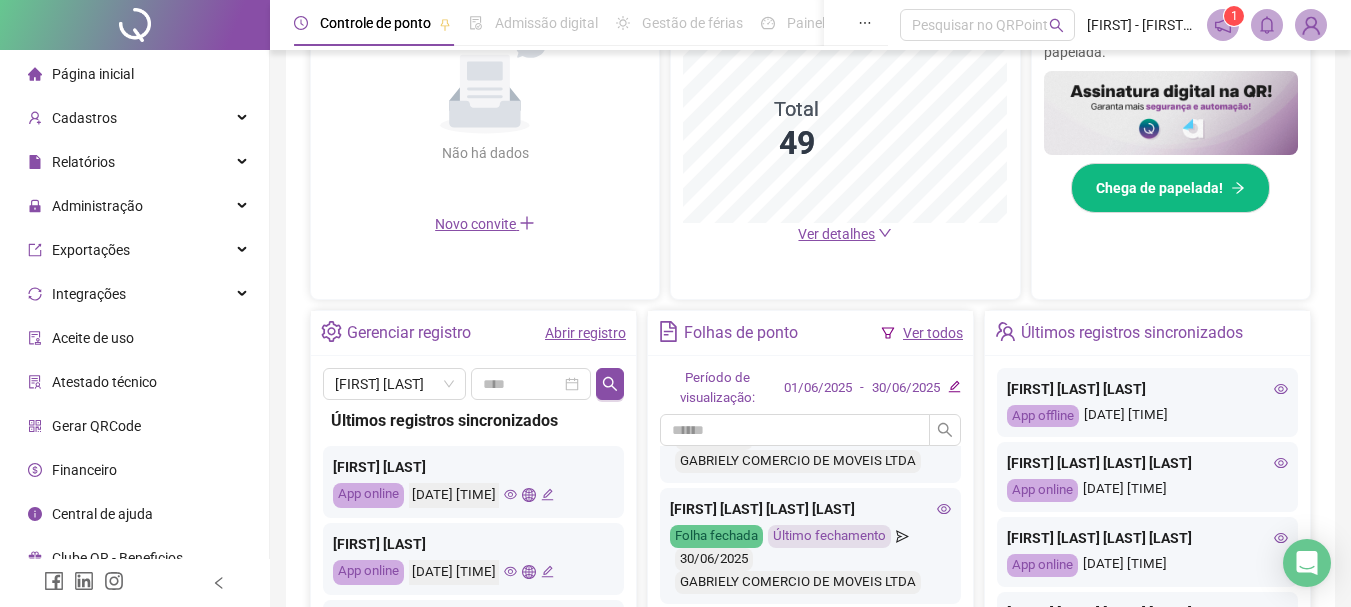 click 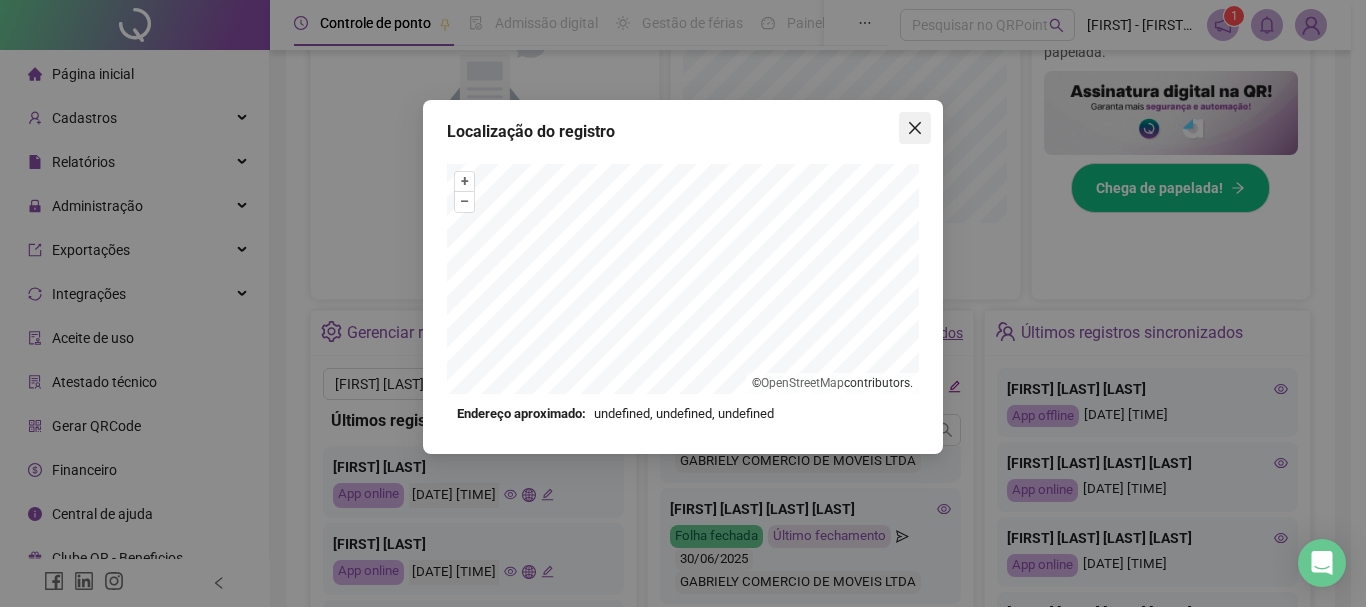 click 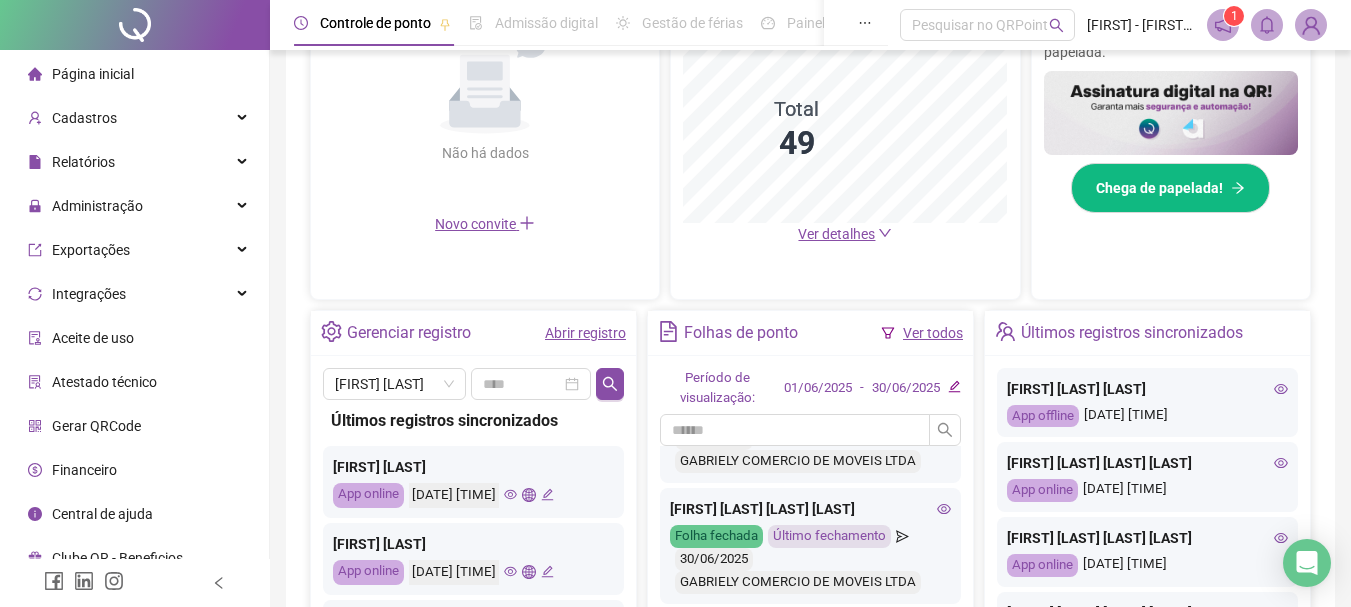 click 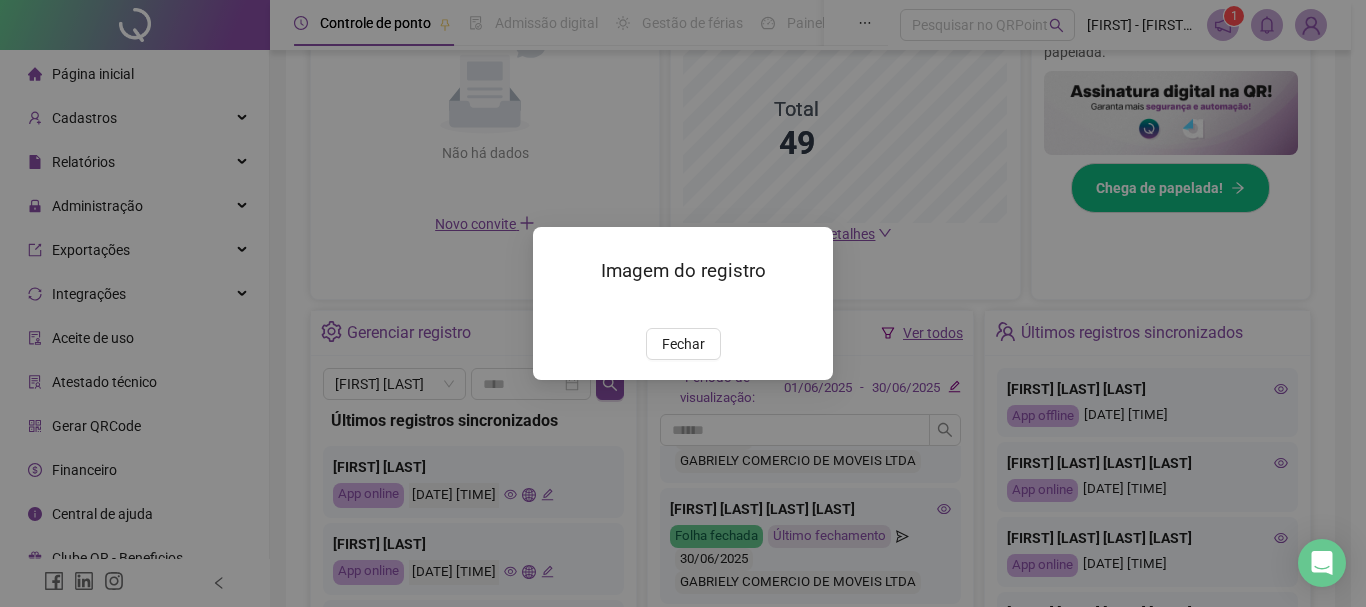 click on "Imagem do registro Fechar" at bounding box center (683, 303) 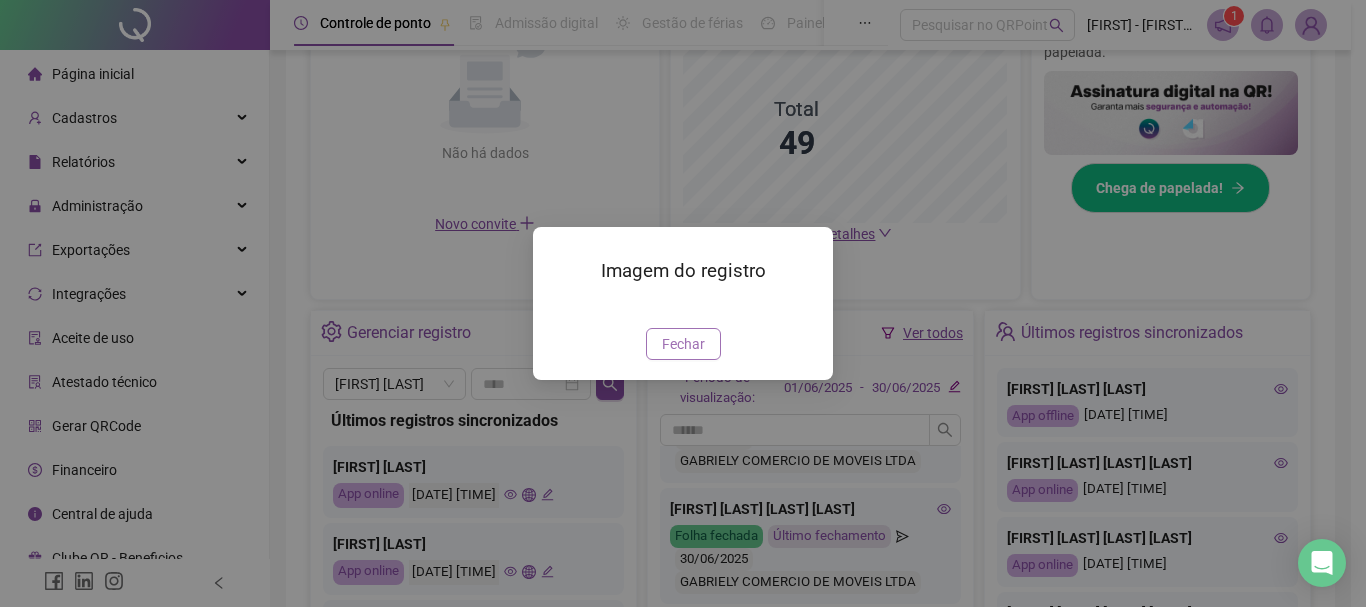 click on "Fechar" at bounding box center (683, 344) 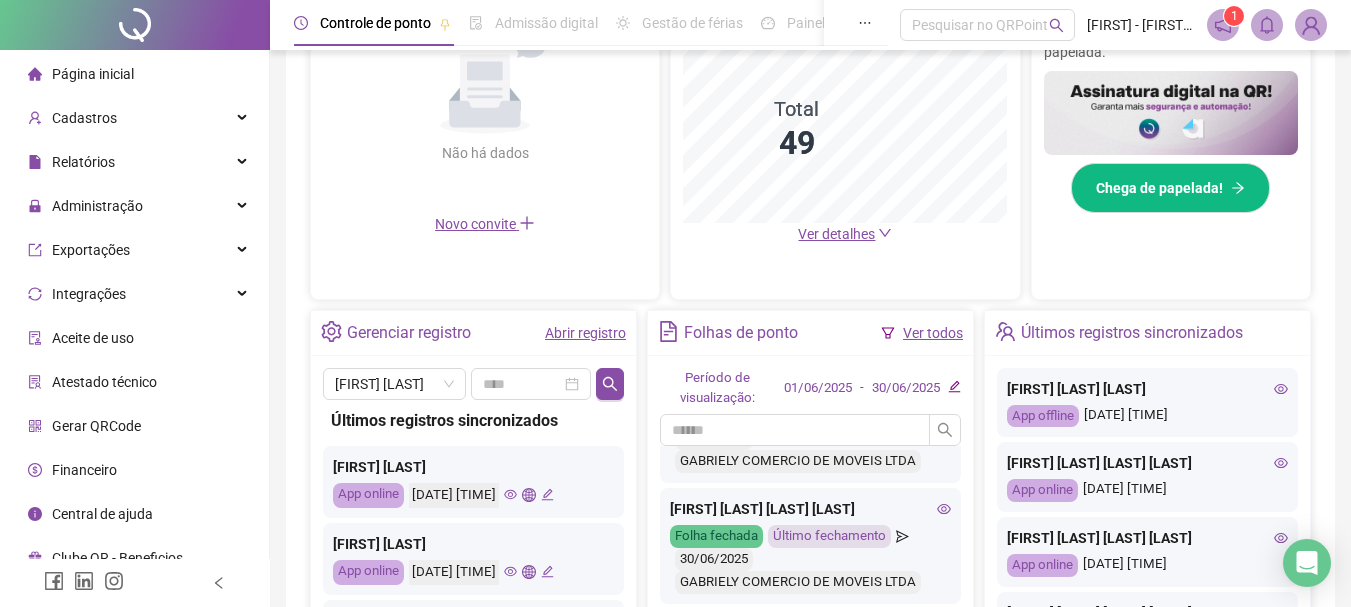 click on "Período de visualização:  [DATE]  -  [DATE] [FIRST] [LAST] [LAST] Folha fechada Último fechamento [DATE] GABRIELY COMERCIO DE MOVEIS LTDA  [FIRST] Folha fechada Último fechamento [DATE] GABRIELY COMERCIO DE MOVEIS LTDA [FIRST] [LAST] [LAST] Folha fechada Último fechamento [DATE] GABRIELY COMERCIO DE MOVEIS LTDA [FIRST] [LAST] [LAST] Folha fechada Último fechamento [DATE] GABRIELY COMERCIO DE MOVEIS LTDA   [FIRST] [LAST] [LAST] [LAST] Folha fechada Último fechamento [DATE] GABRIELY COMERCIO DE MOVEIS LTDA [FIRST] [LAST] Folha fechada Último fechamento [DATE] GABRIELY COMERCIO DE MOVEIS LTDA  [FIRST] [LAST] [LAST] Folha fechada Último fechamento [DATE] GABRIELY COMERCIO DE MOVEIS LTDA [FIRST] [LAST] [LAST] [LAST] [LAST] Folha fechada Último fechamento [DATE] GABRIELY COMERCIO DE MOVEIS LTDA  [FIRST] [LAST] Folha fechada [DATE]" at bounding box center (810, 526) 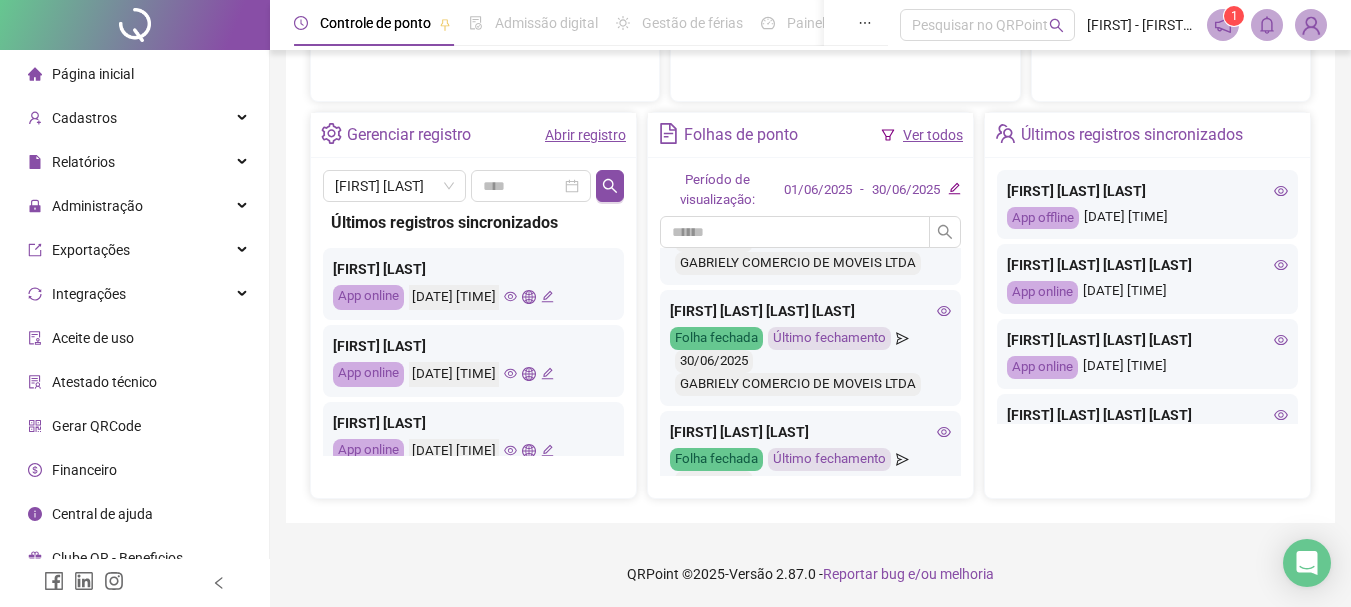scroll, scrollTop: 715, scrollLeft: 0, axis: vertical 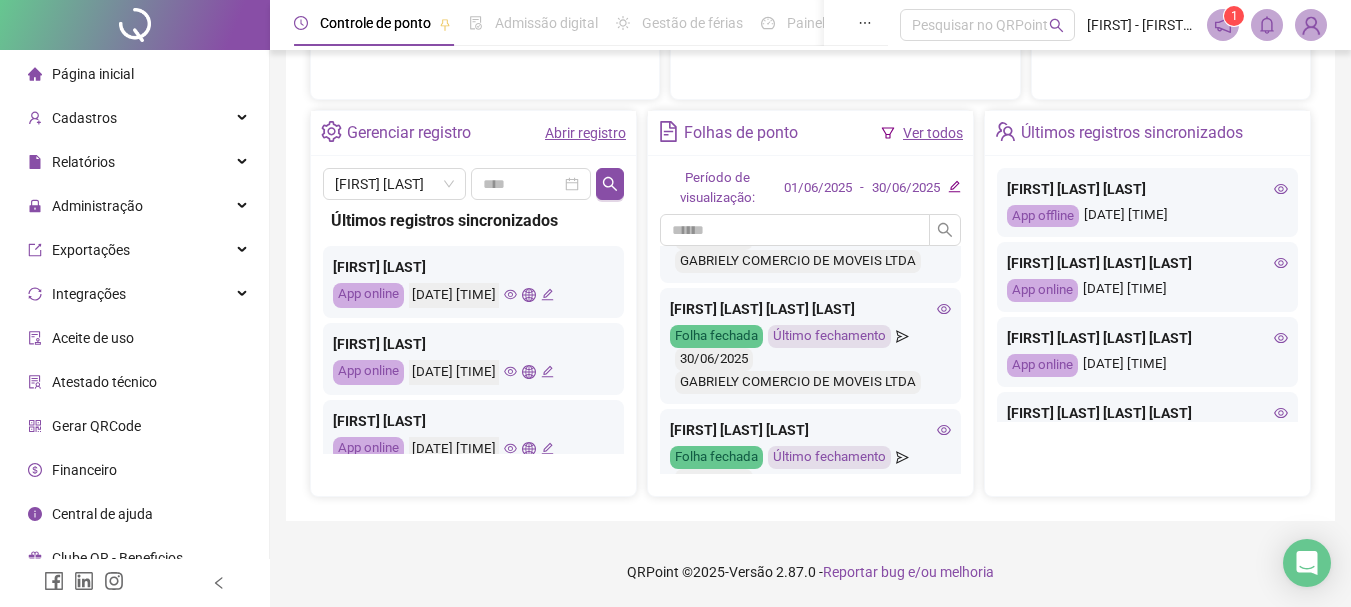 click 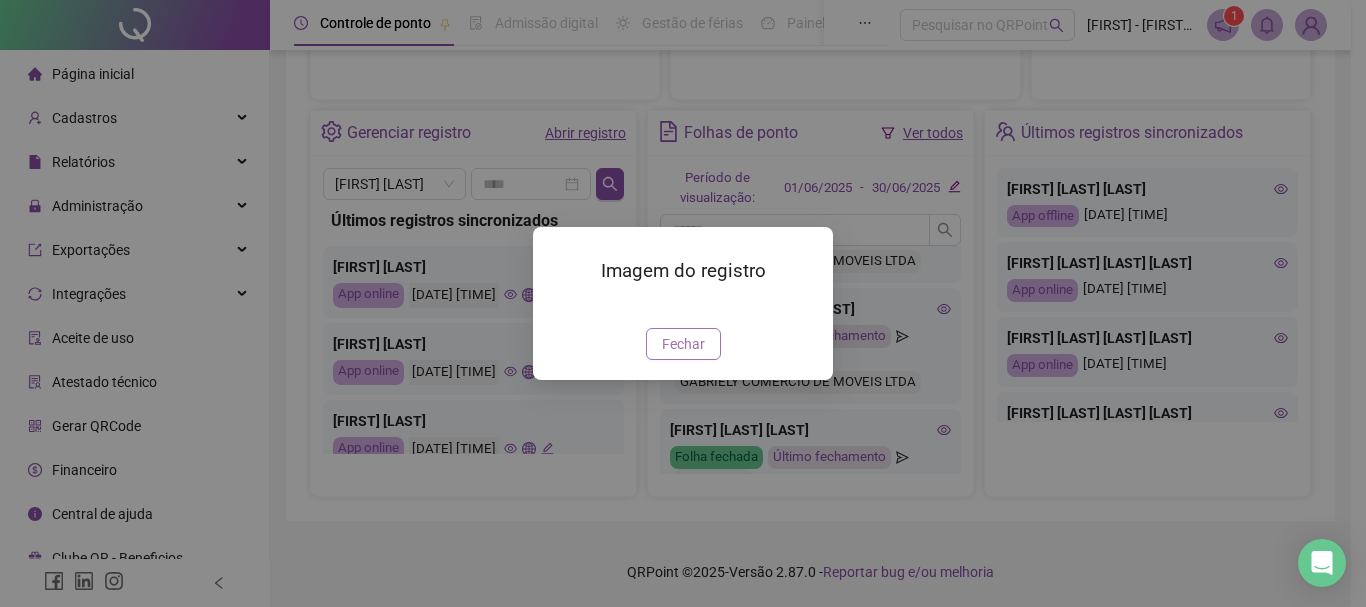 click on "Fechar" at bounding box center (683, 344) 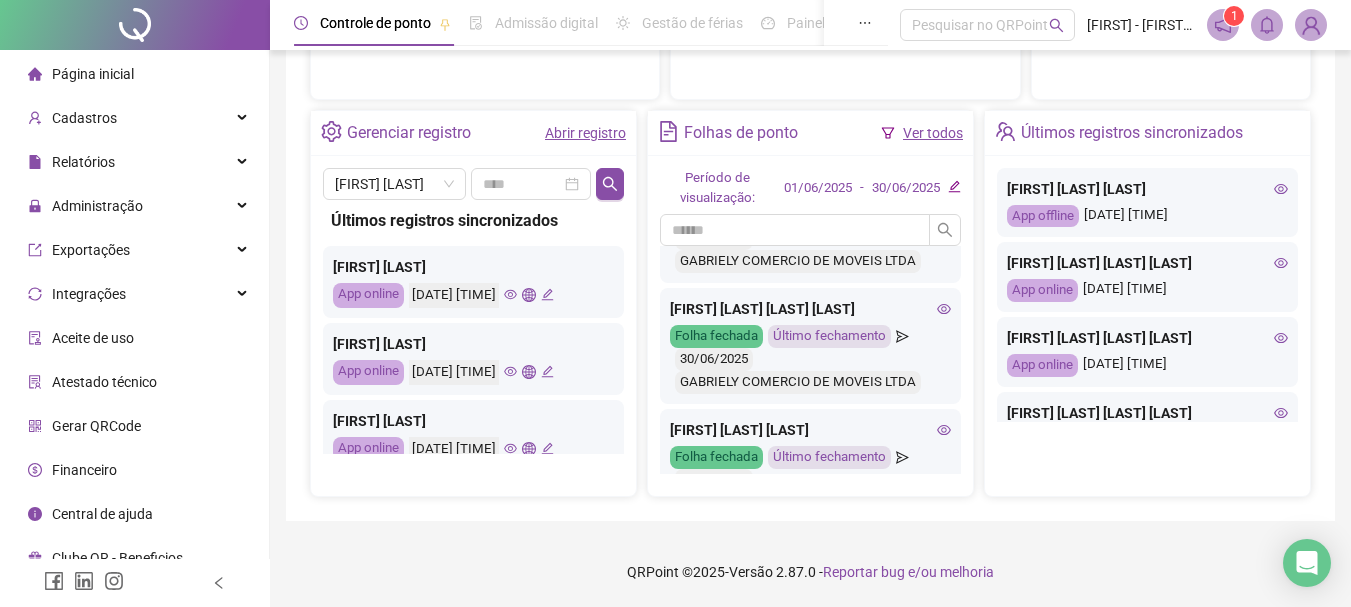 click 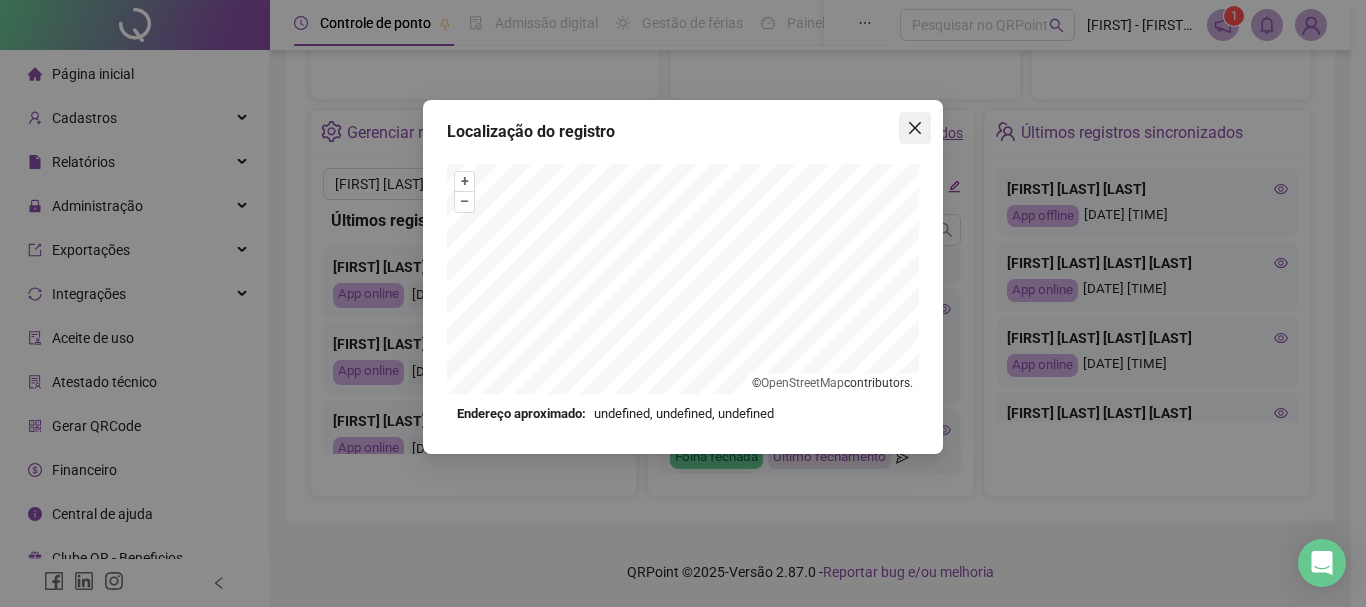 click 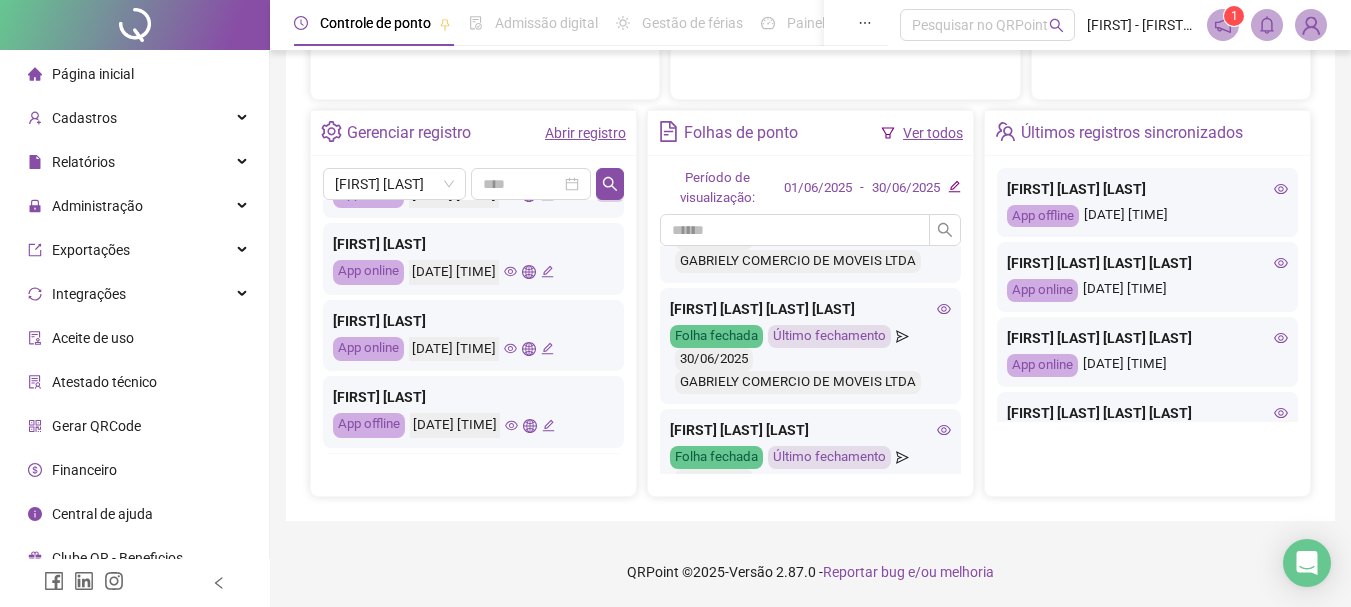 scroll, scrollTop: 200, scrollLeft: 0, axis: vertical 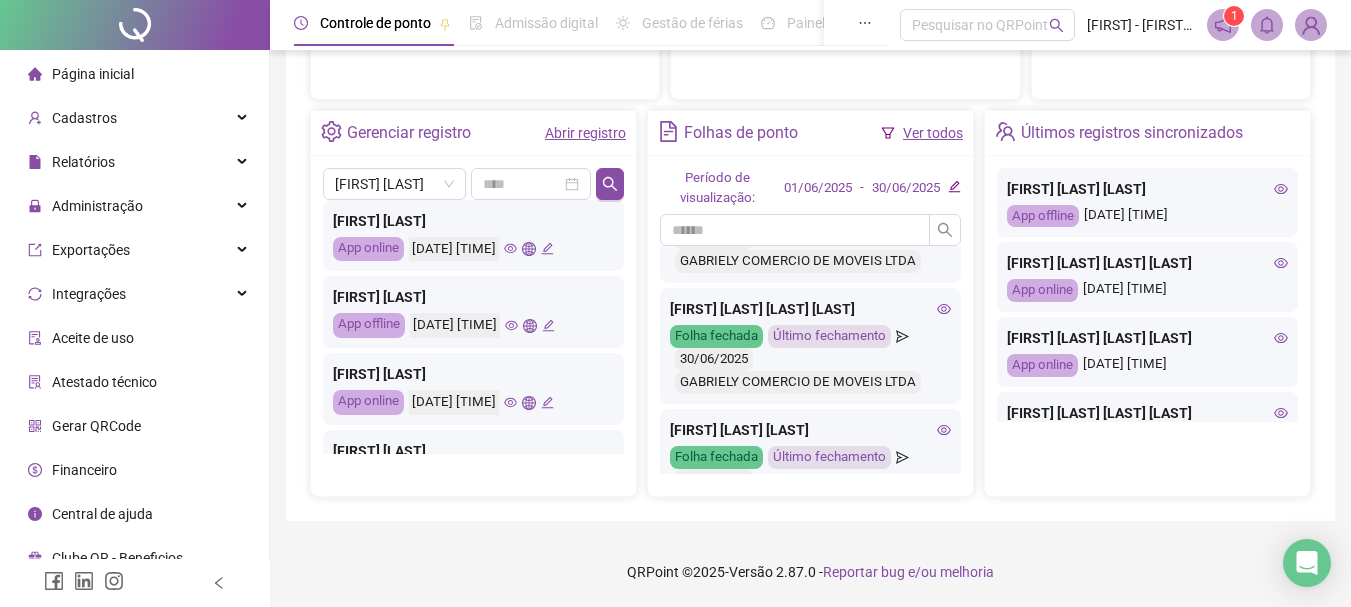 click 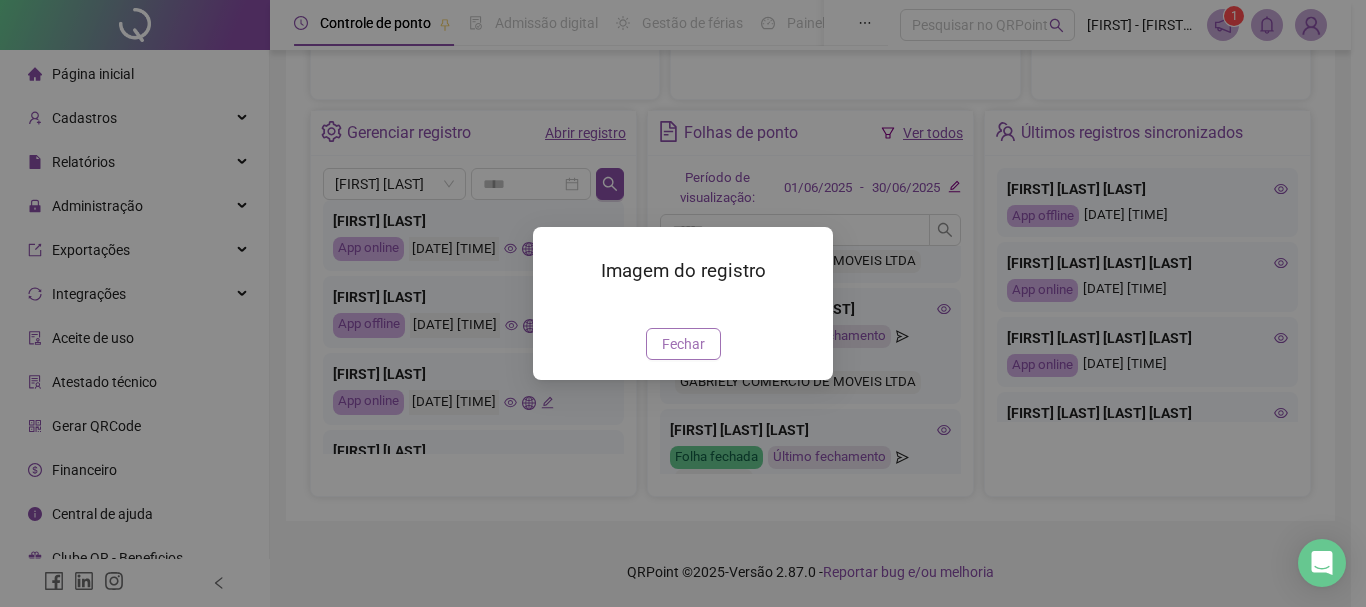 click on "Fechar" at bounding box center [683, 344] 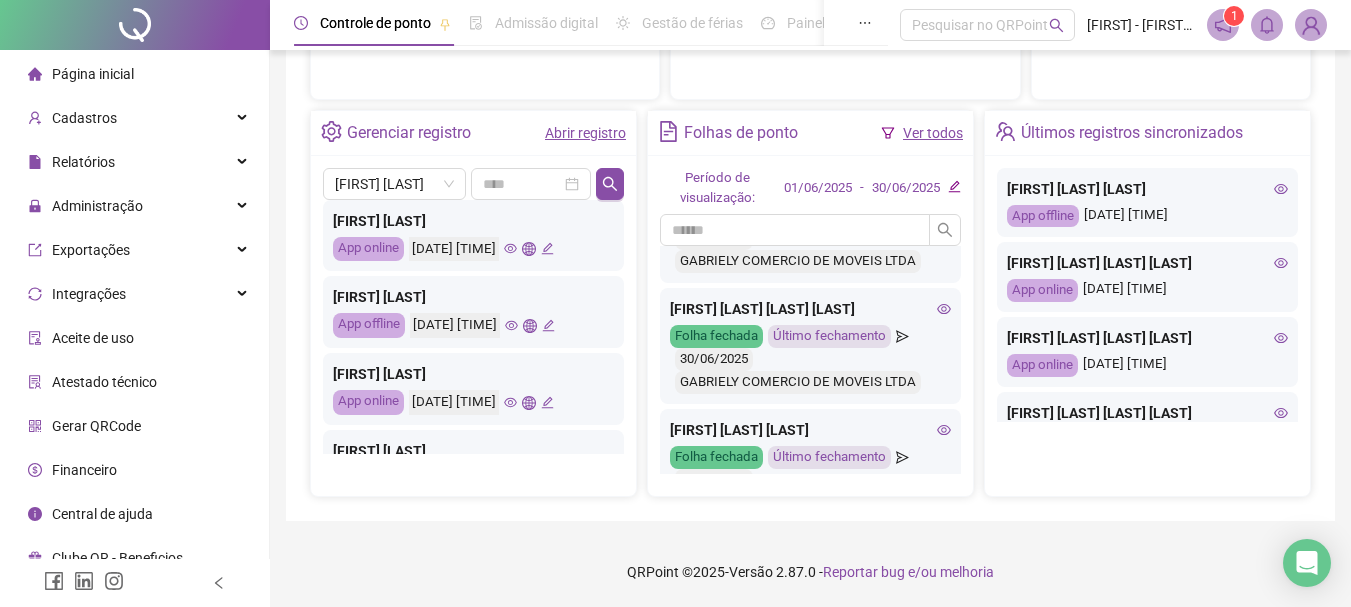 click 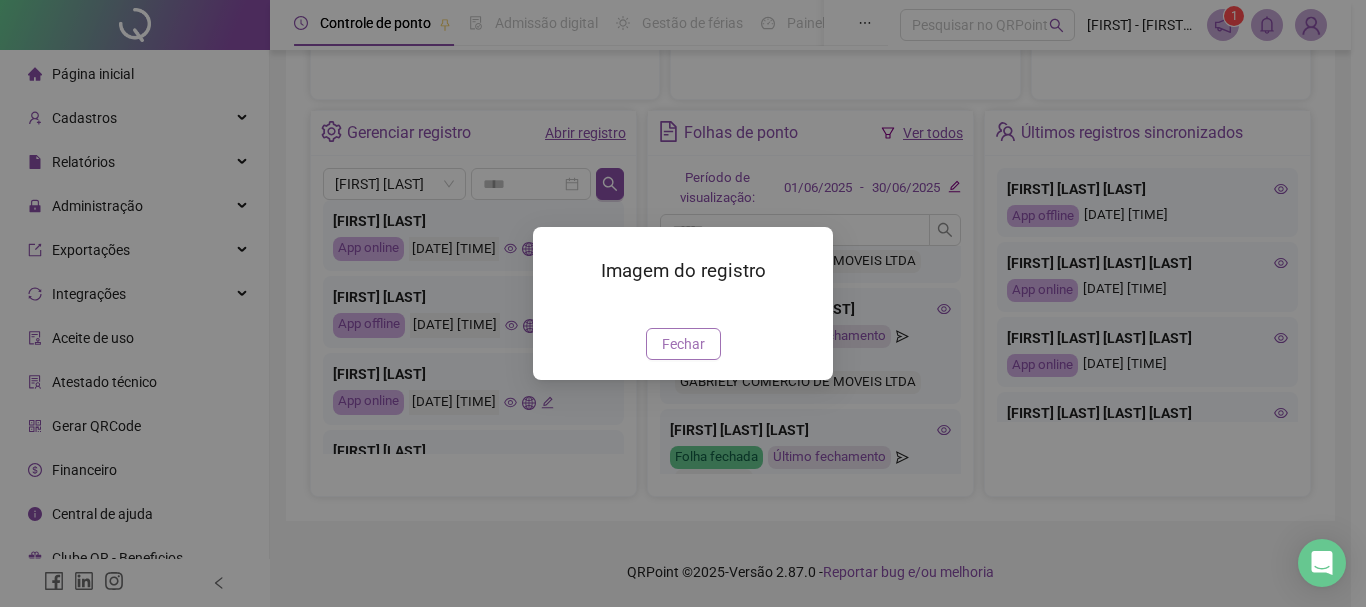 click on "Fechar" at bounding box center (683, 344) 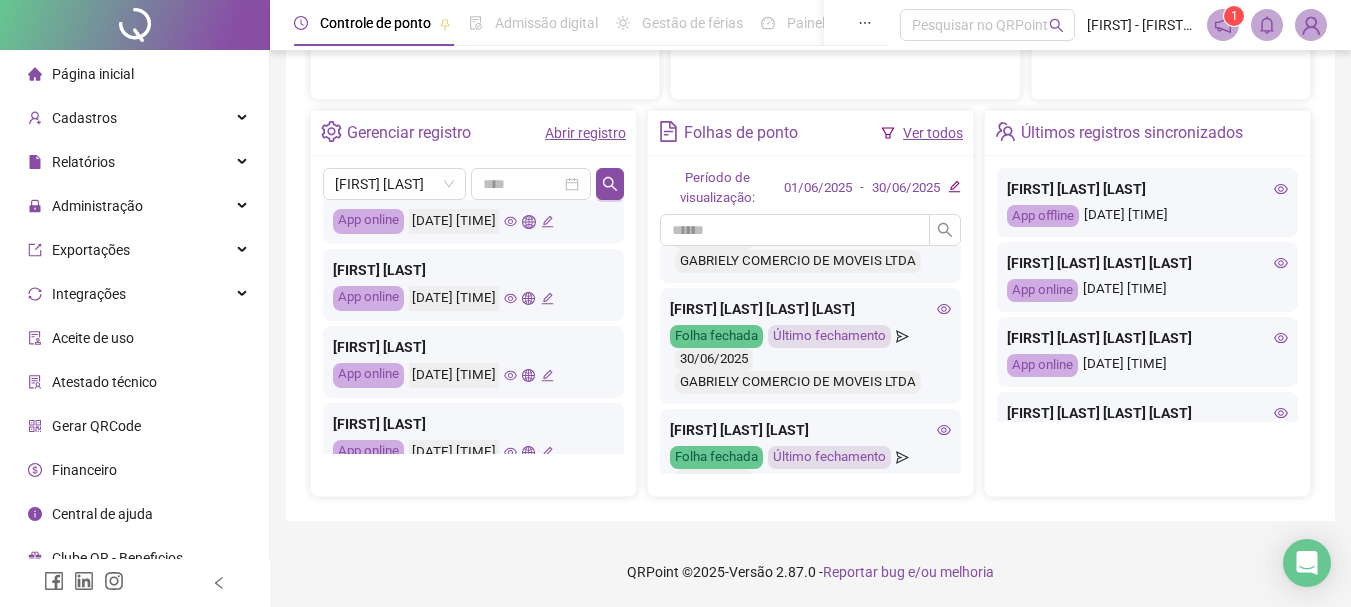 scroll, scrollTop: 400, scrollLeft: 0, axis: vertical 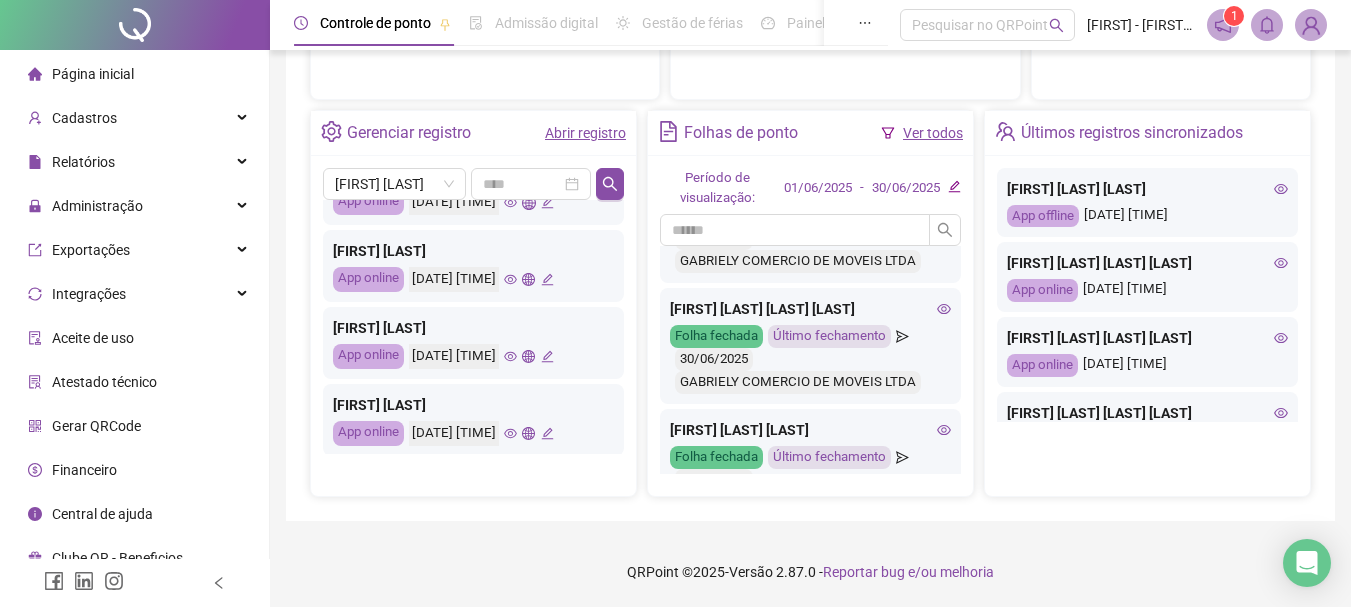 click 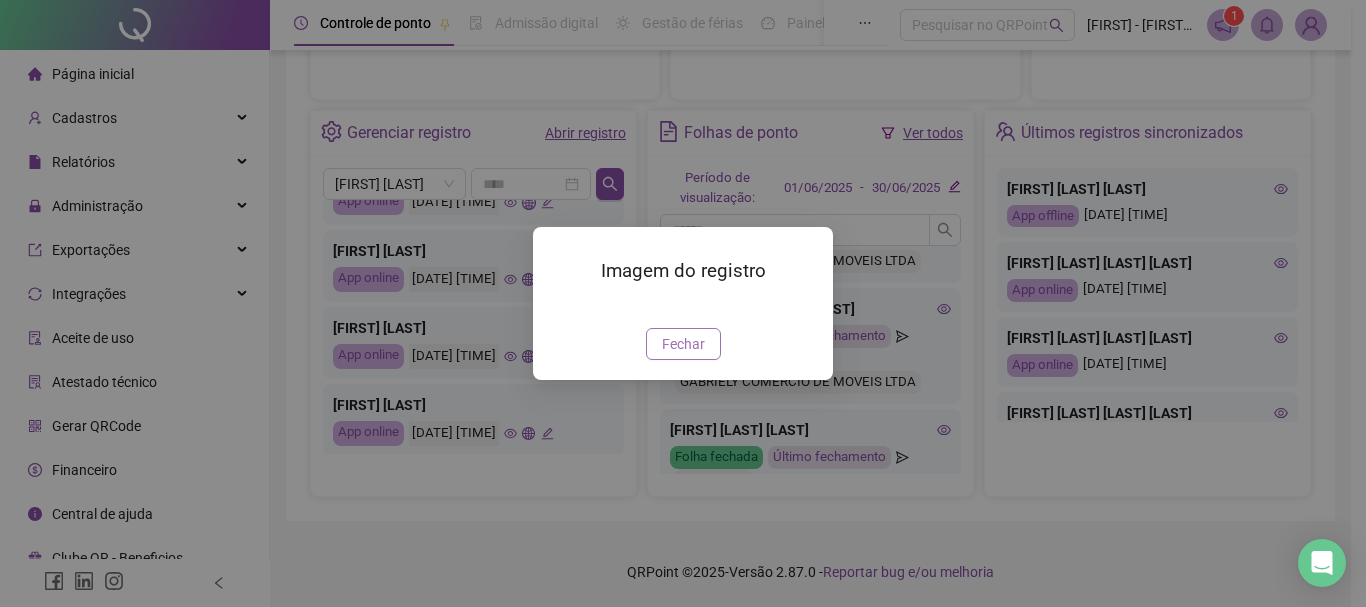 click on "Fechar" at bounding box center [683, 344] 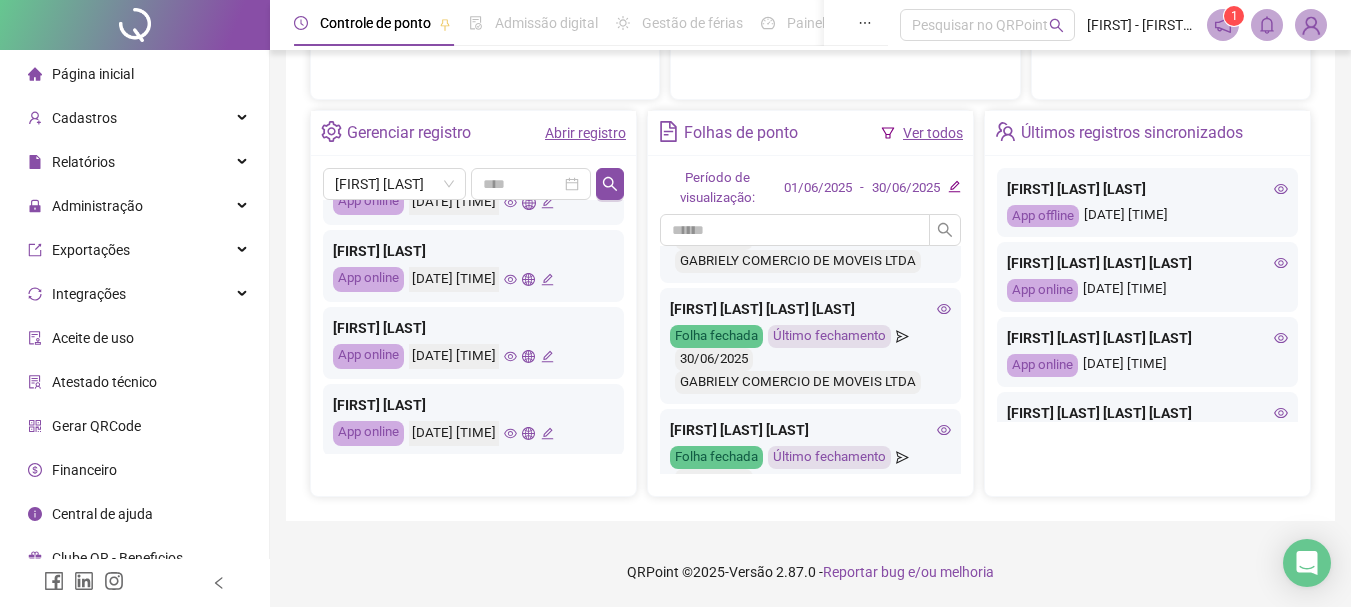 click 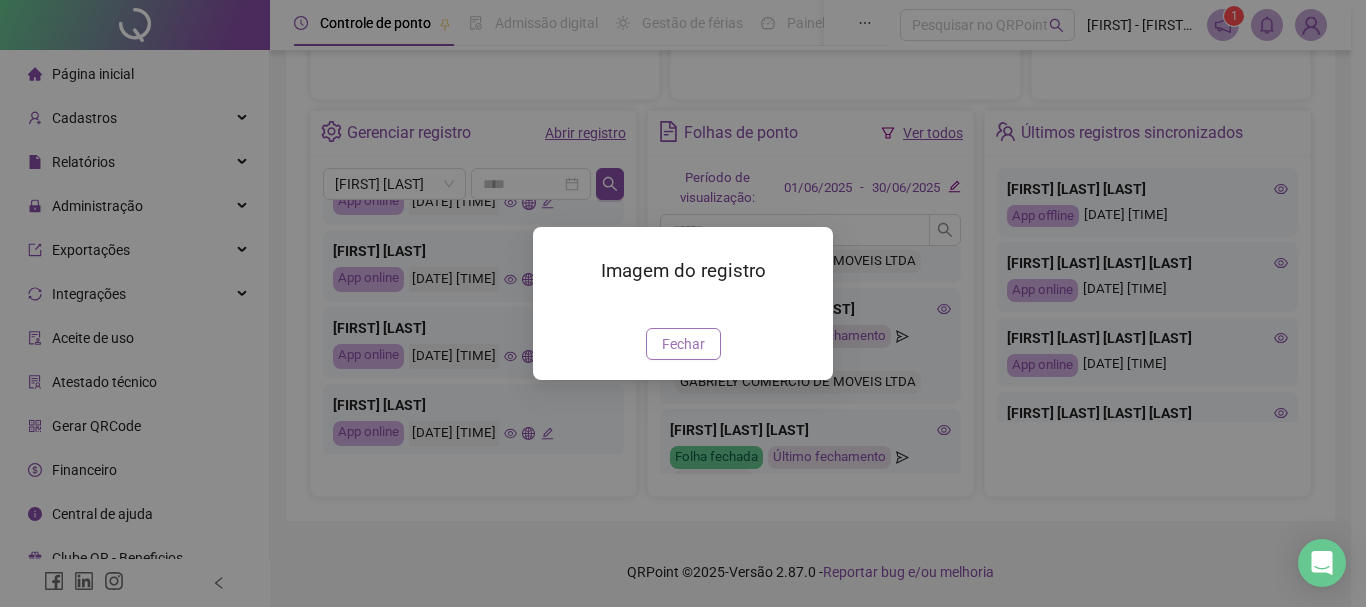 click on "Fechar" at bounding box center (683, 344) 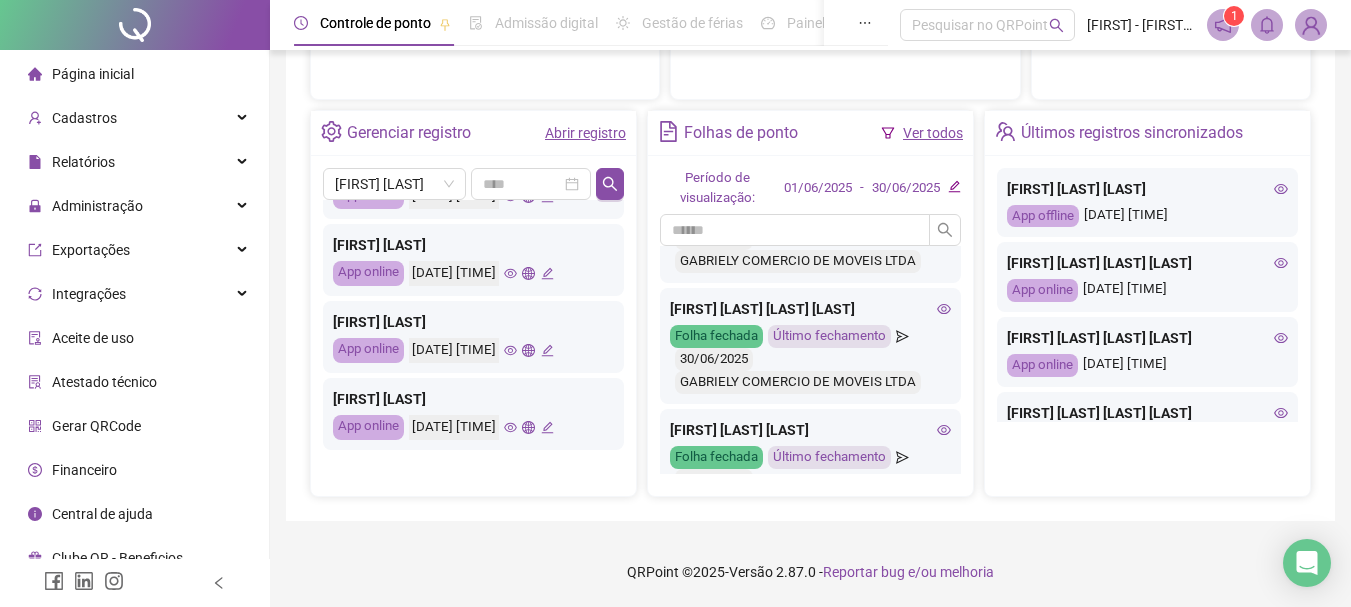 scroll, scrollTop: 600, scrollLeft: 0, axis: vertical 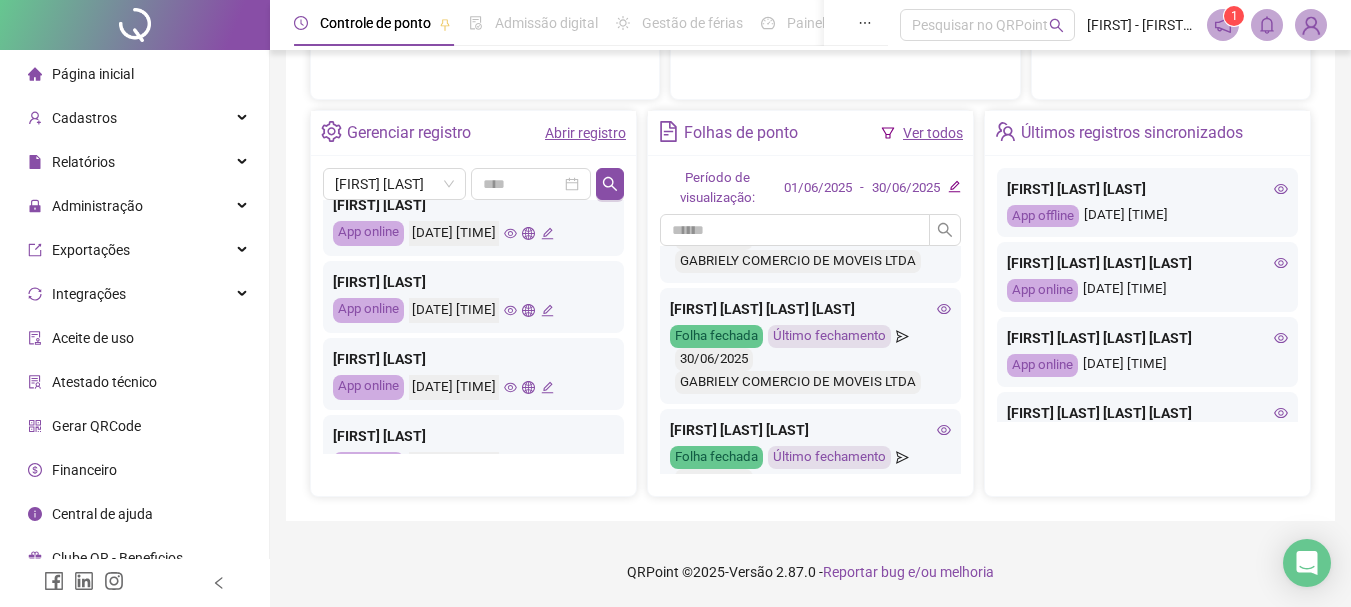click 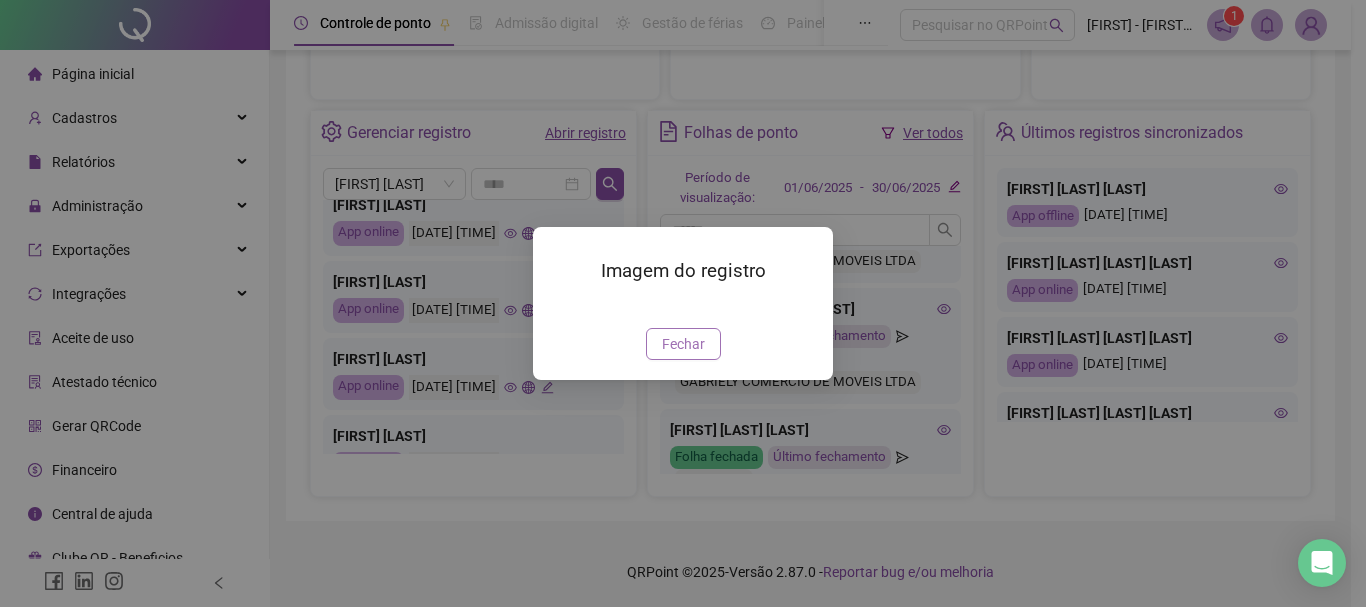 click on "Fechar" at bounding box center [683, 344] 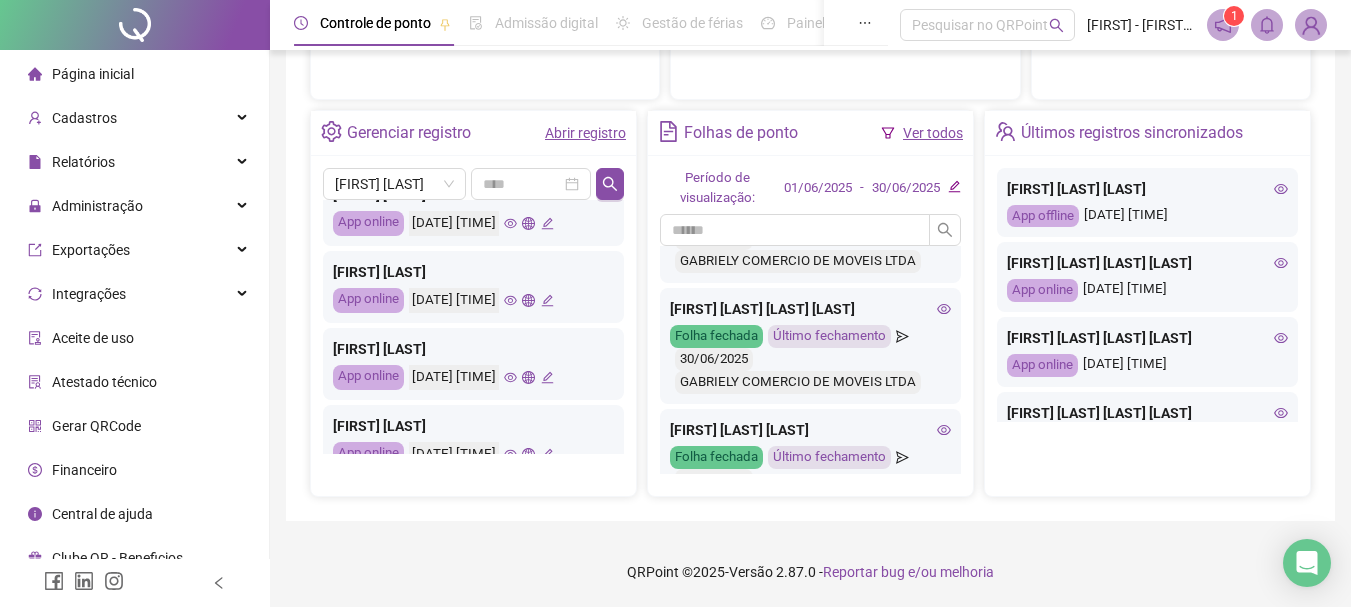 scroll, scrollTop: 800, scrollLeft: 0, axis: vertical 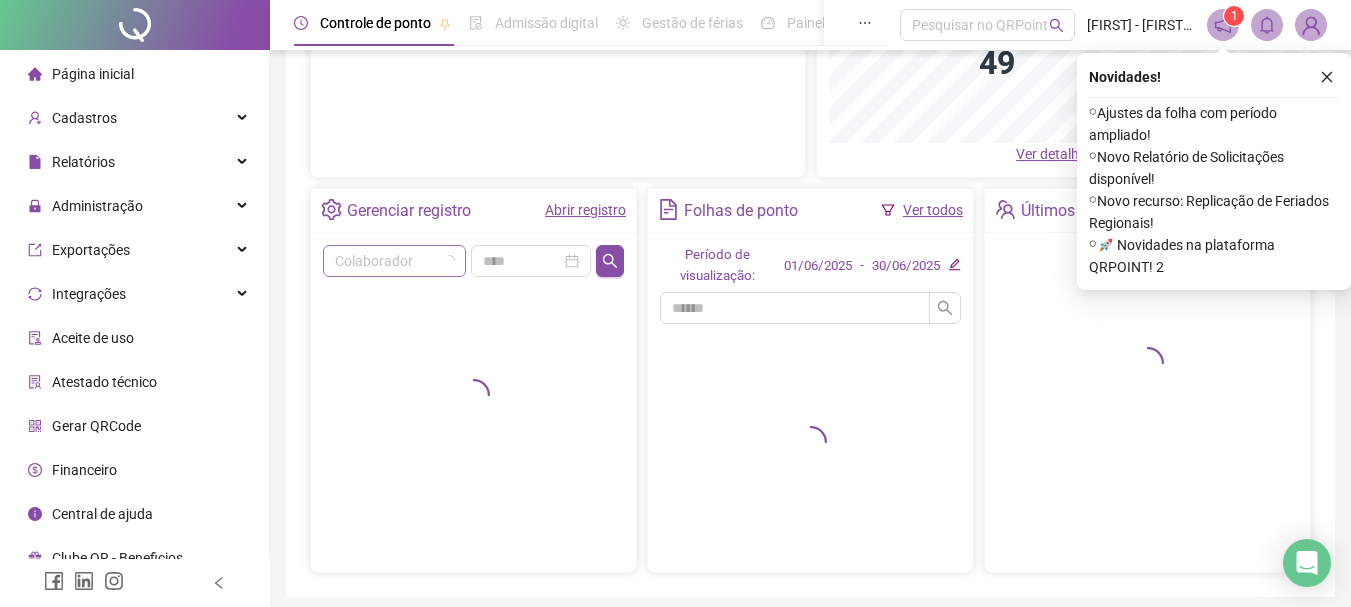 click at bounding box center [388, 261] 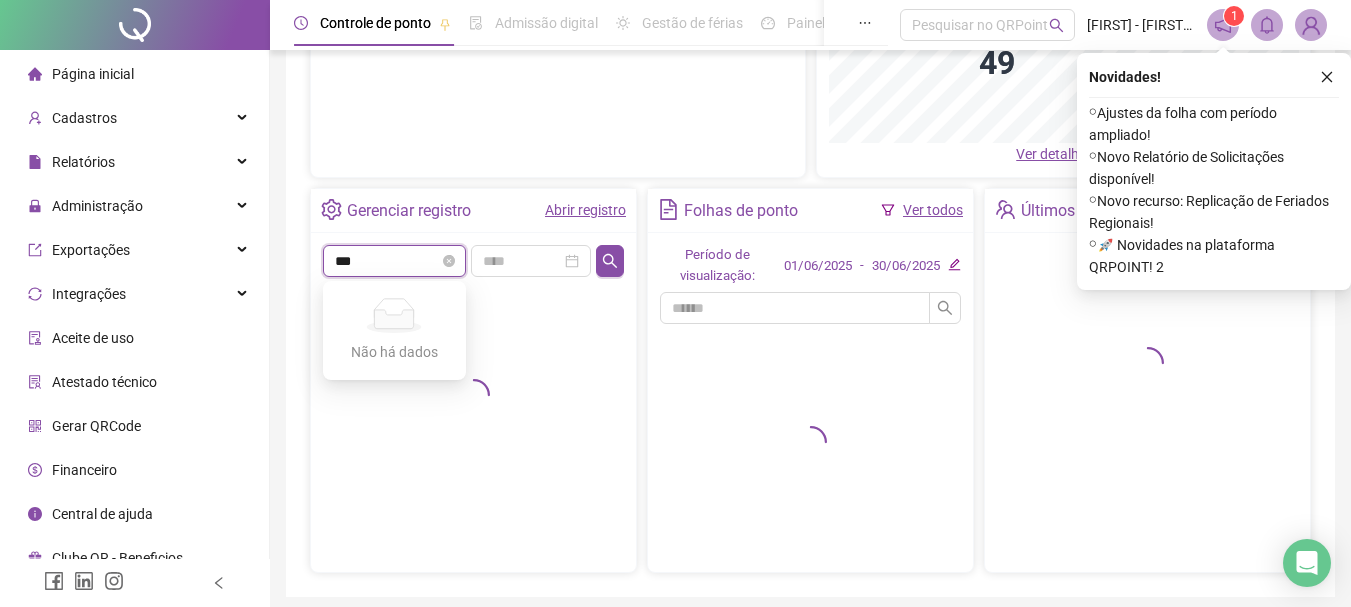 type on "****" 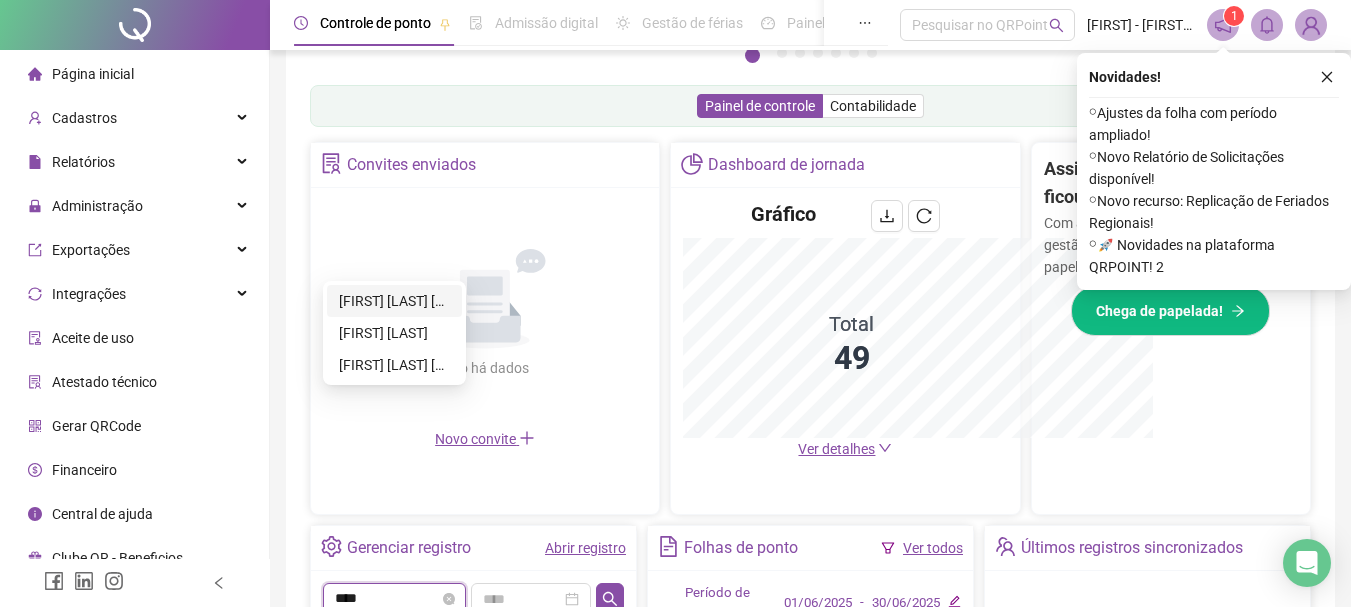 scroll, scrollTop: 595, scrollLeft: 0, axis: vertical 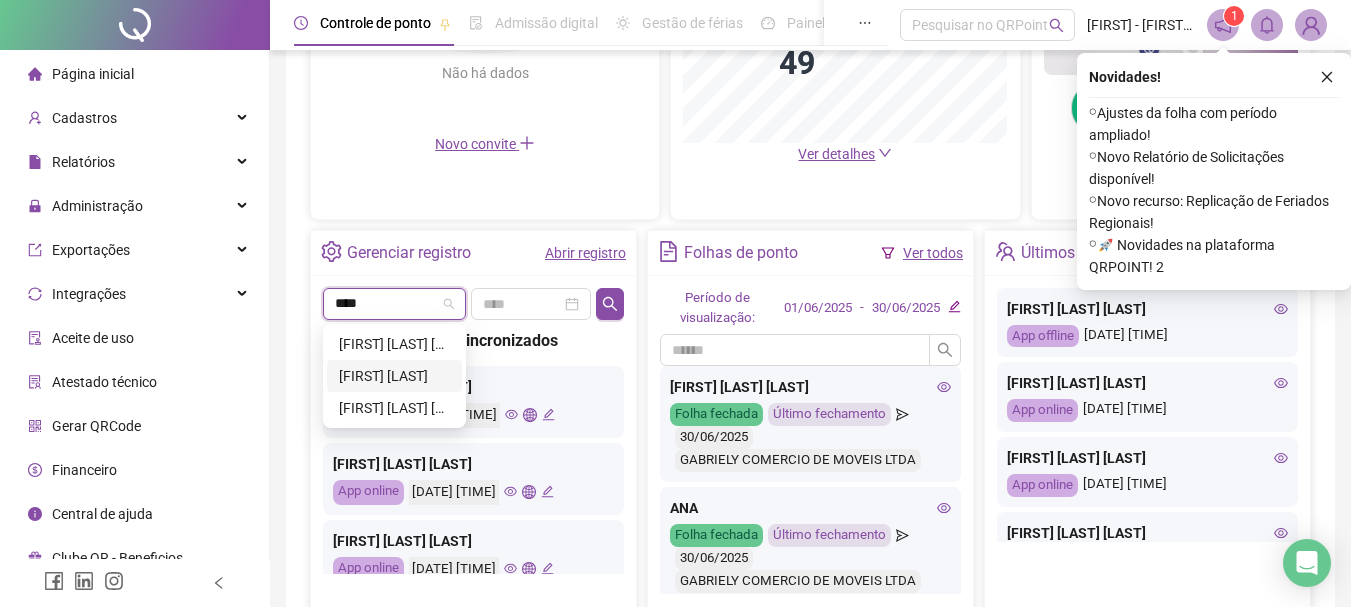 click on "[FIRST] [LAST]" at bounding box center (394, 376) 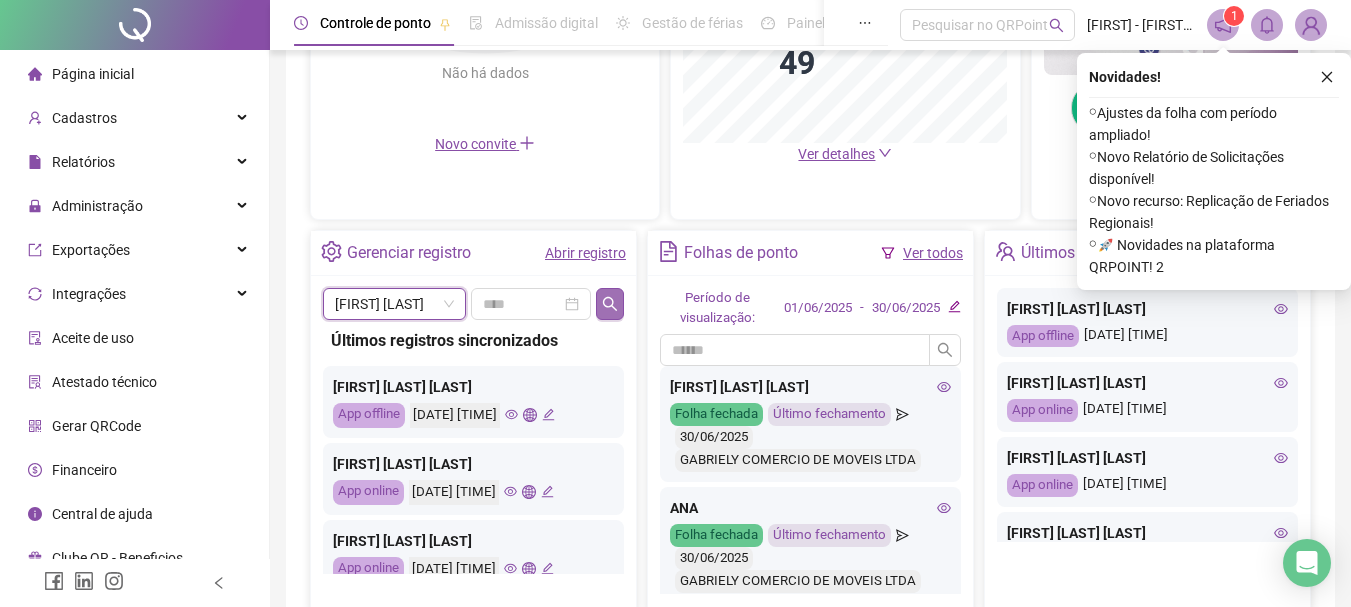 click 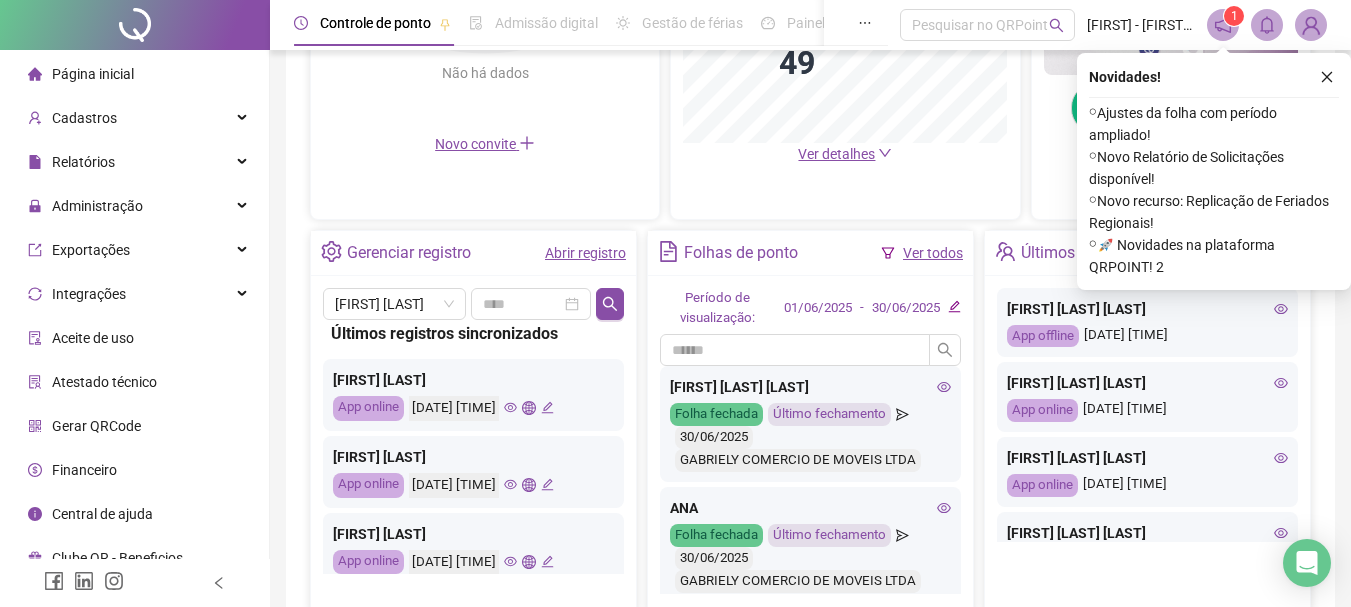 scroll, scrollTop: 0, scrollLeft: 0, axis: both 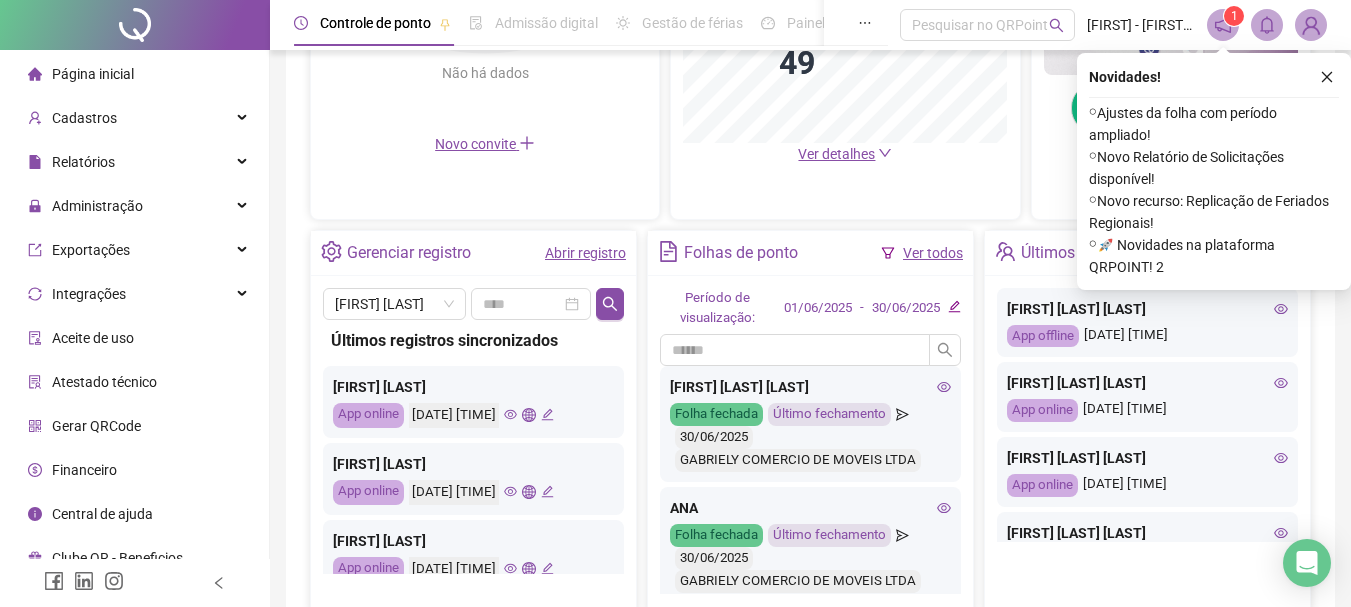 click 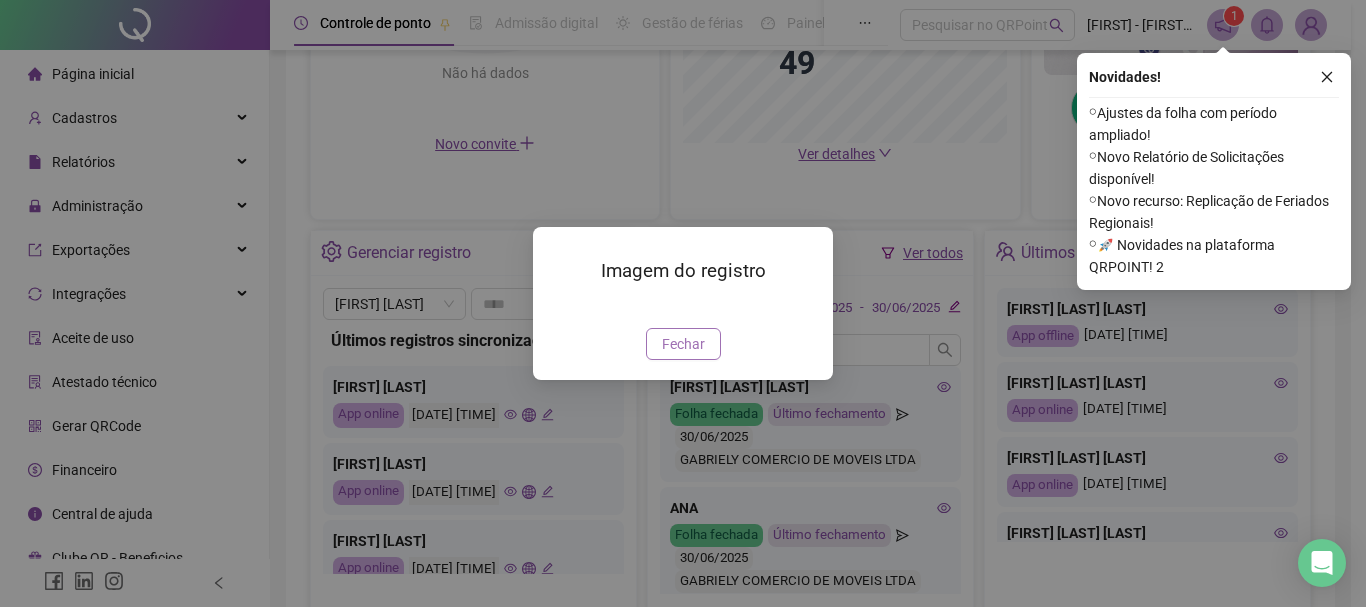 click on "Fechar" at bounding box center [683, 344] 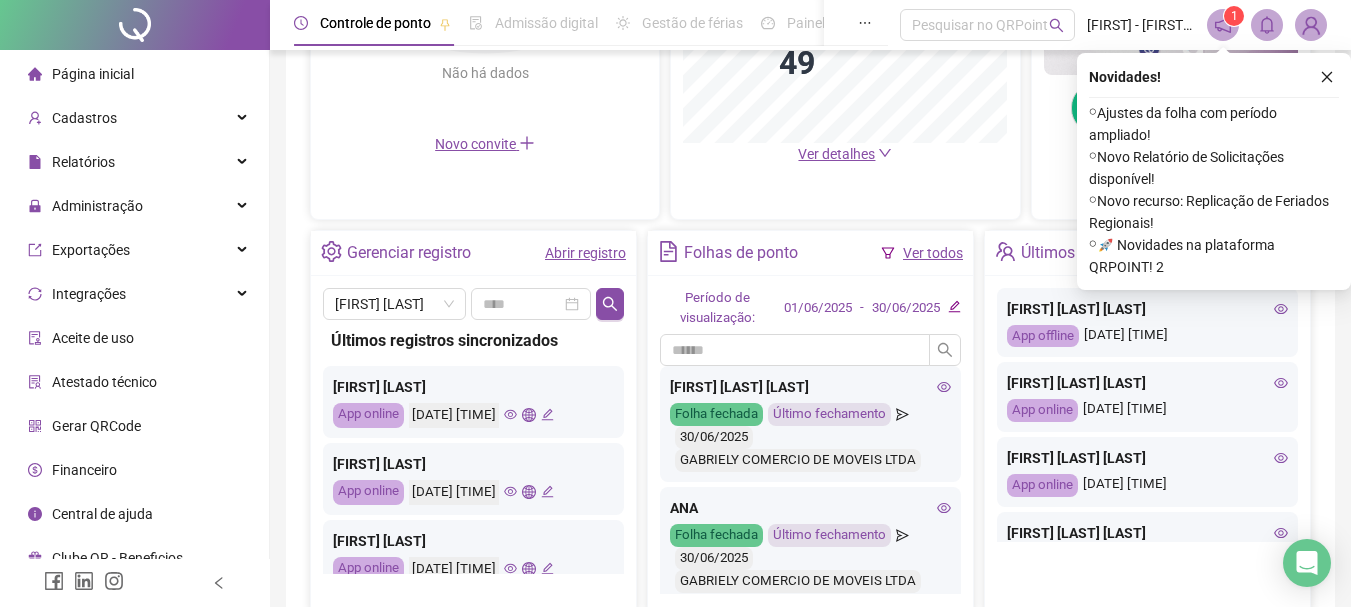 click 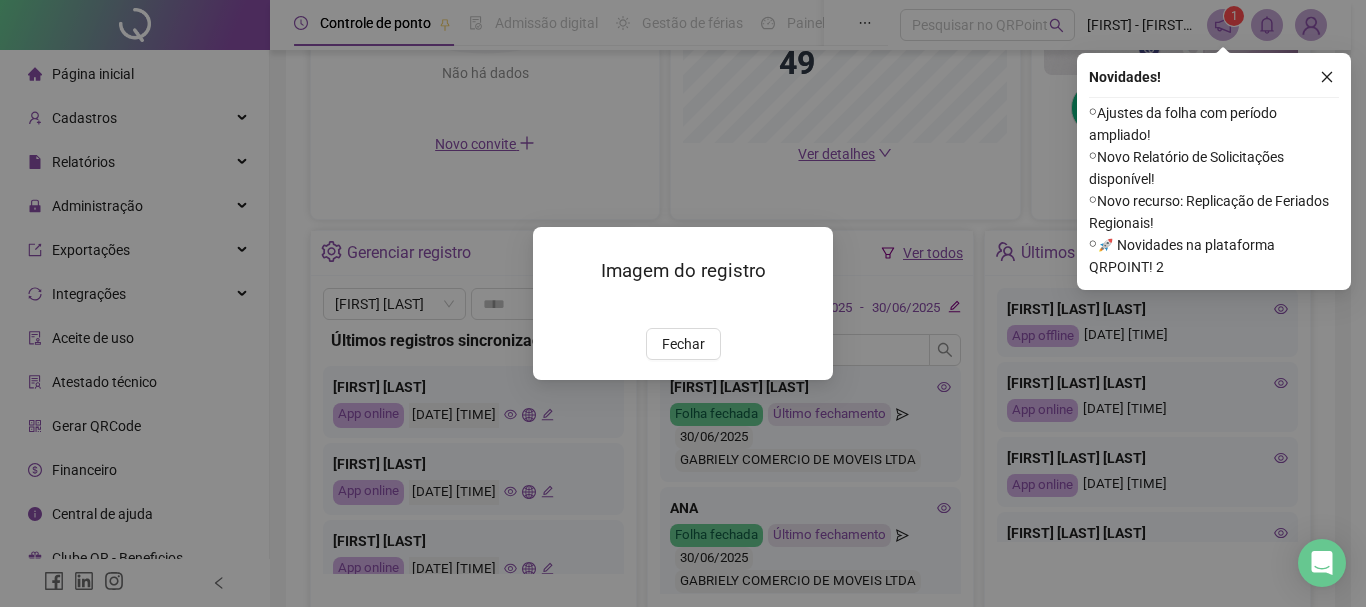 click on "Imagem do registro Fechar" at bounding box center [683, 303] 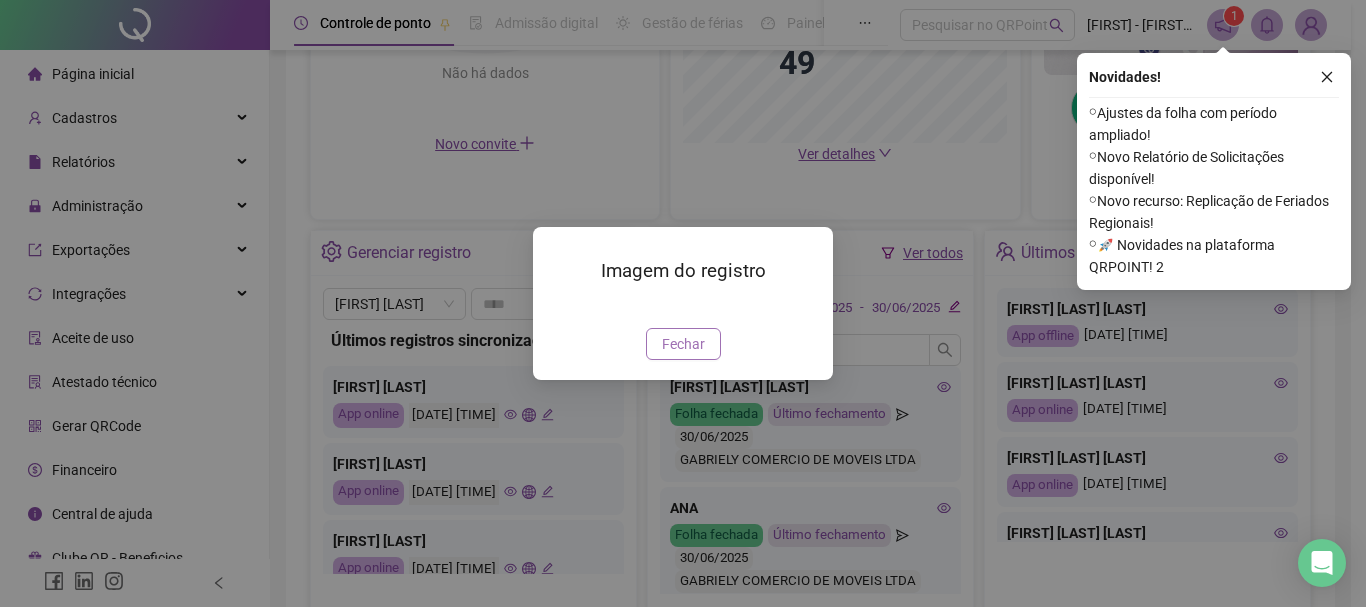 click on "Fechar" at bounding box center (683, 344) 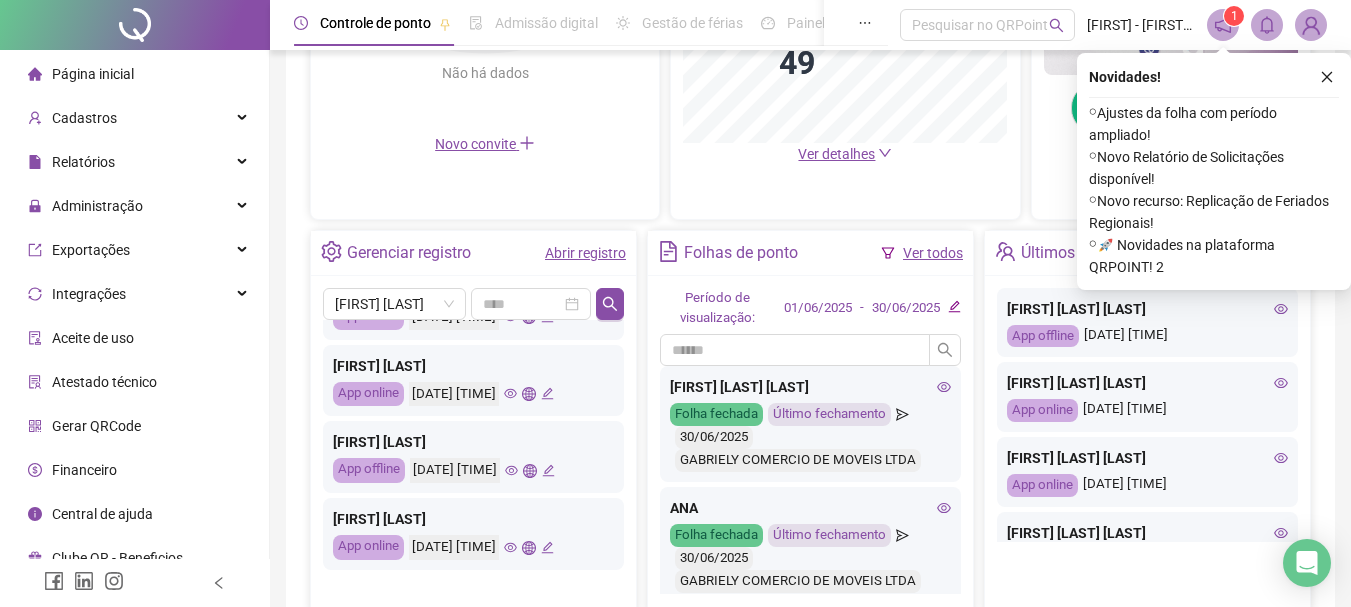 scroll, scrollTop: 200, scrollLeft: 0, axis: vertical 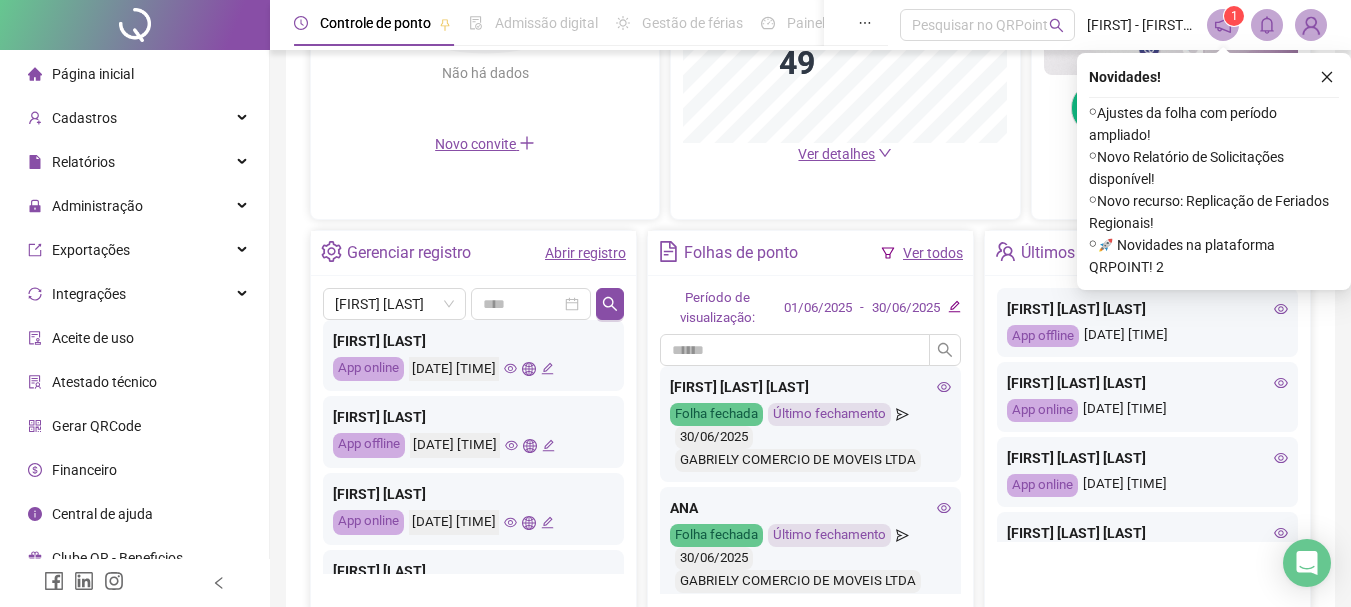 click 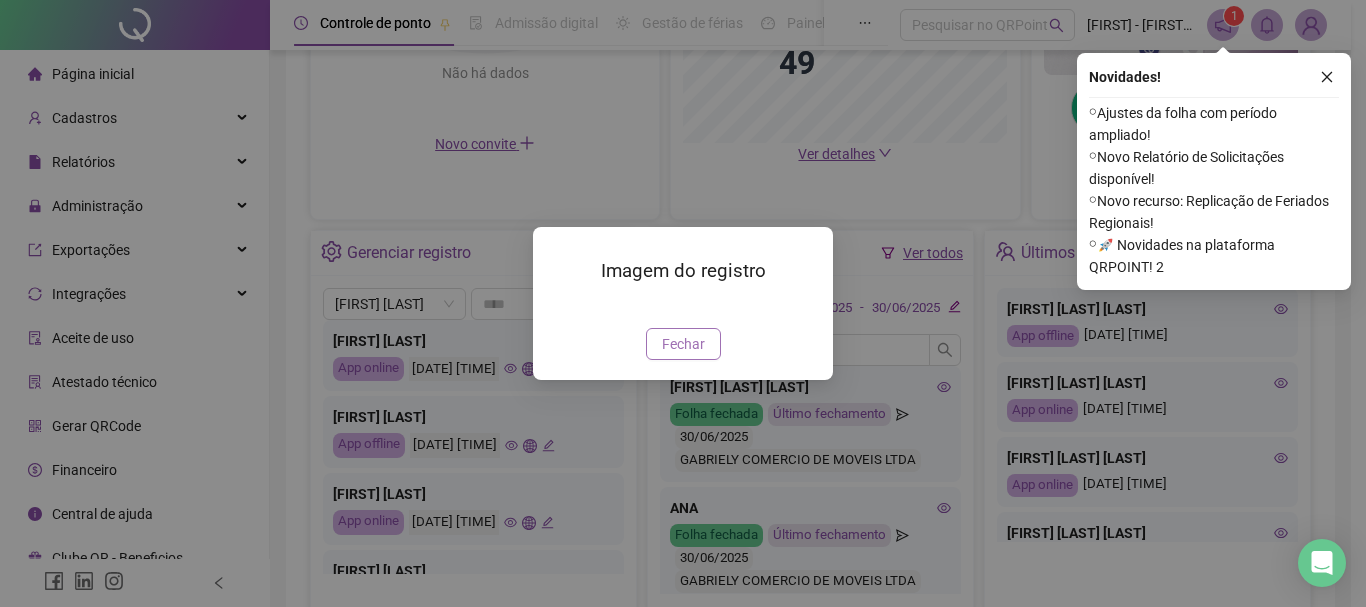 click on "Fechar" at bounding box center [683, 344] 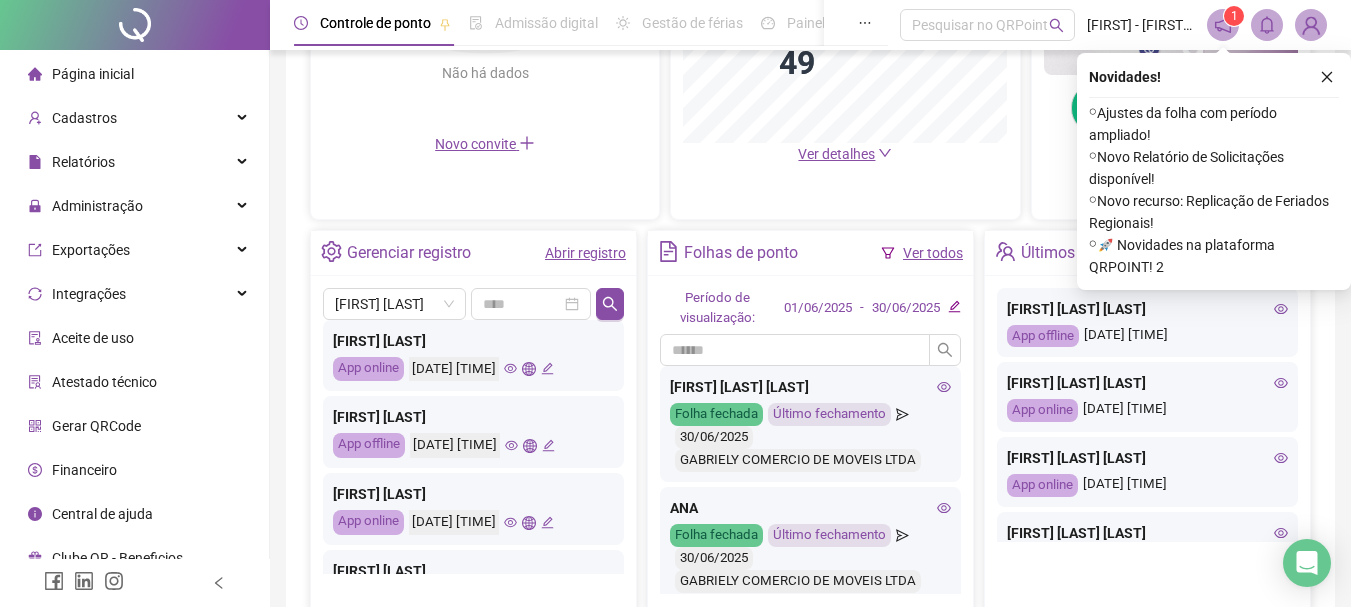 click 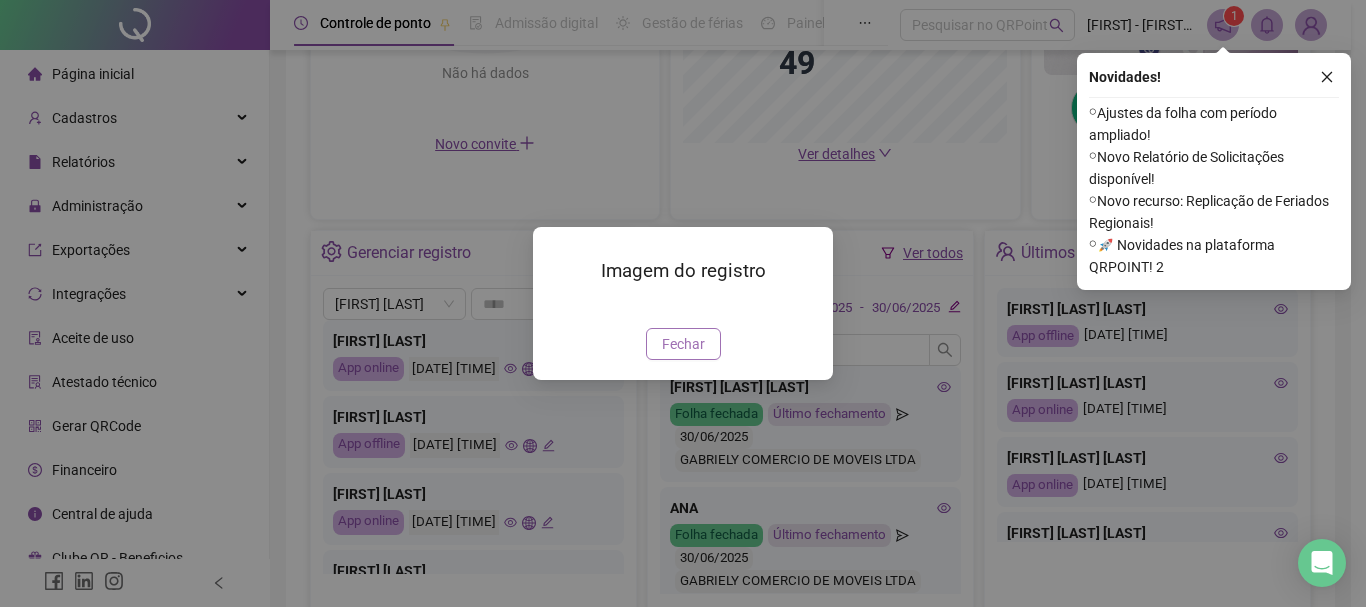 click on "Fechar" at bounding box center (683, 344) 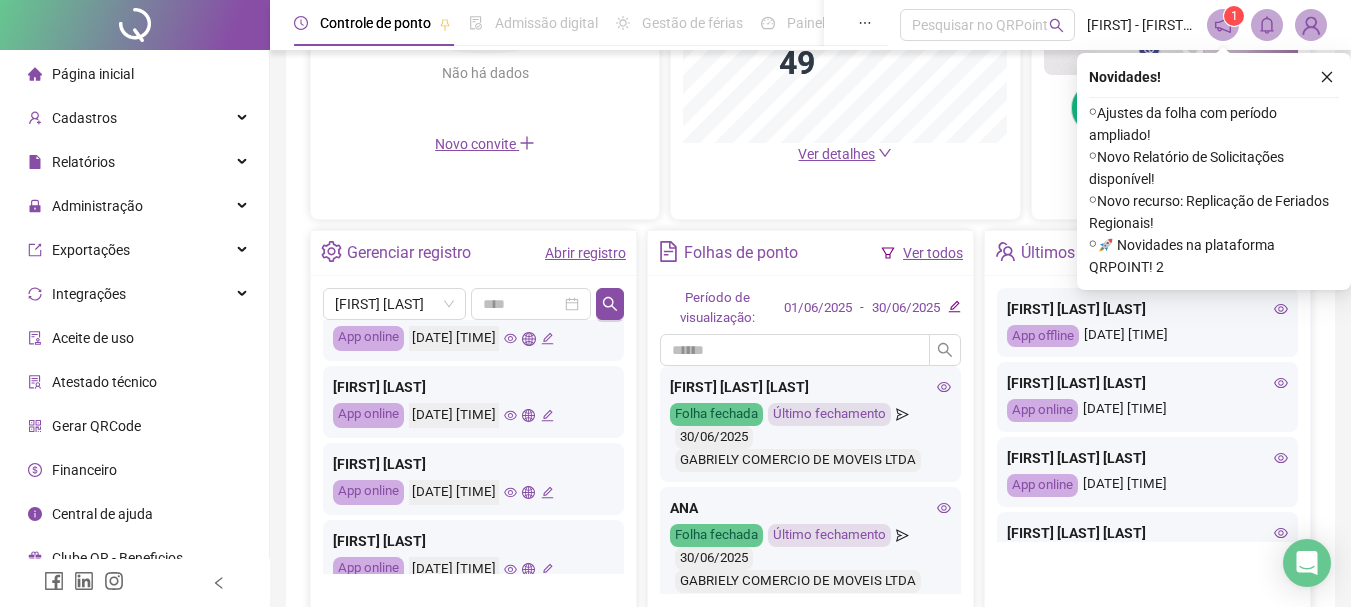 scroll, scrollTop: 400, scrollLeft: 0, axis: vertical 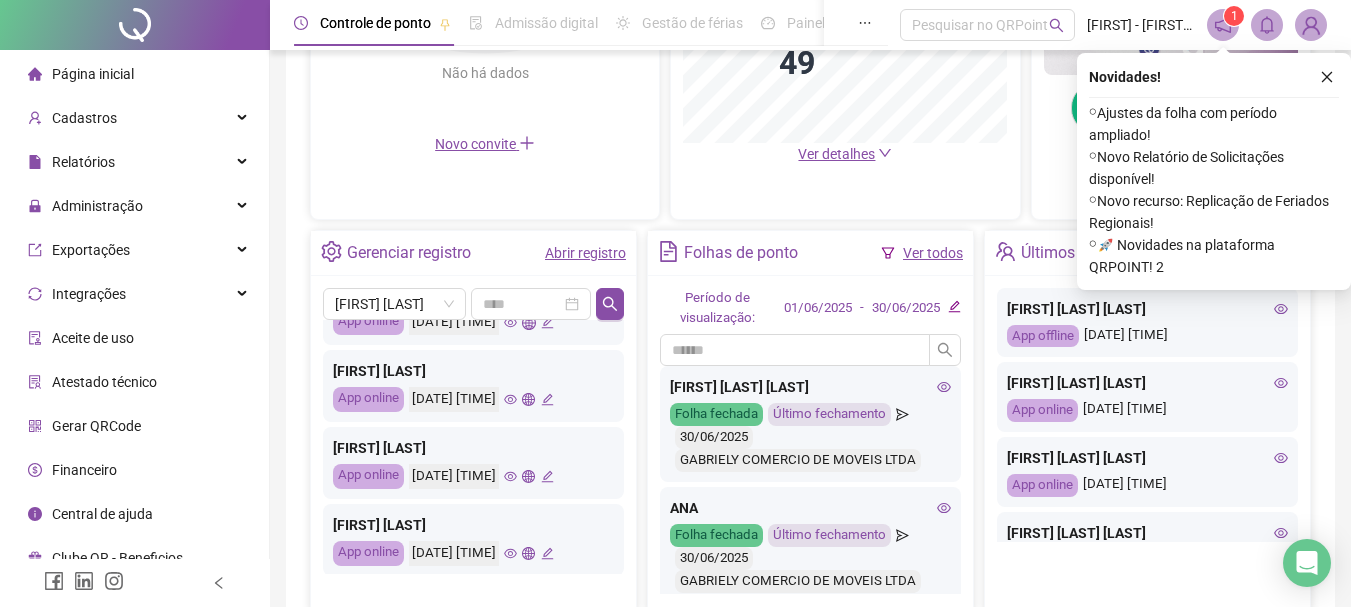 click 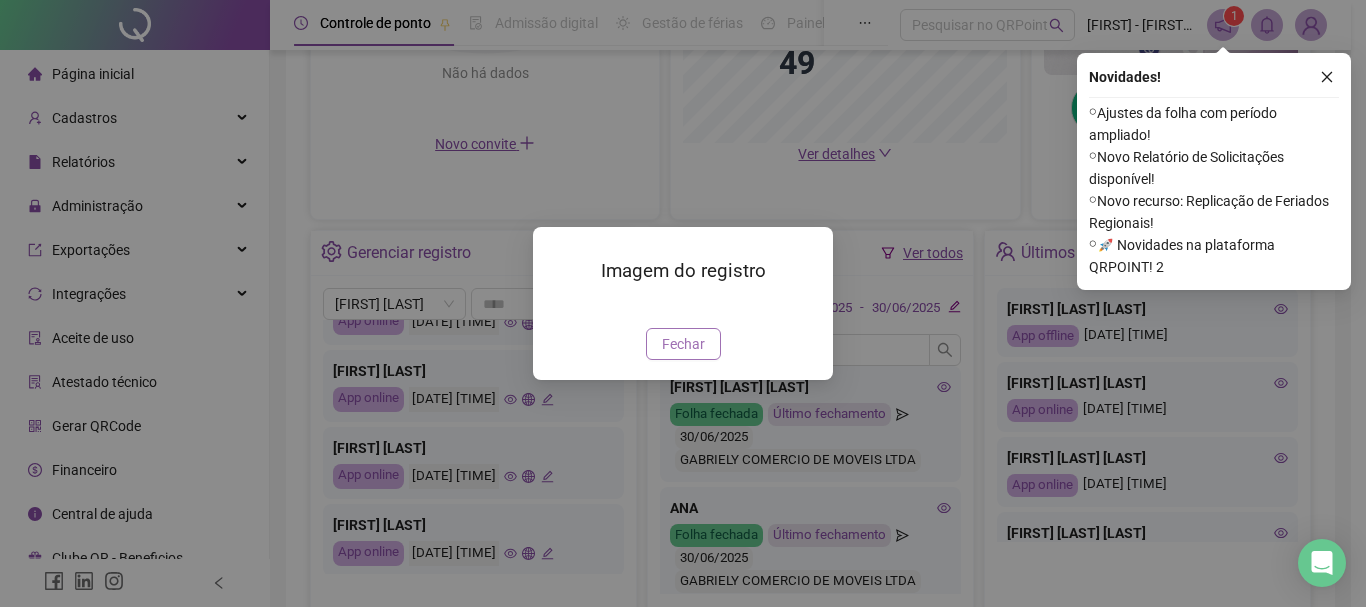 click on "Fechar" at bounding box center [683, 344] 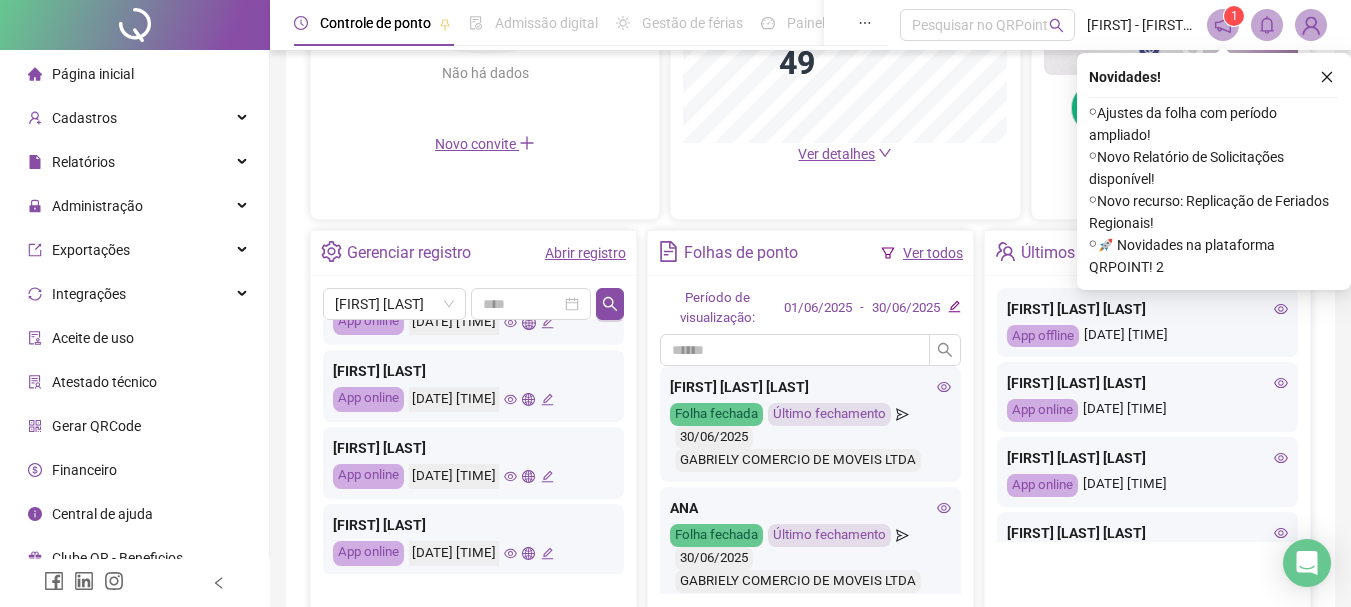 click 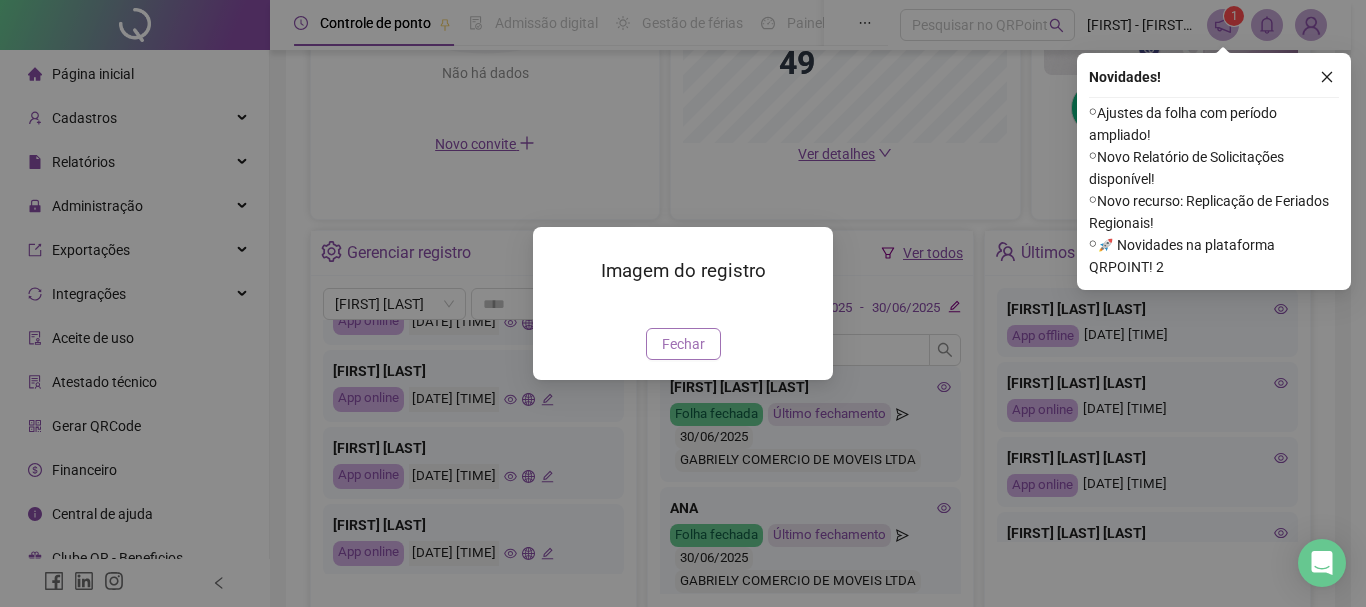 click on "Fechar" at bounding box center (683, 344) 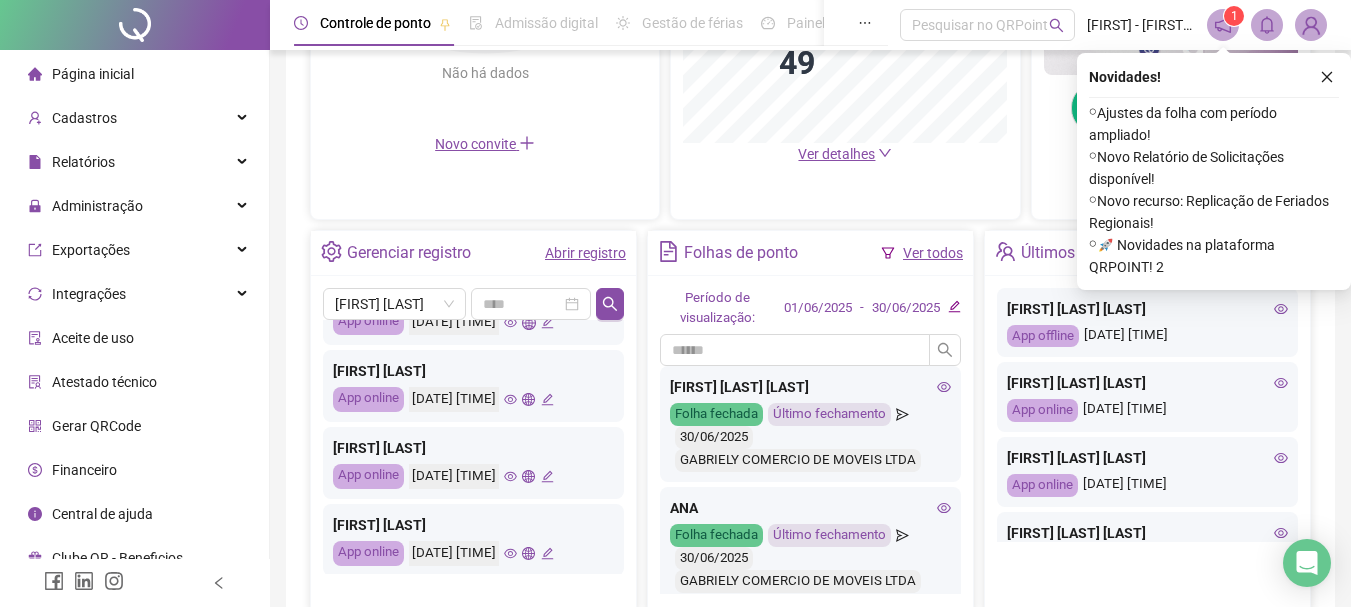click 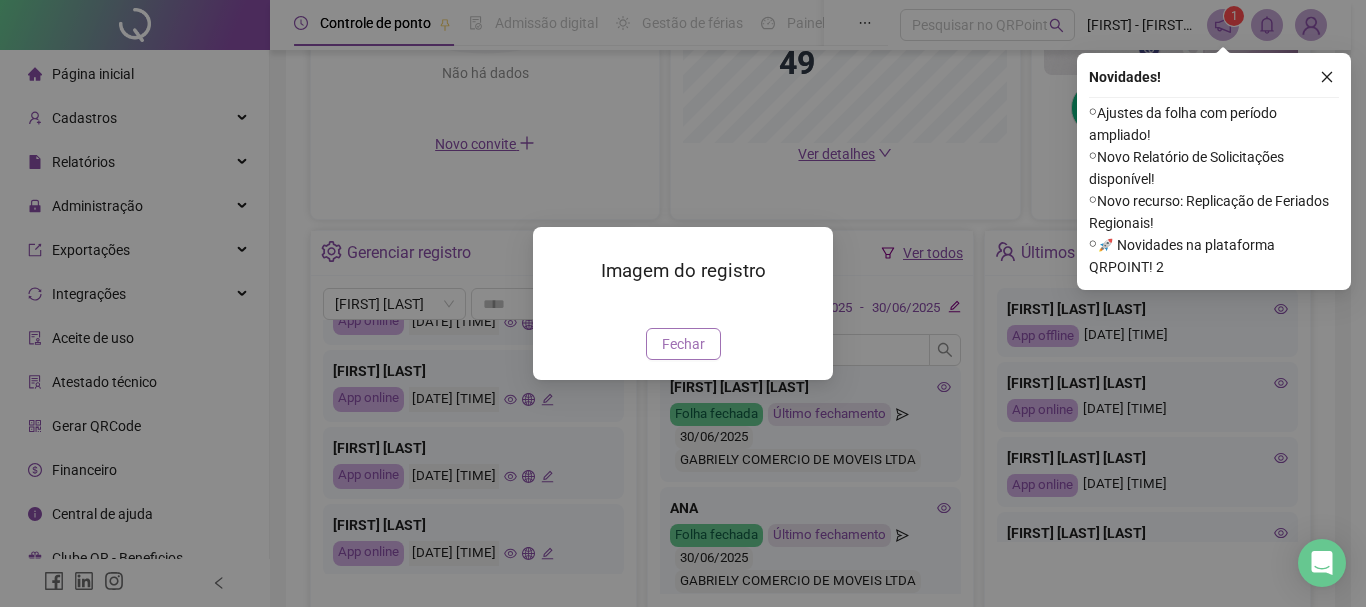 click on "Fechar" at bounding box center (683, 344) 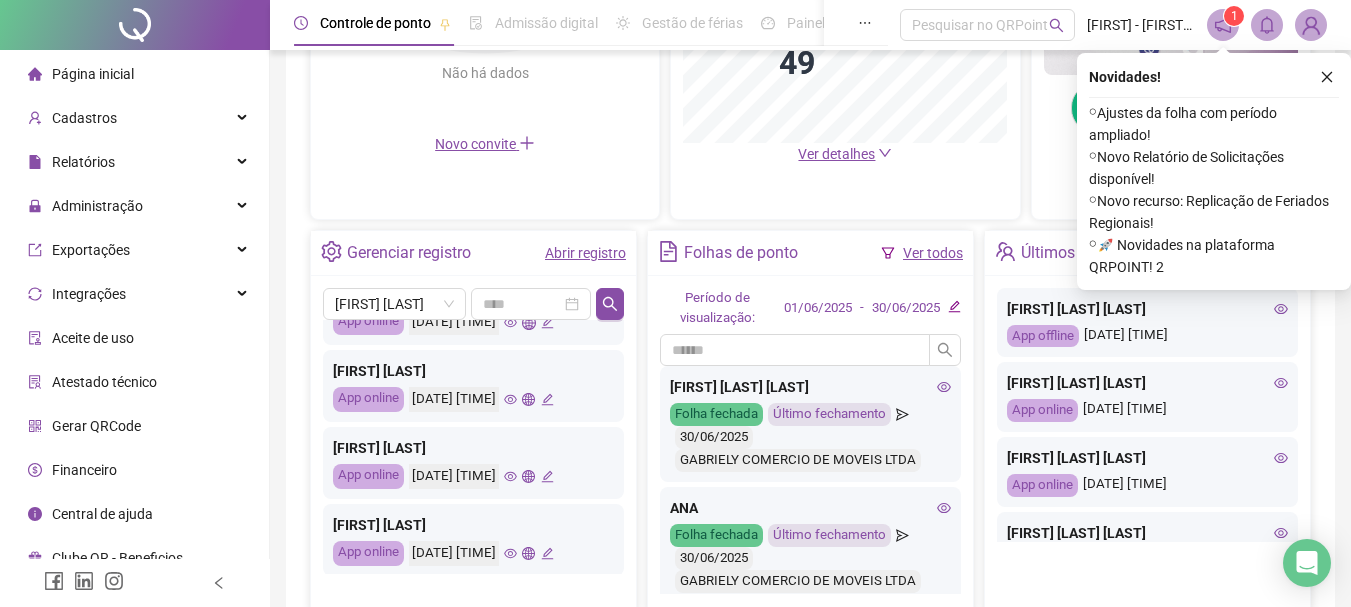 click 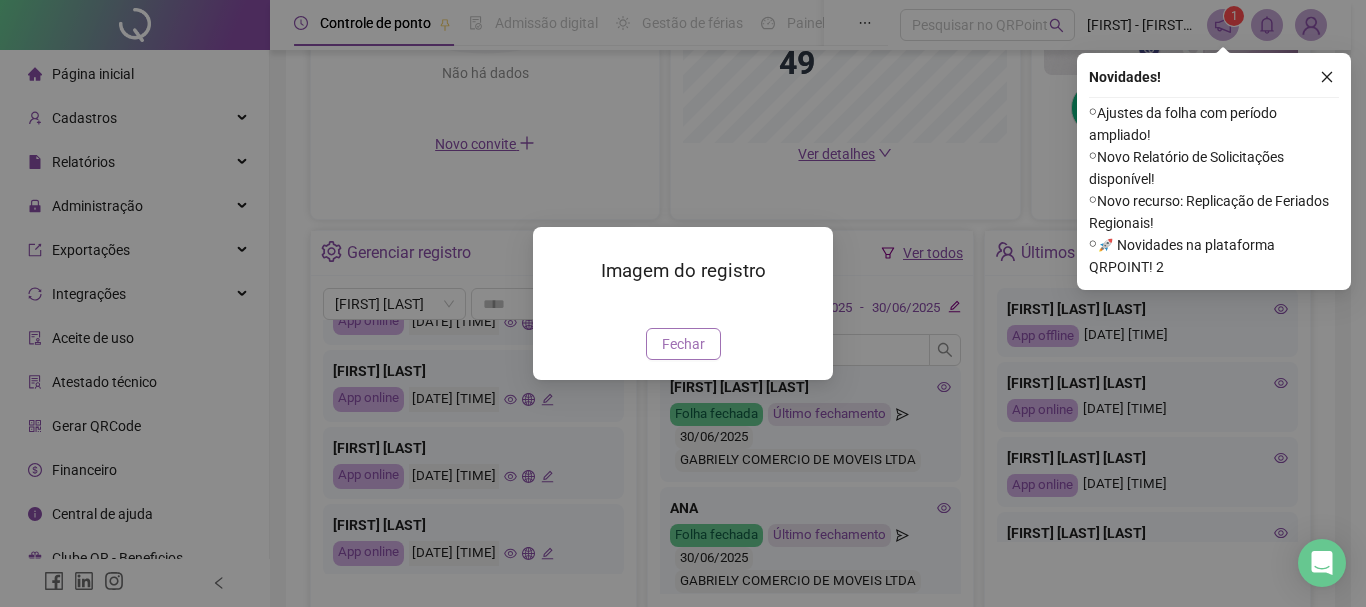 click on "Fechar" at bounding box center [683, 344] 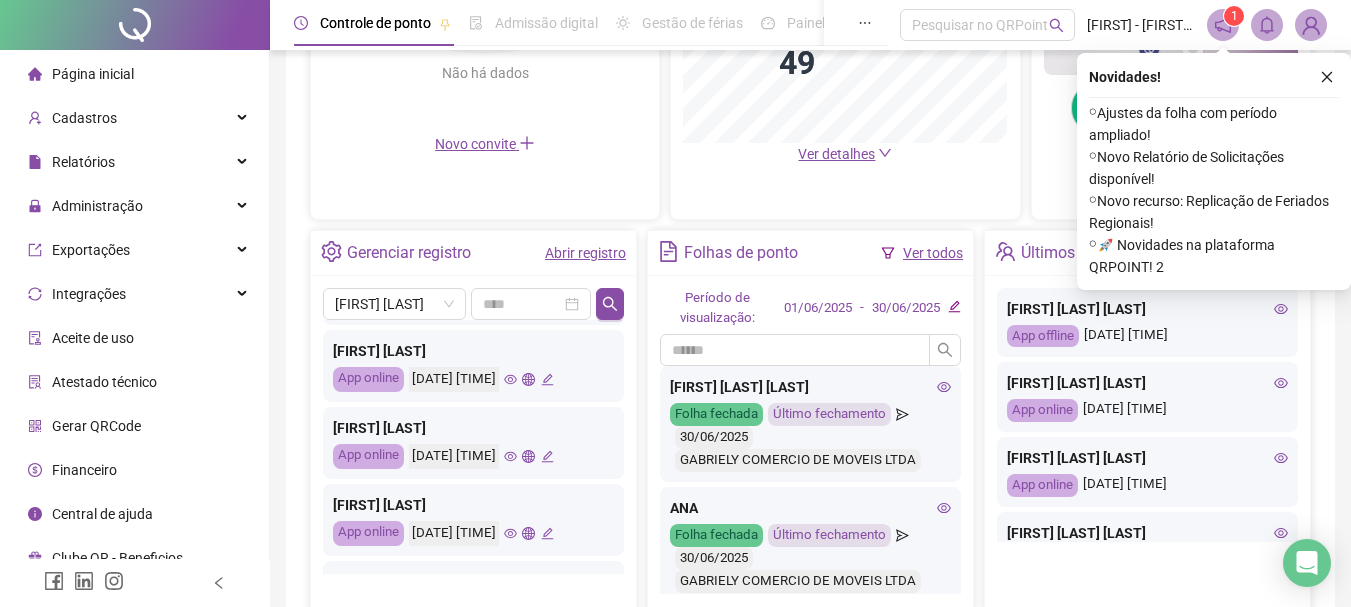 scroll, scrollTop: 600, scrollLeft: 0, axis: vertical 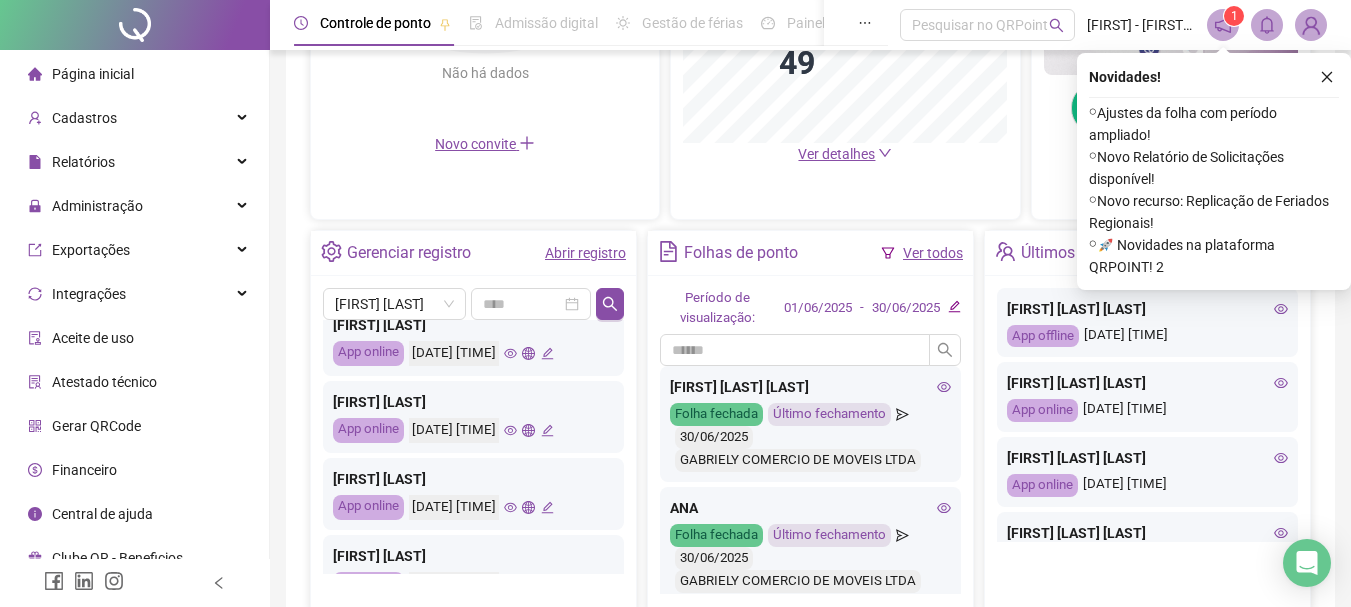 click 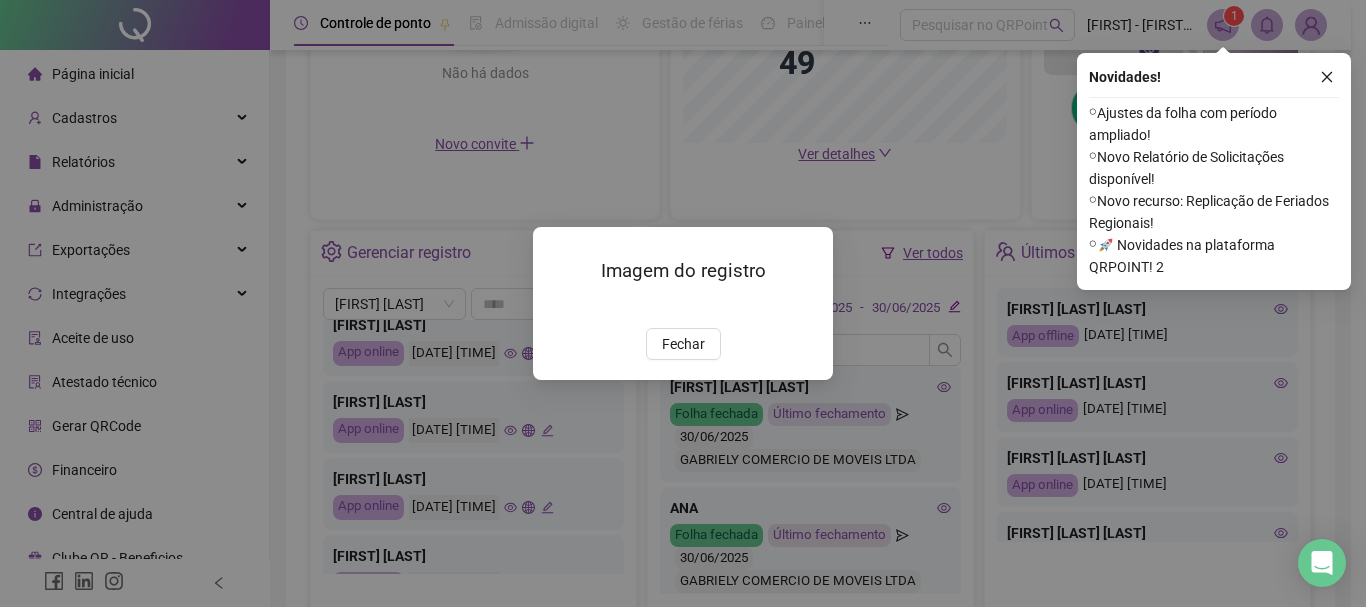 click on "Imagem do registro Fechar" at bounding box center [683, 303] 